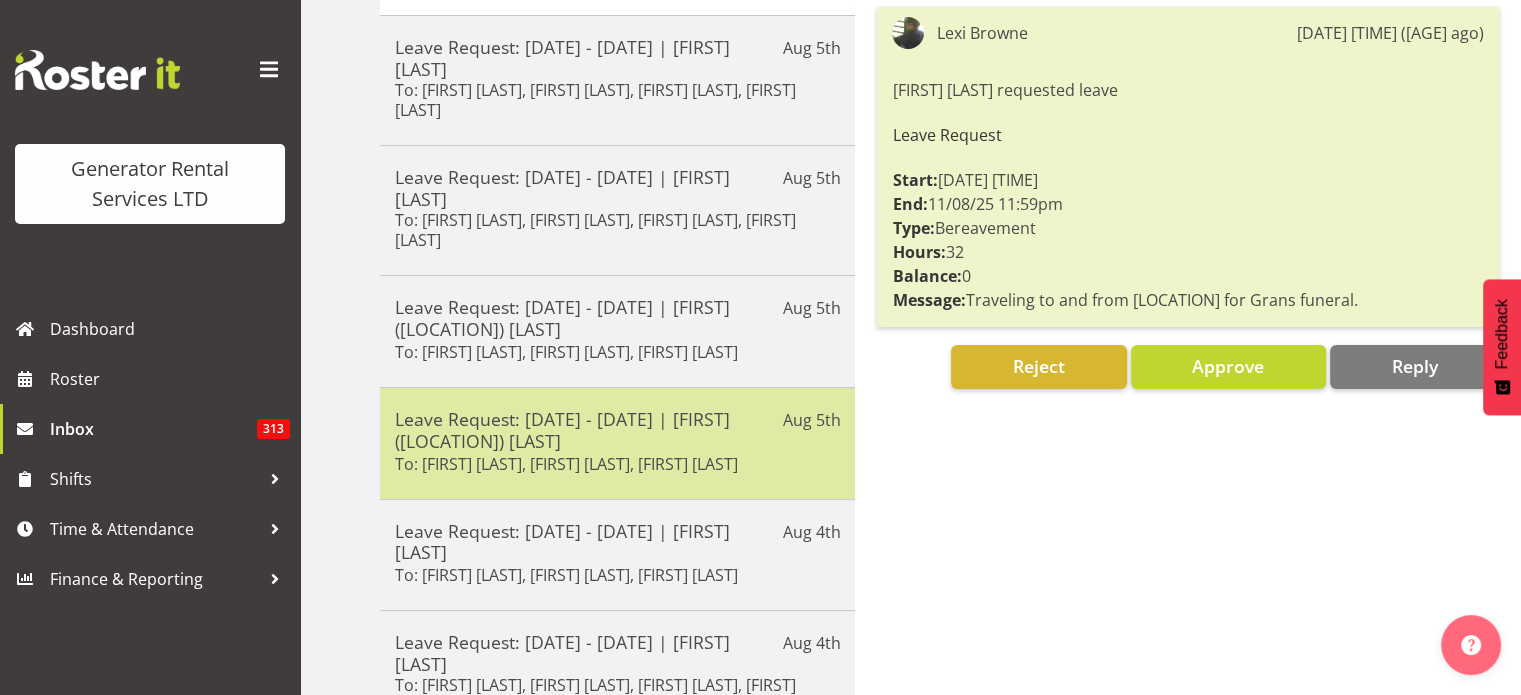 scroll, scrollTop: 400, scrollLeft: 0, axis: vertical 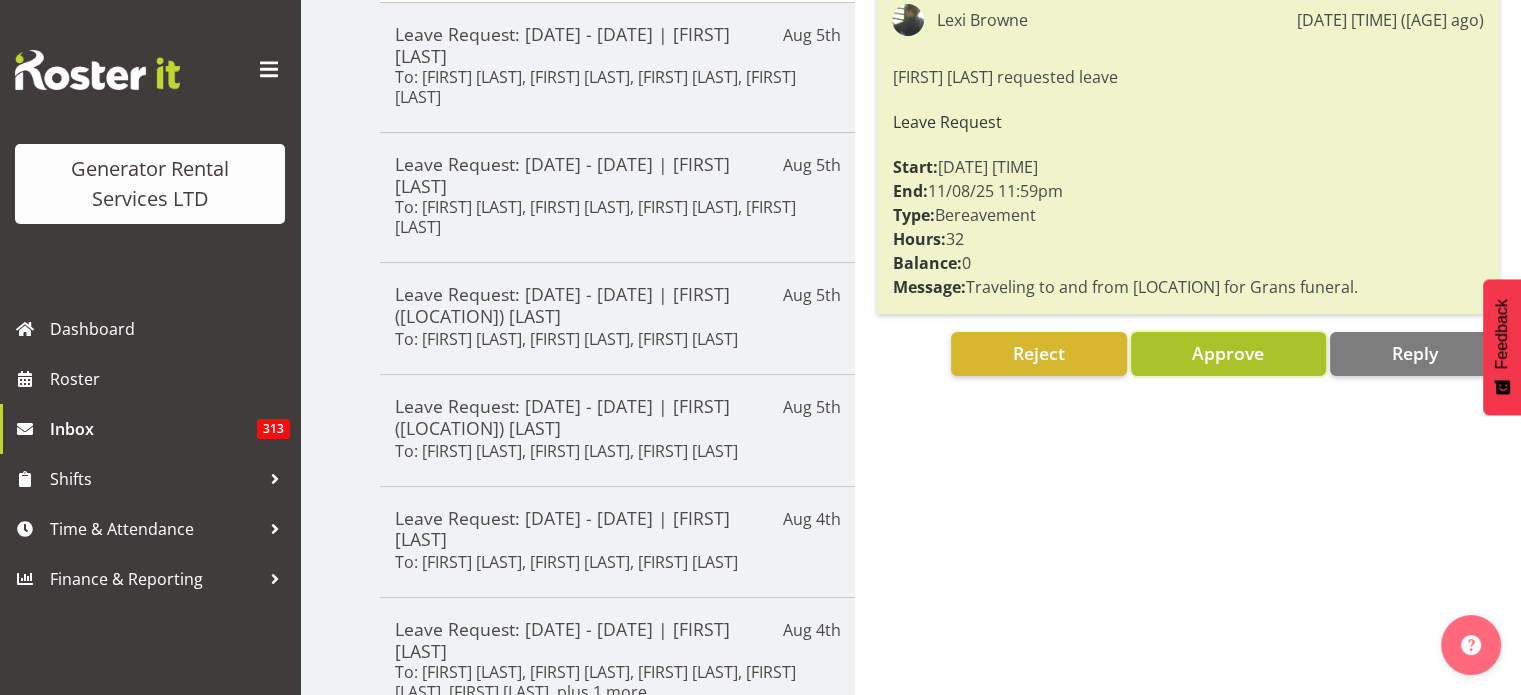 click on "Approve" at bounding box center (1228, 353) 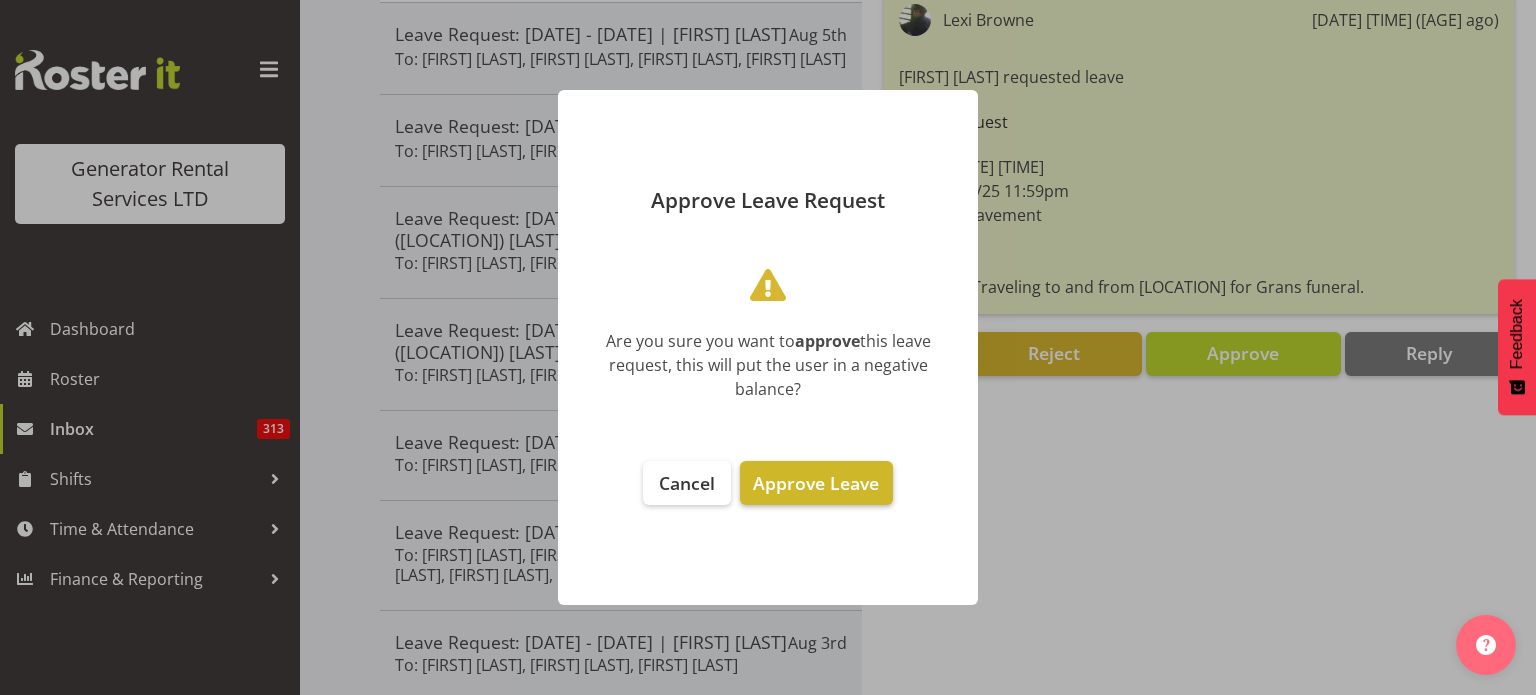 click on "Approve Leave" at bounding box center [816, 483] 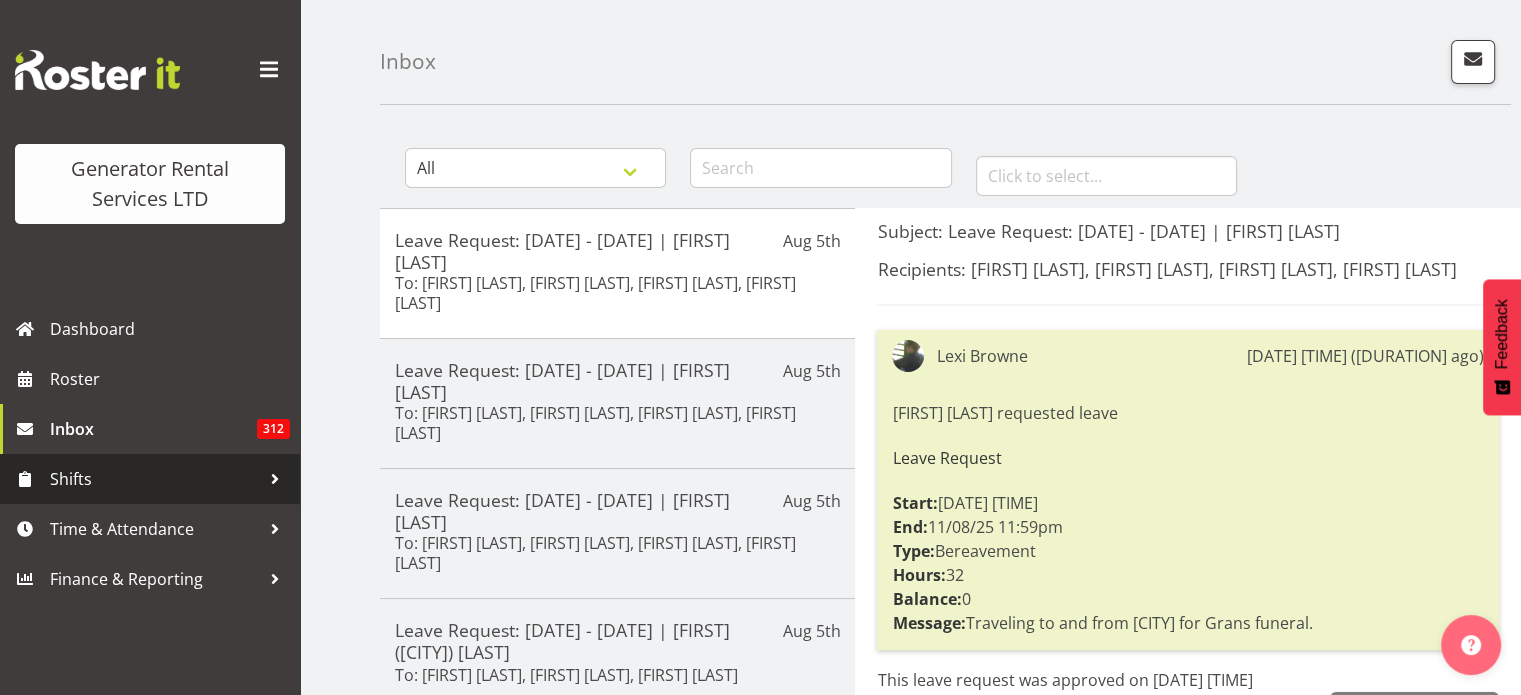 scroll, scrollTop: 200, scrollLeft: 0, axis: vertical 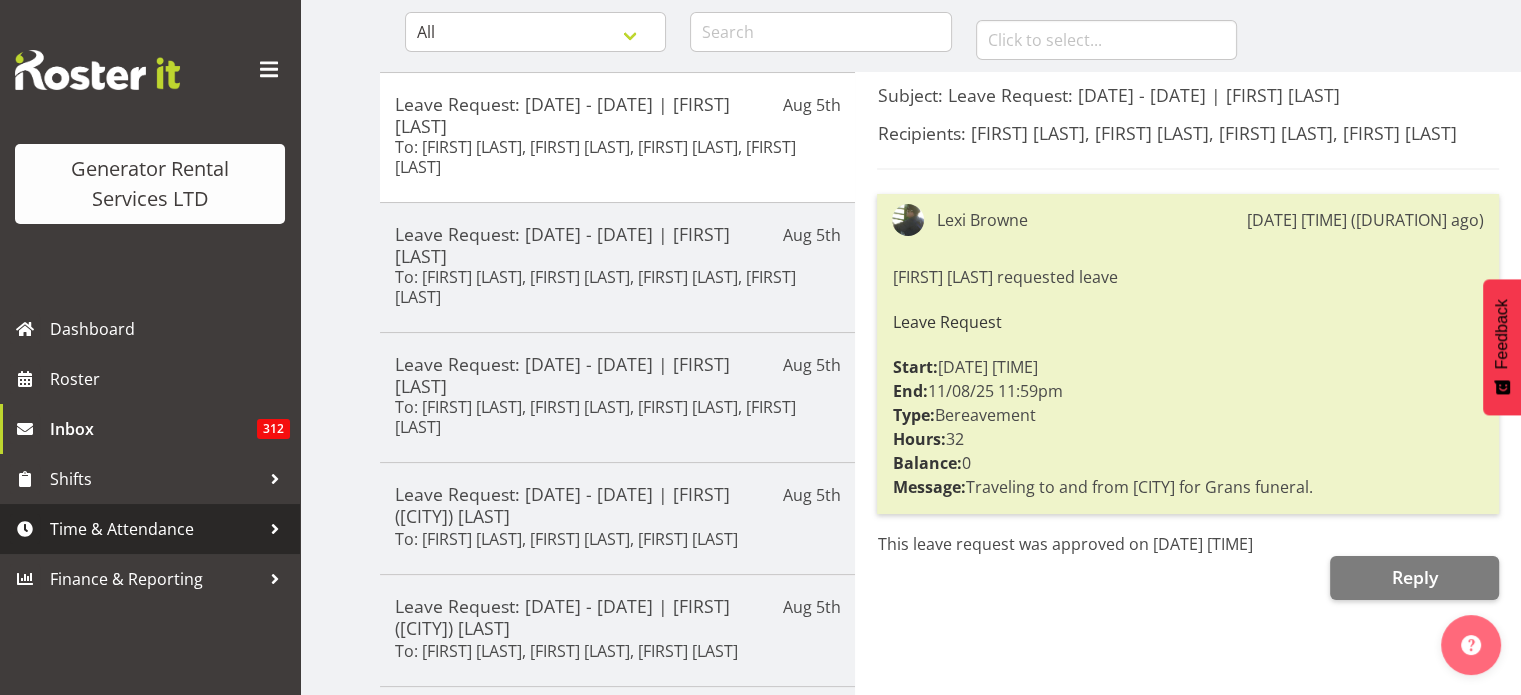 click on "Time & Attendance" at bounding box center (155, 529) 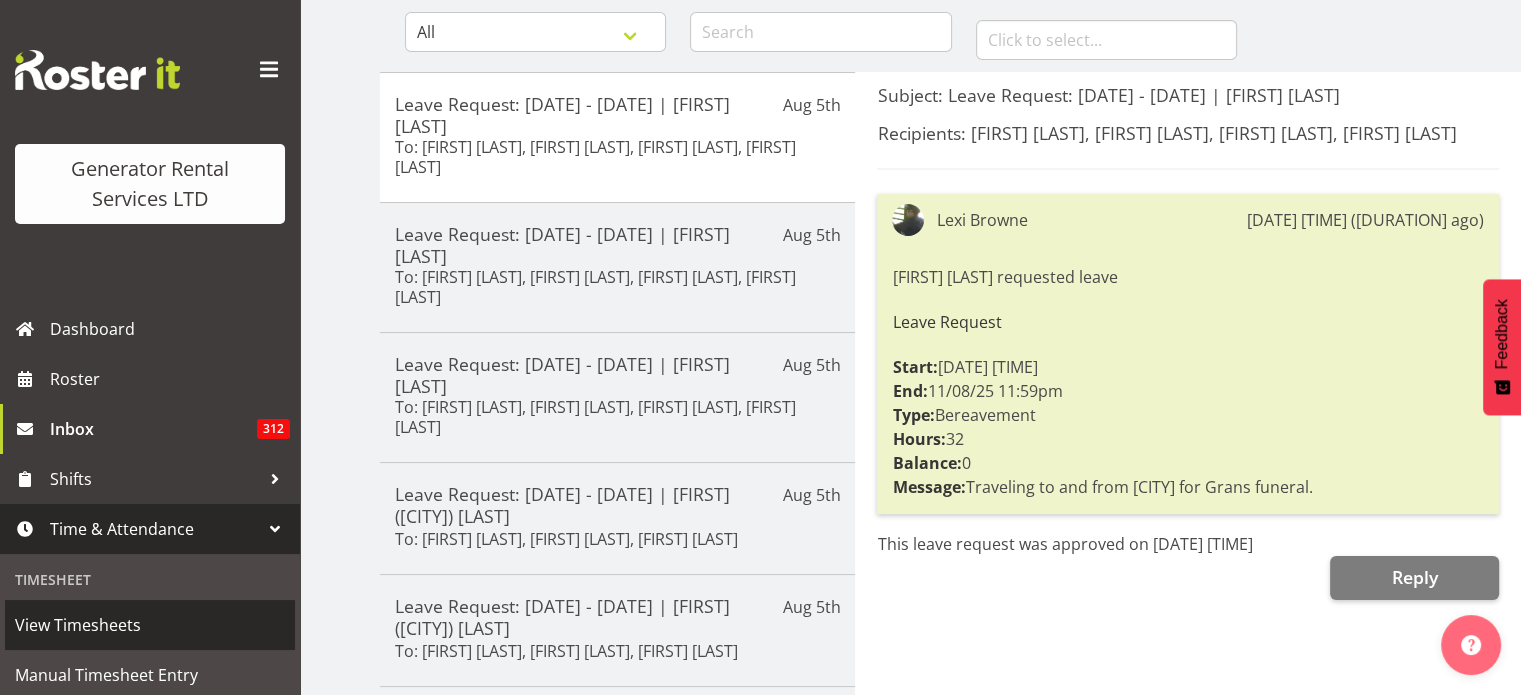 click on "View Timesheets" at bounding box center (150, 625) 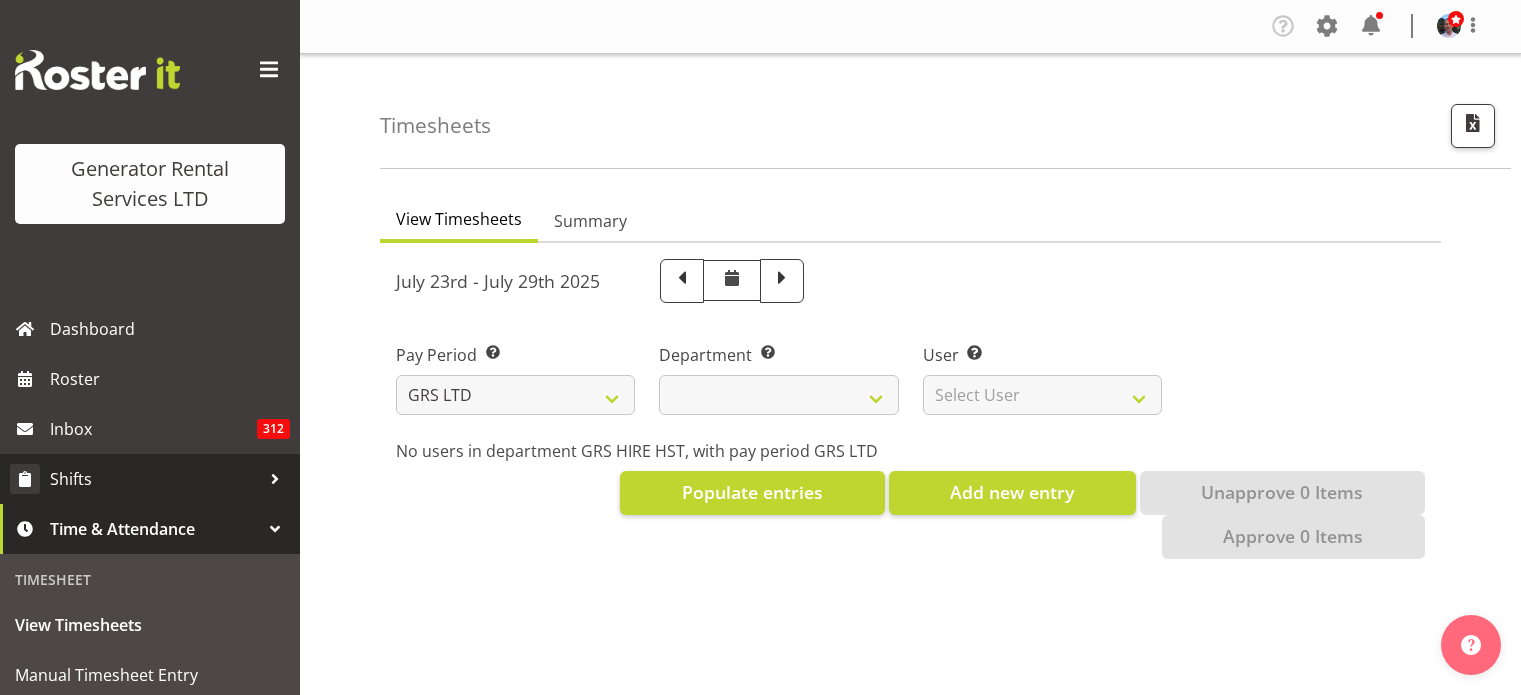 scroll, scrollTop: 0, scrollLeft: 0, axis: both 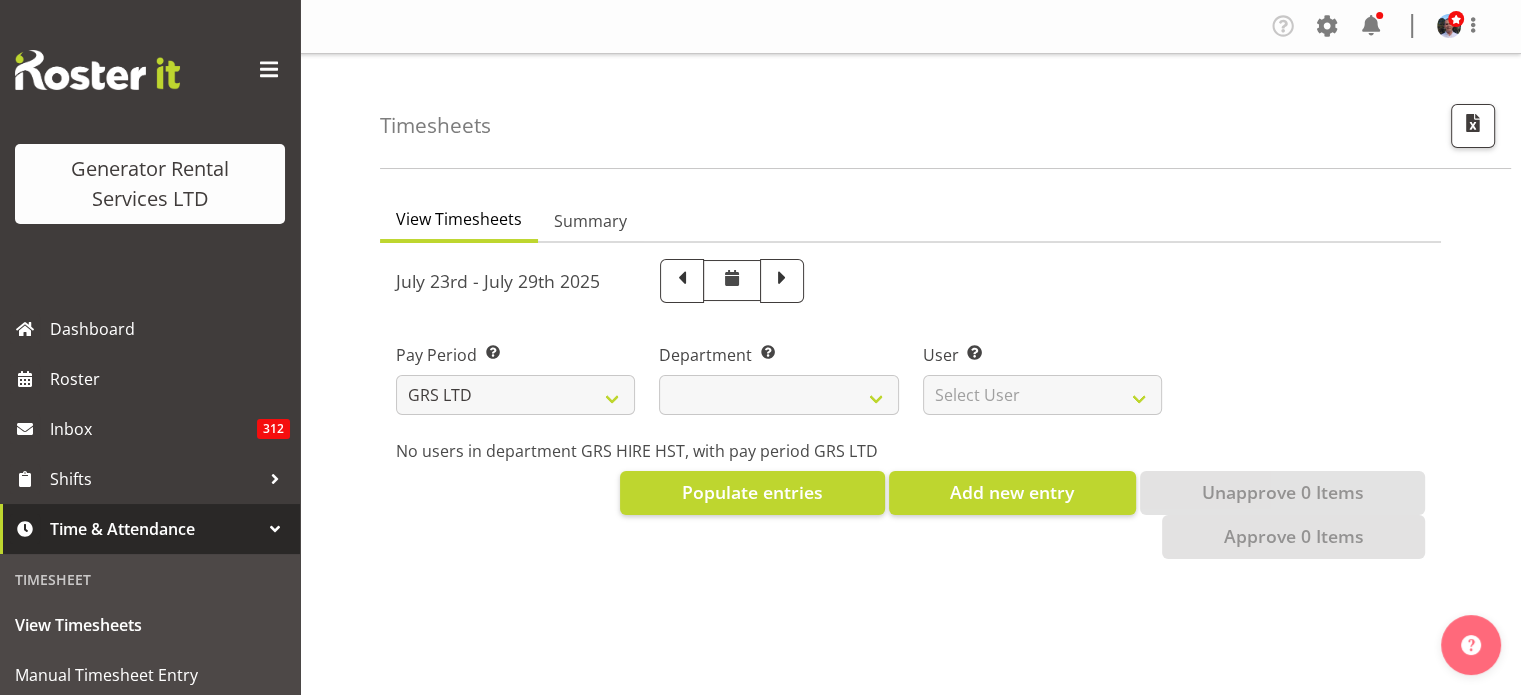 select 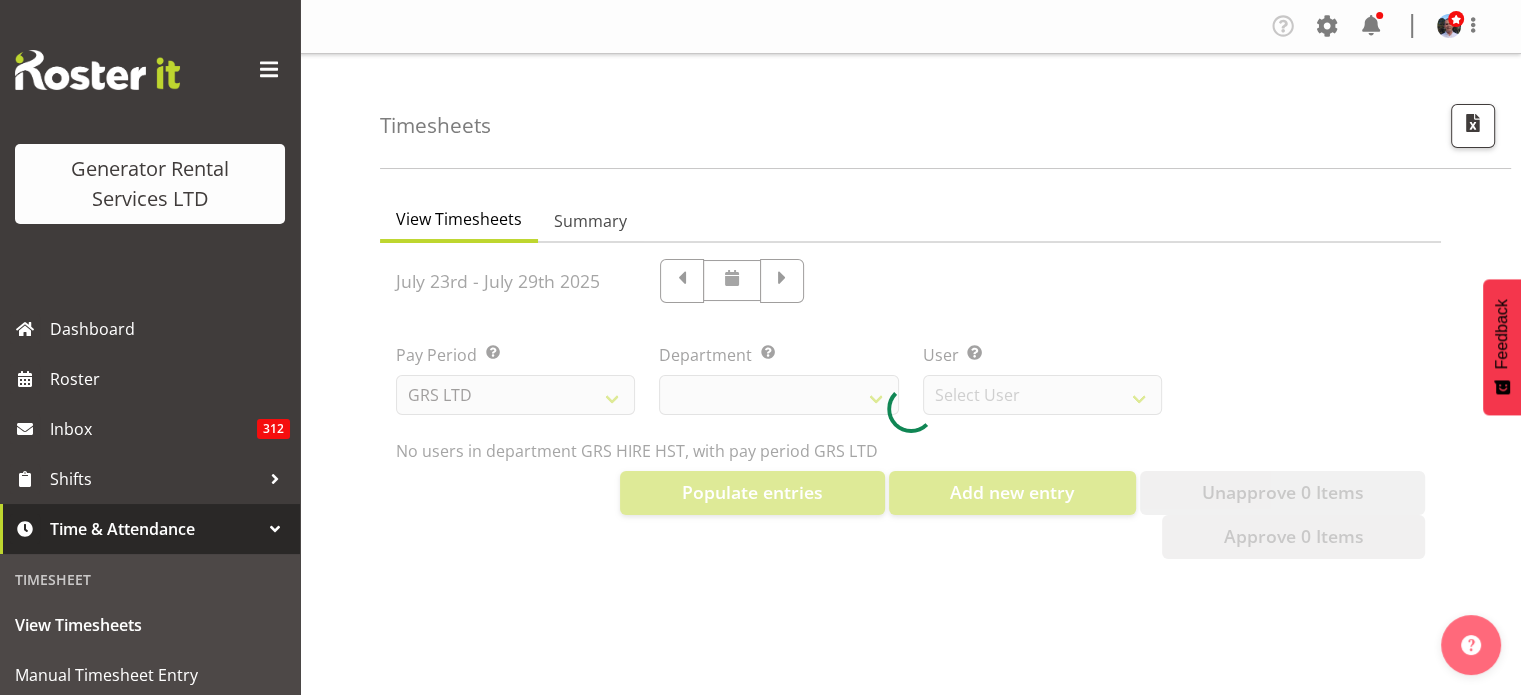 scroll, scrollTop: 304, scrollLeft: 0, axis: vertical 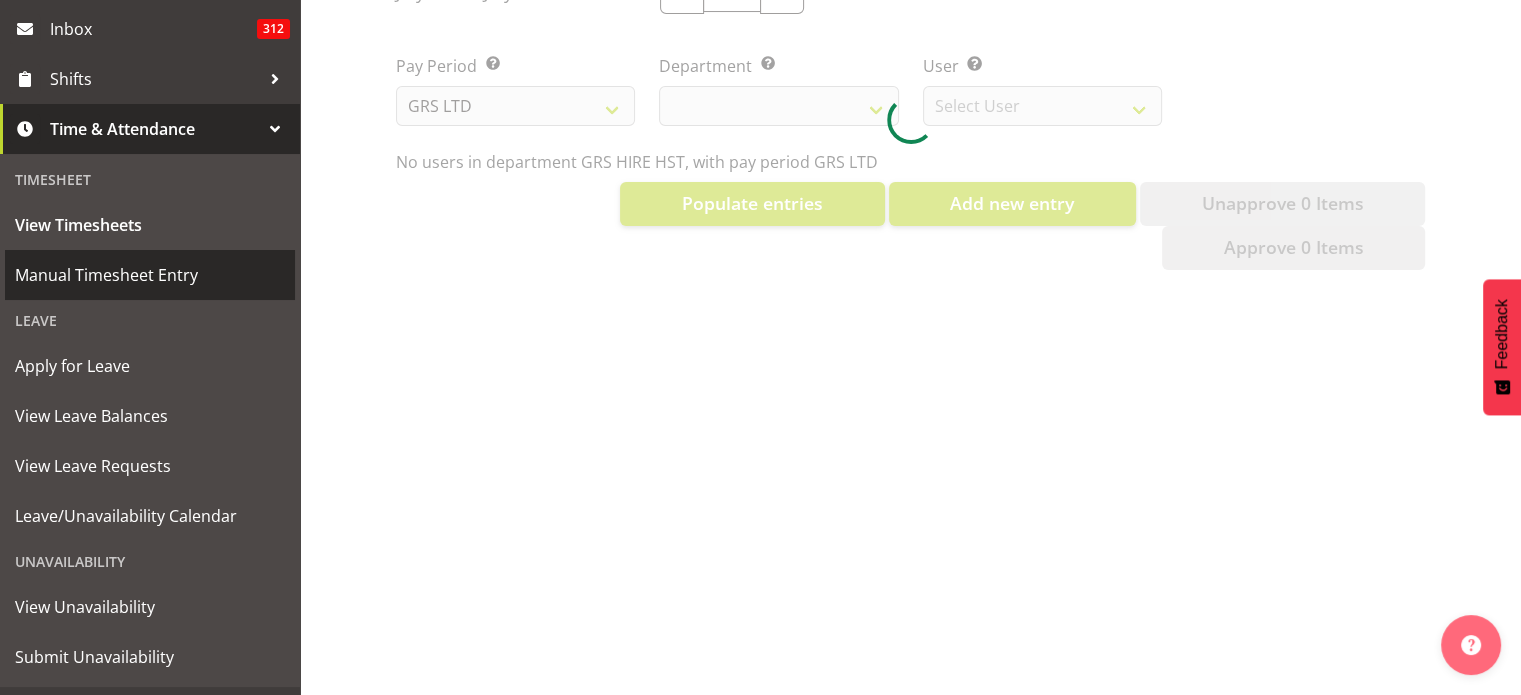 click on "Manual Timesheet Entry" at bounding box center (150, 275) 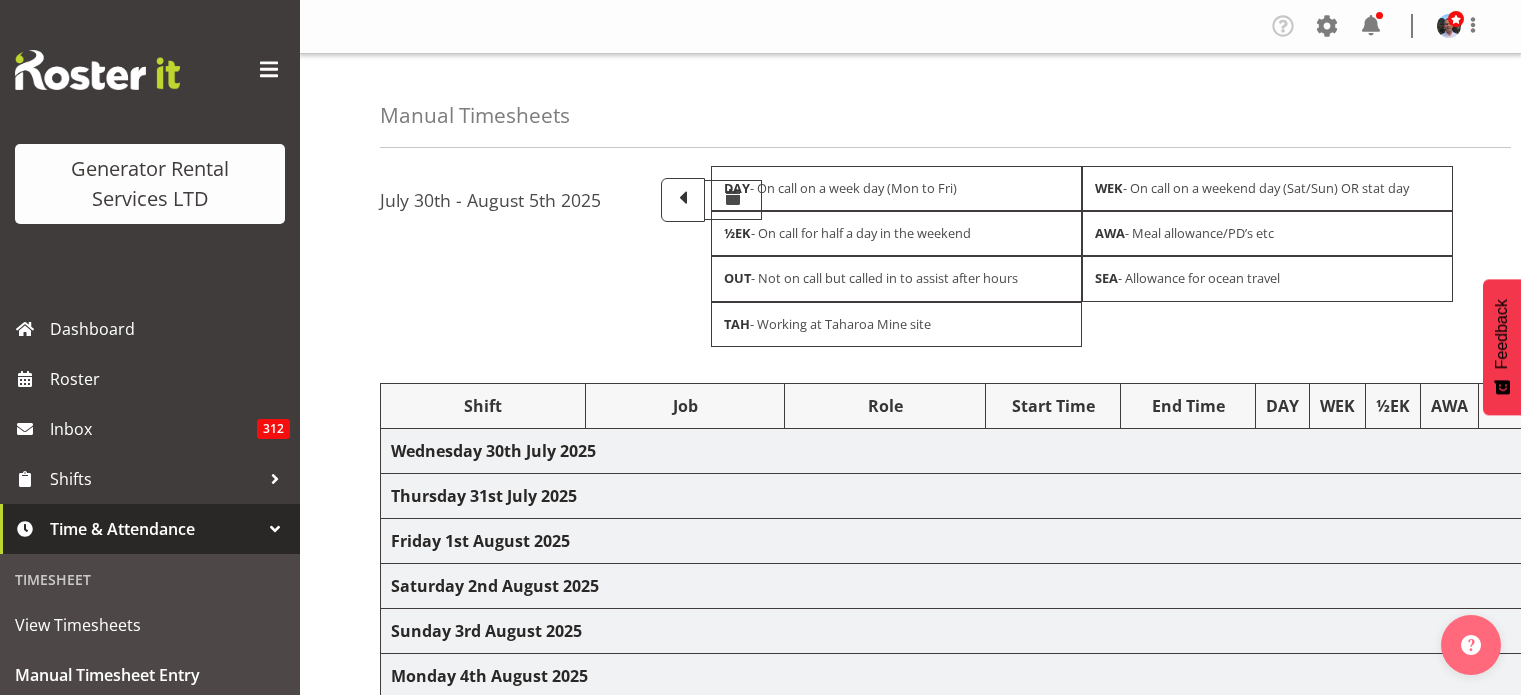 scroll, scrollTop: 0, scrollLeft: 0, axis: both 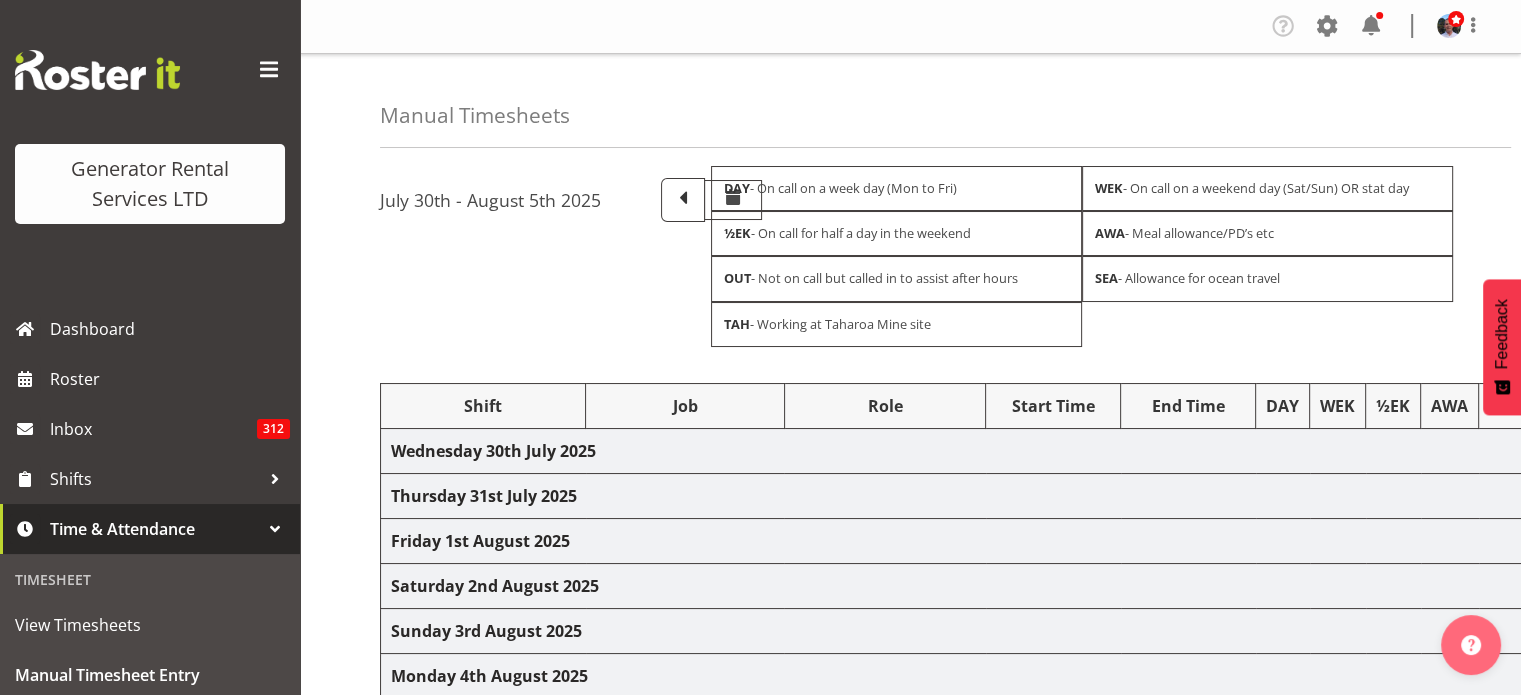 select on "6472" 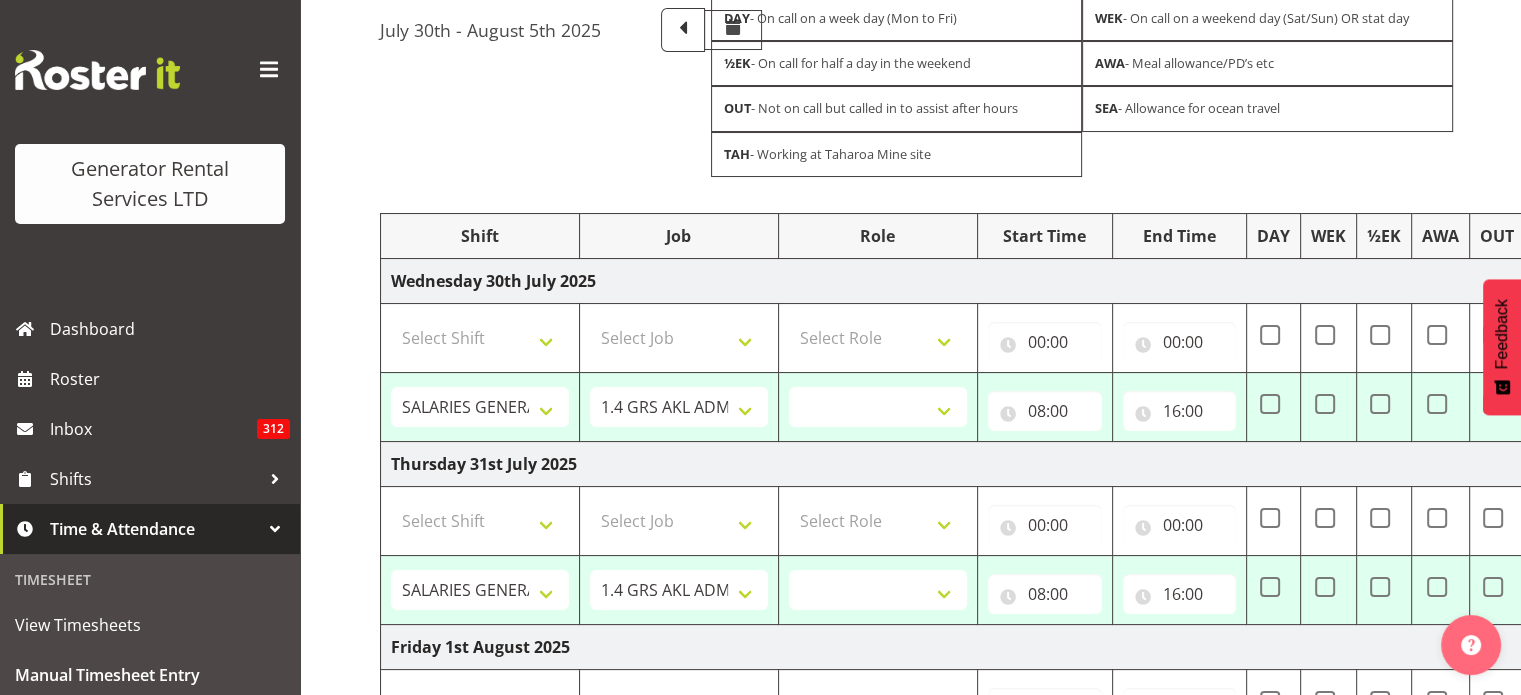 scroll, scrollTop: 200, scrollLeft: 0, axis: vertical 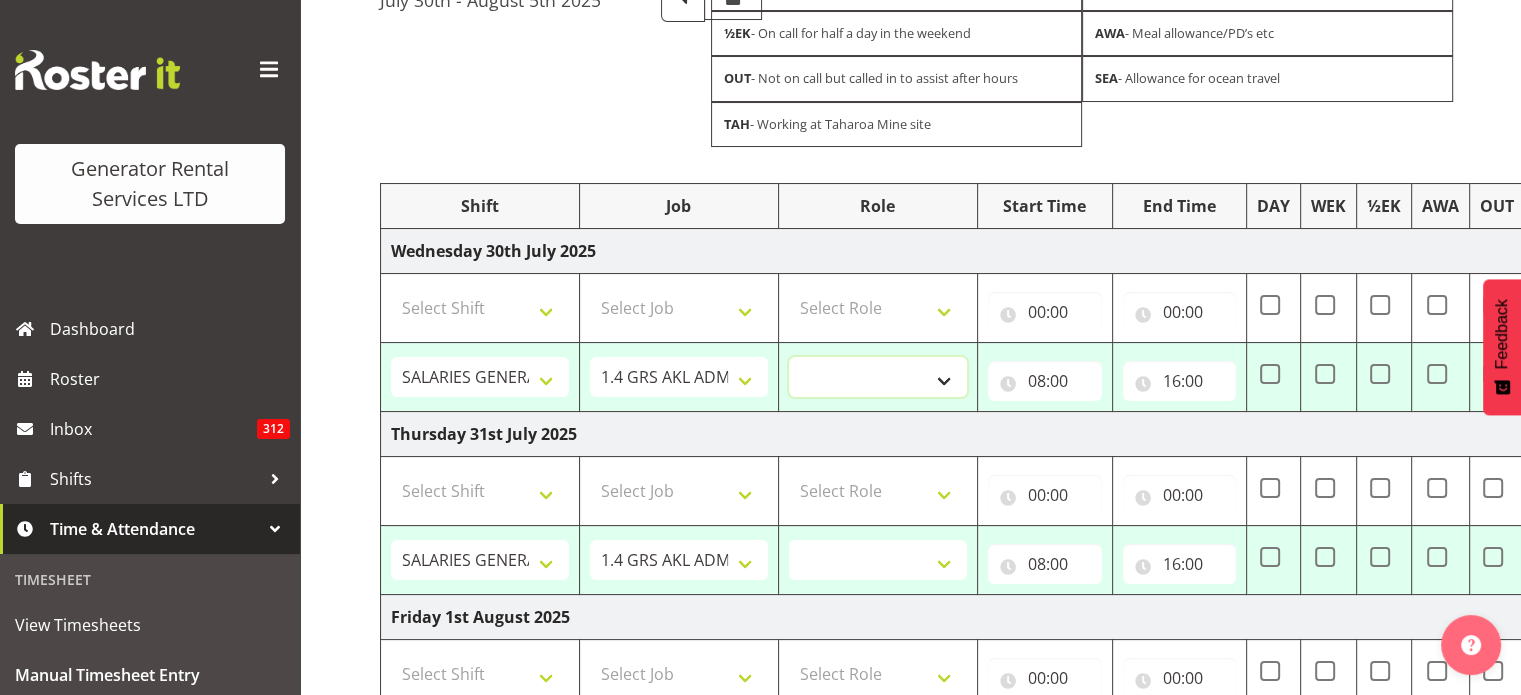 click on "Phones HSEQ manager Mechanic" at bounding box center [878, 377] 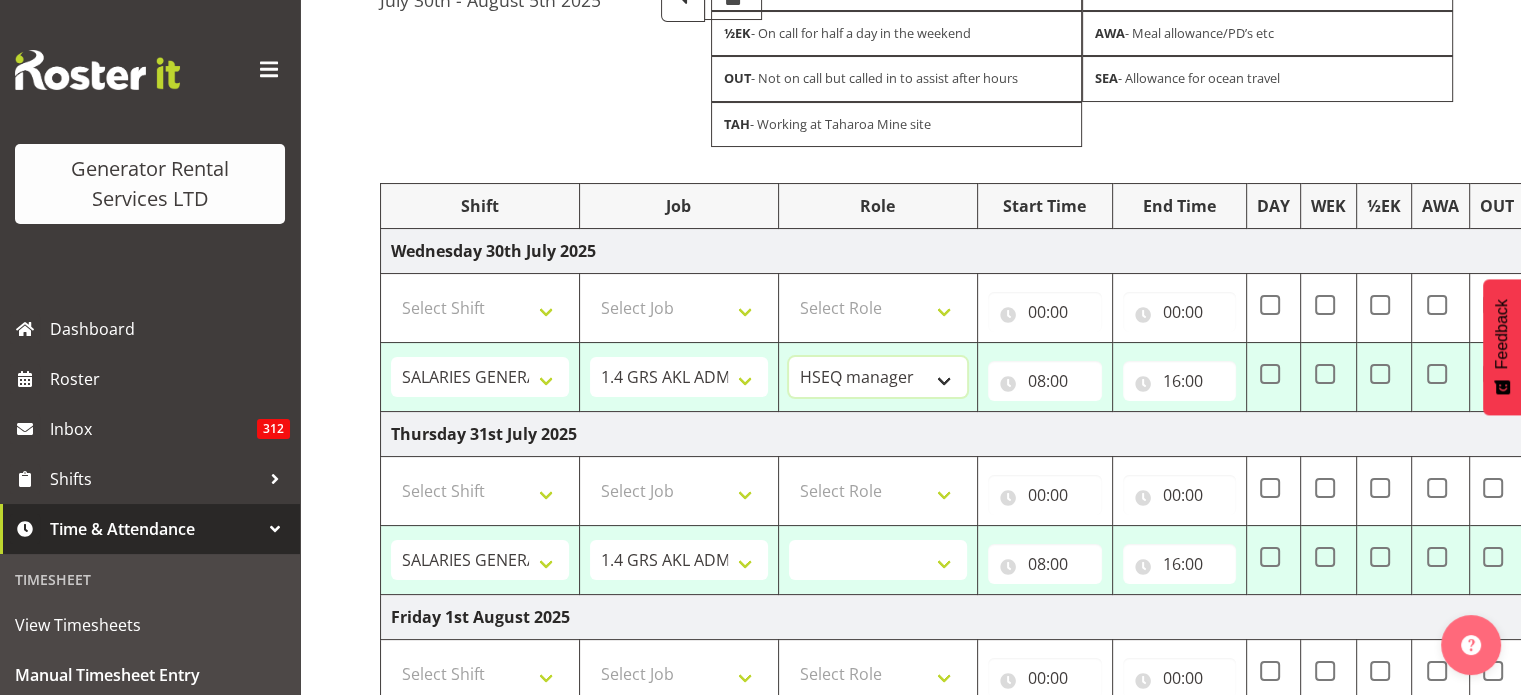 click on "Phones HSEQ manager Mechanic" at bounding box center [878, 377] 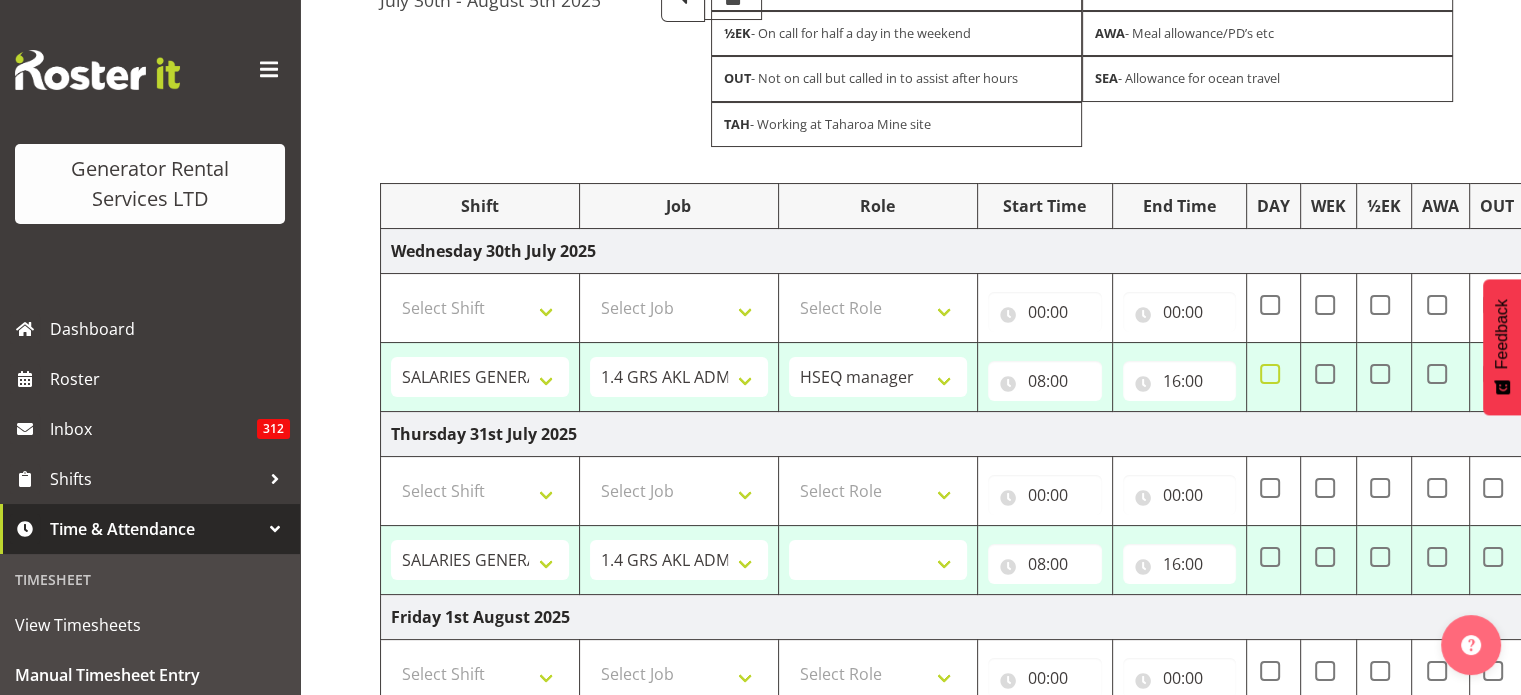 click at bounding box center (1270, 374) 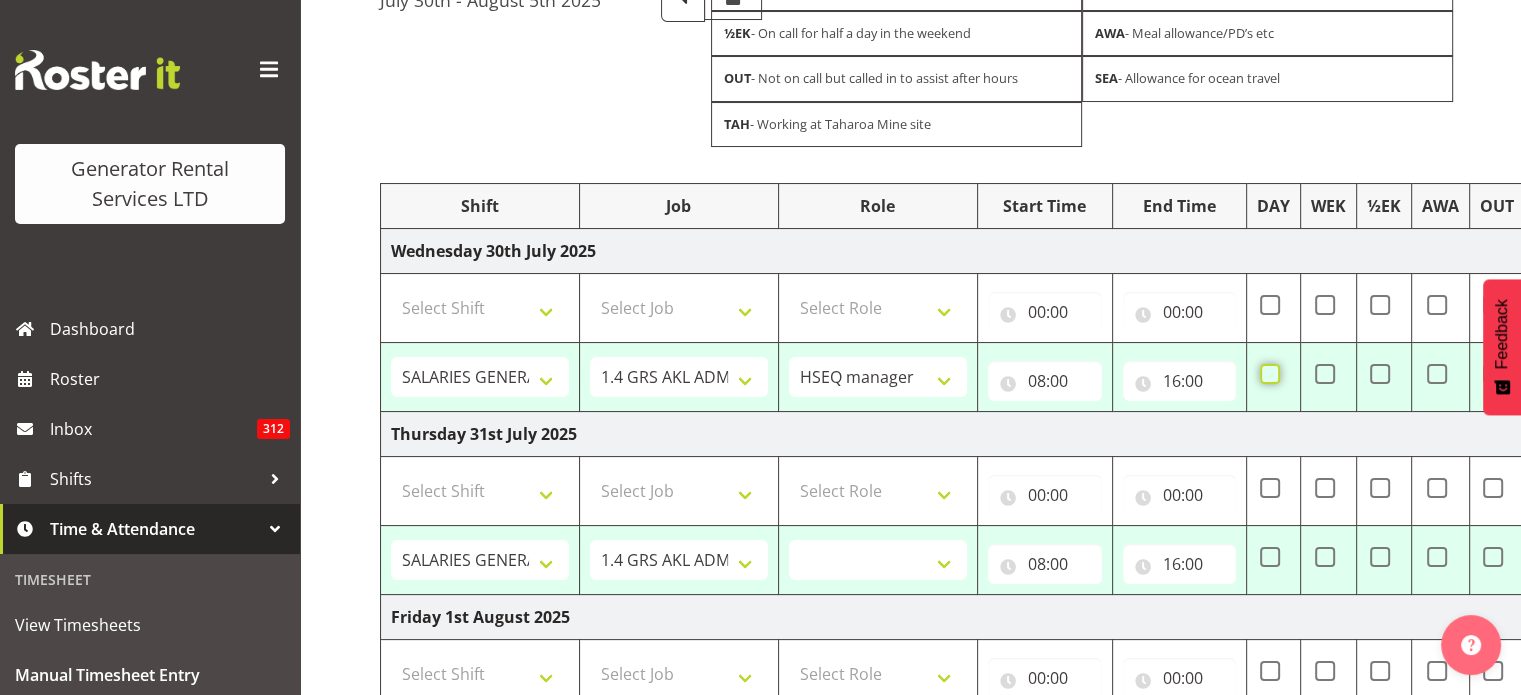 click at bounding box center [1266, 373] 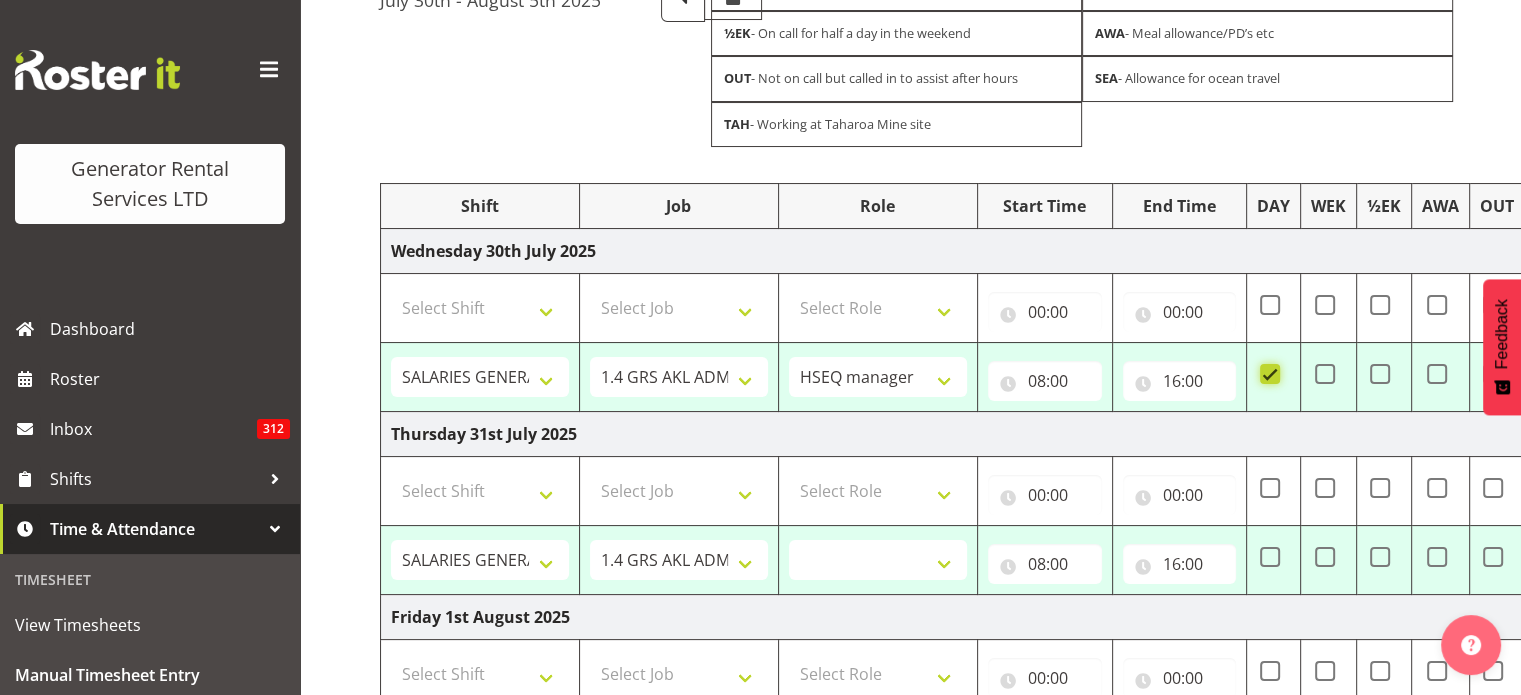 select 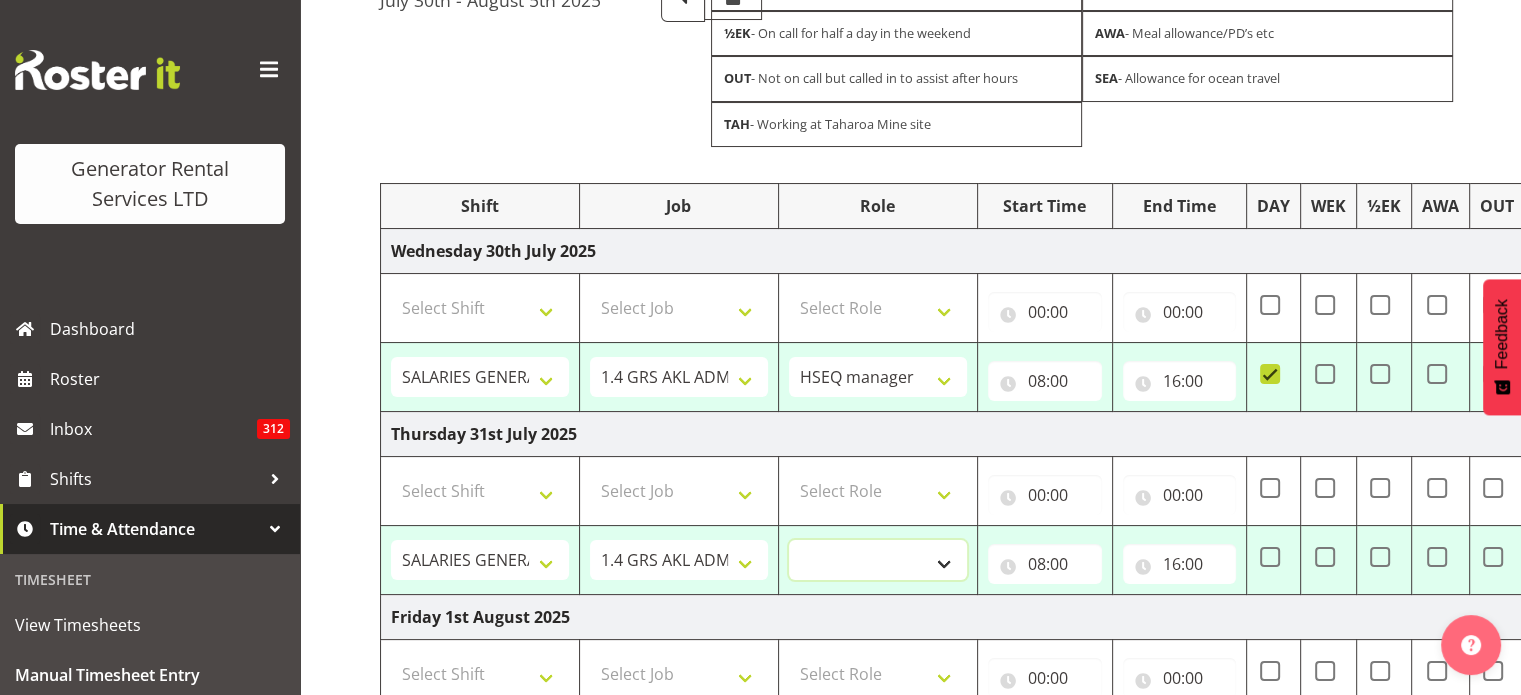 click on "Phones HSEQ manager Mechanic" at bounding box center [878, 560] 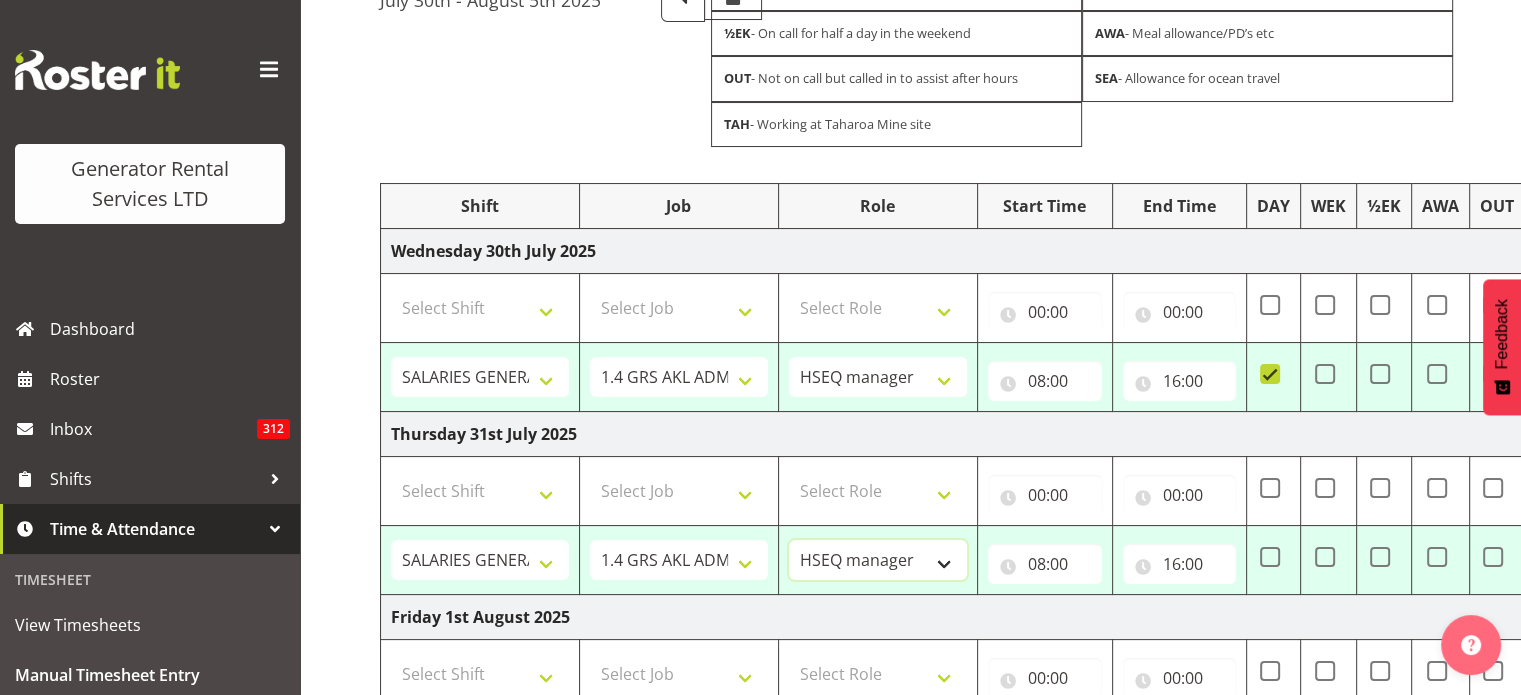 click on "Phones HSEQ manager Mechanic" at bounding box center [878, 560] 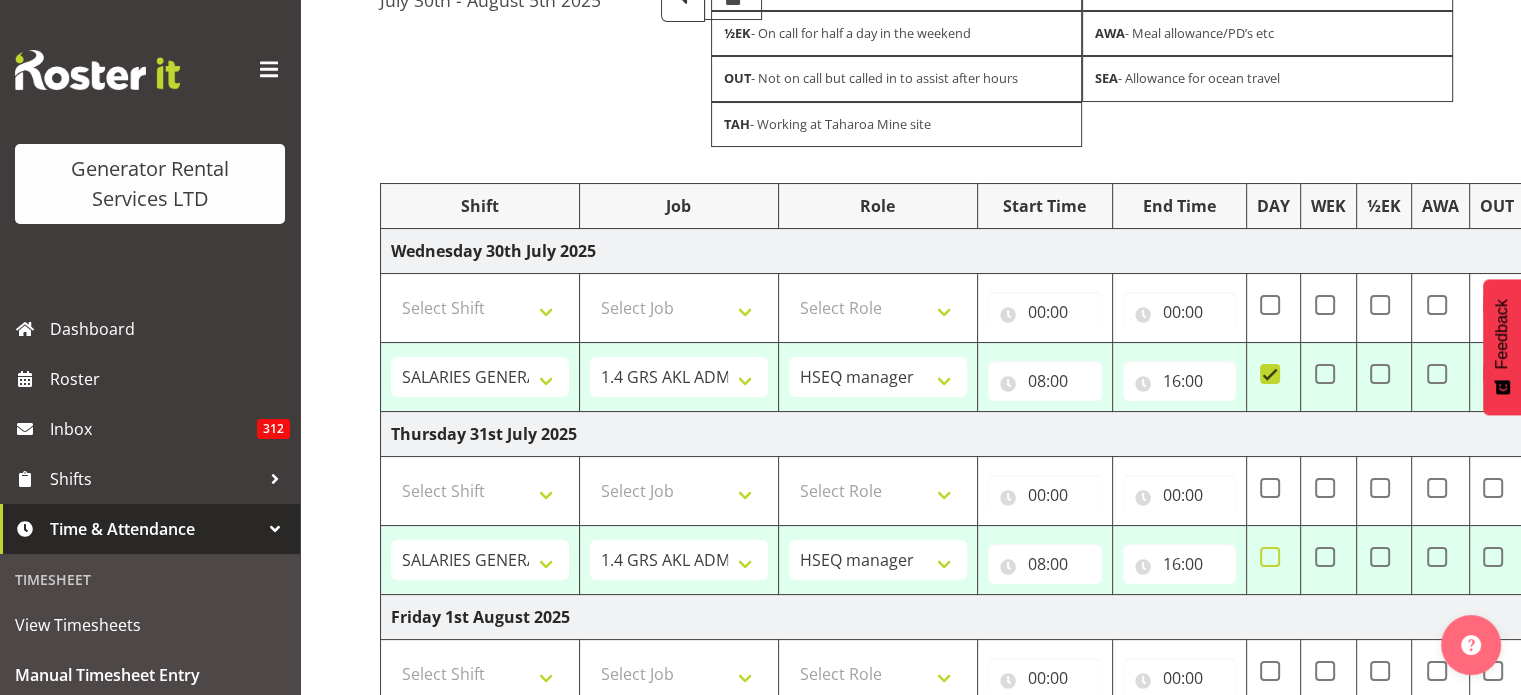 click at bounding box center [1270, 557] 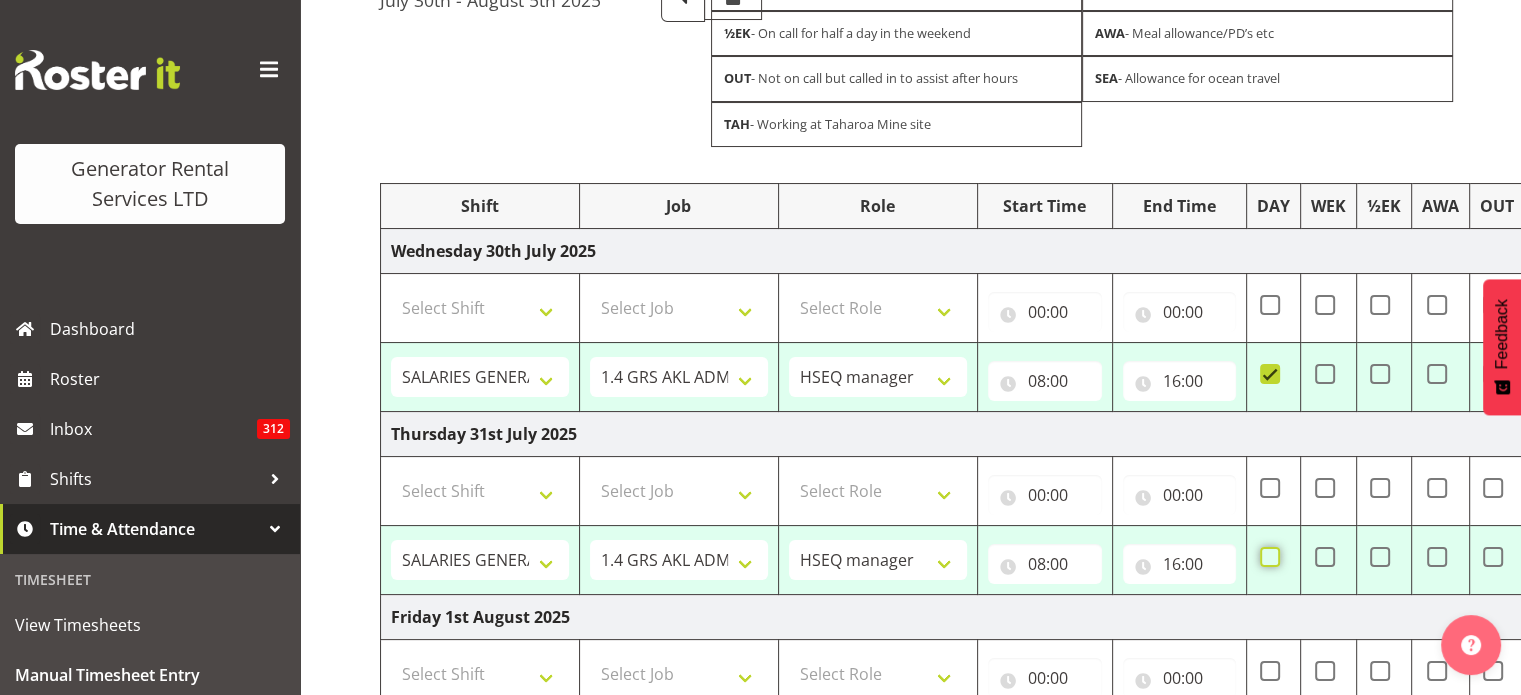 click at bounding box center [1266, 556] 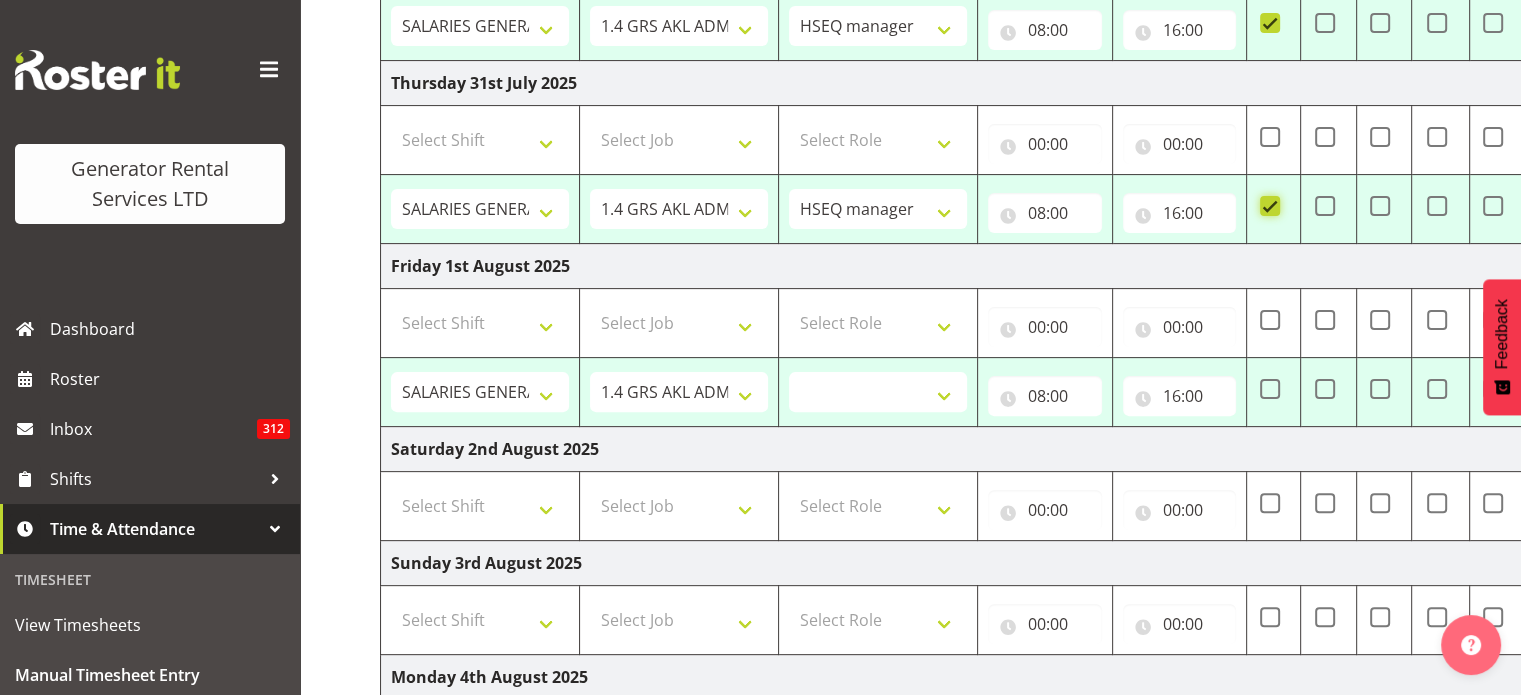 scroll, scrollTop: 600, scrollLeft: 0, axis: vertical 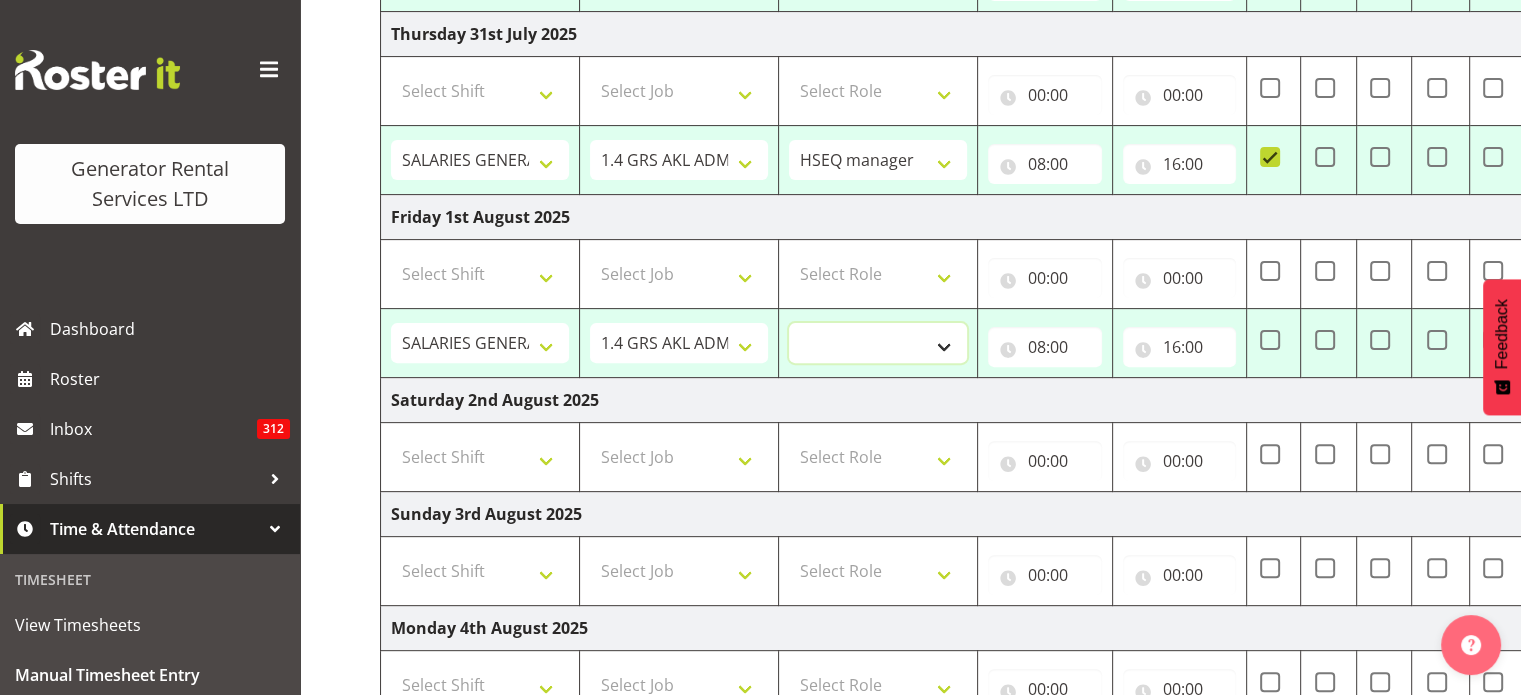 click on "Phones HSEQ manager Mechanic" at bounding box center [878, 343] 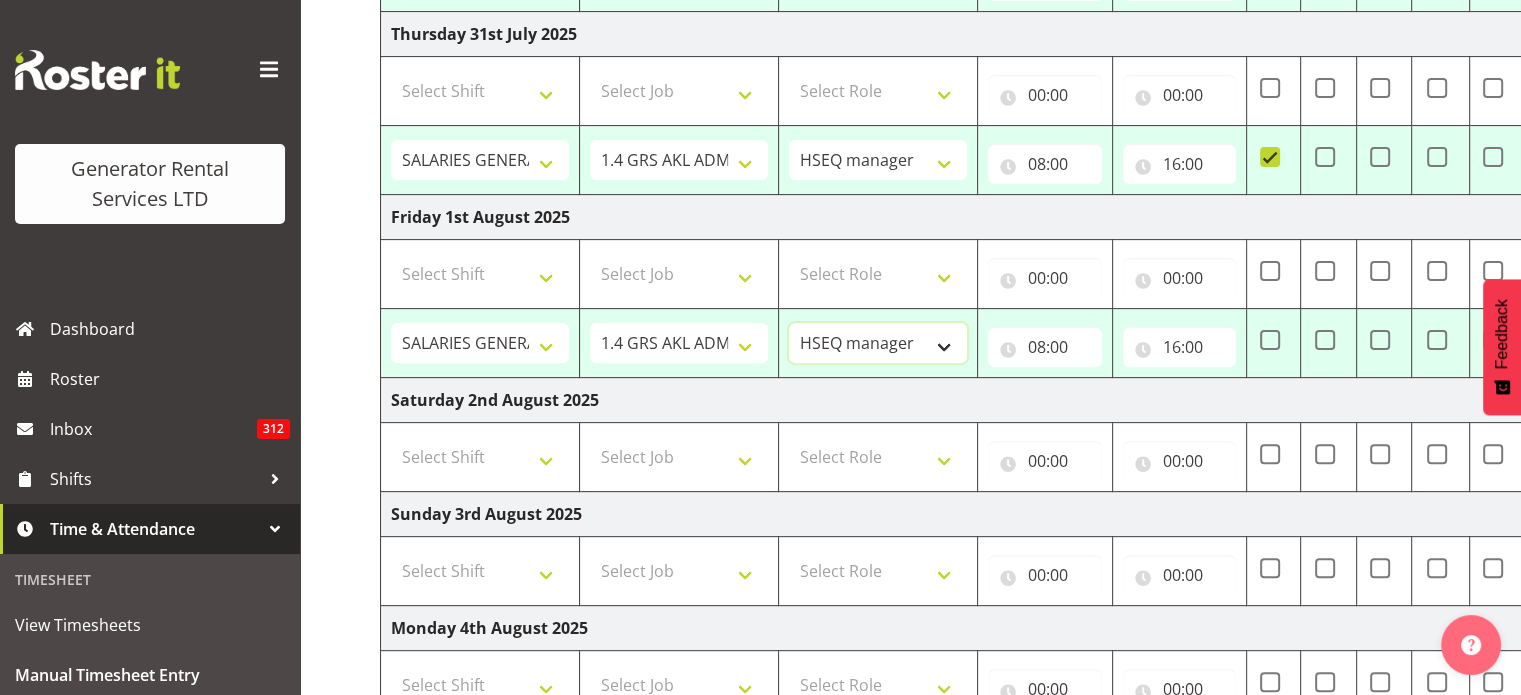 click on "Phones HSEQ manager Mechanic" at bounding box center (878, 343) 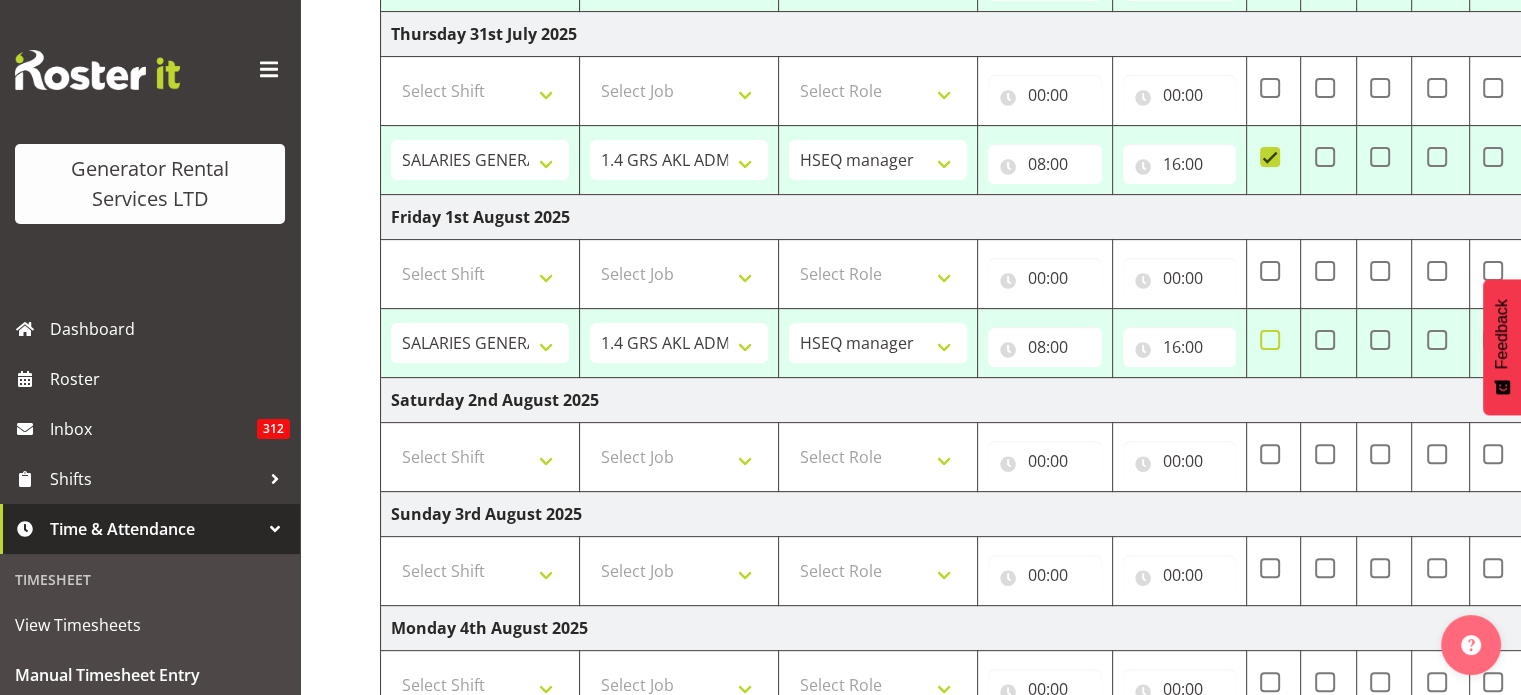 click at bounding box center [1270, 340] 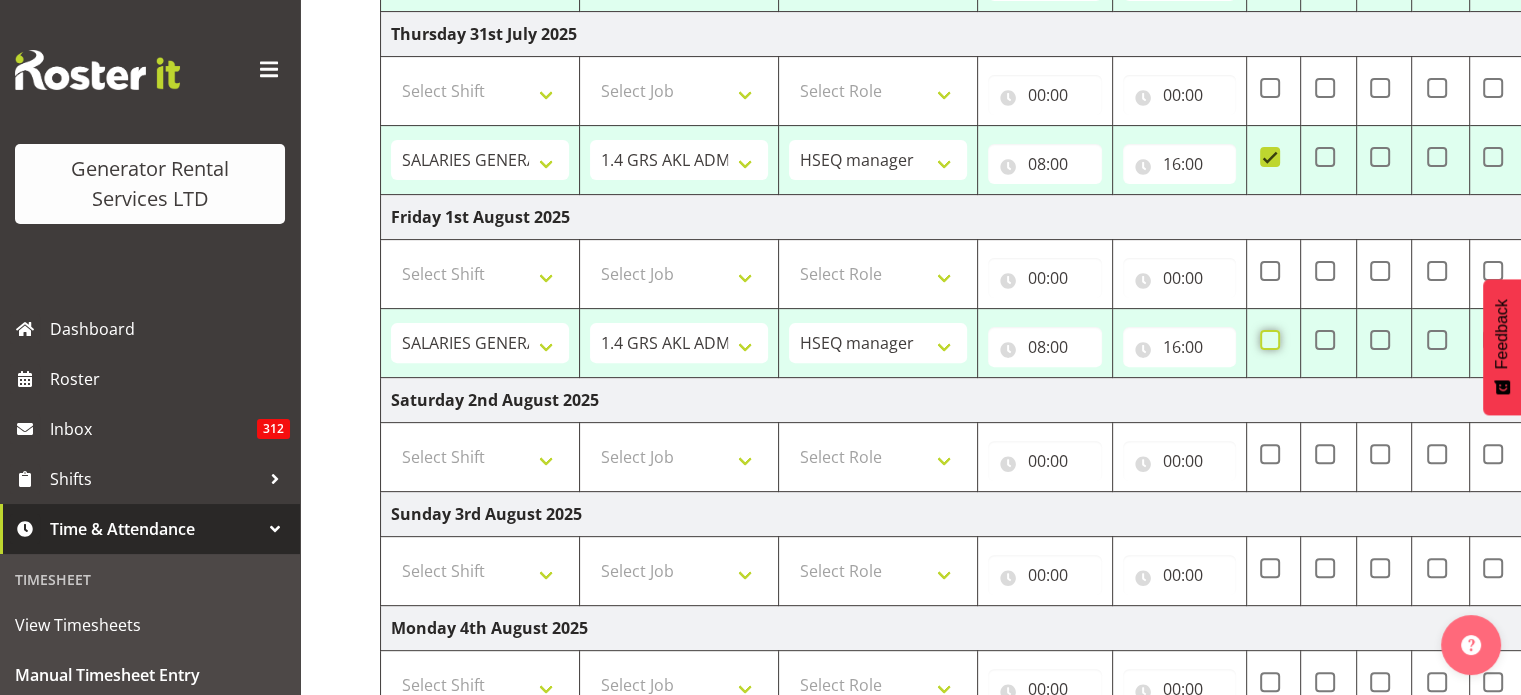 click at bounding box center [1266, 339] 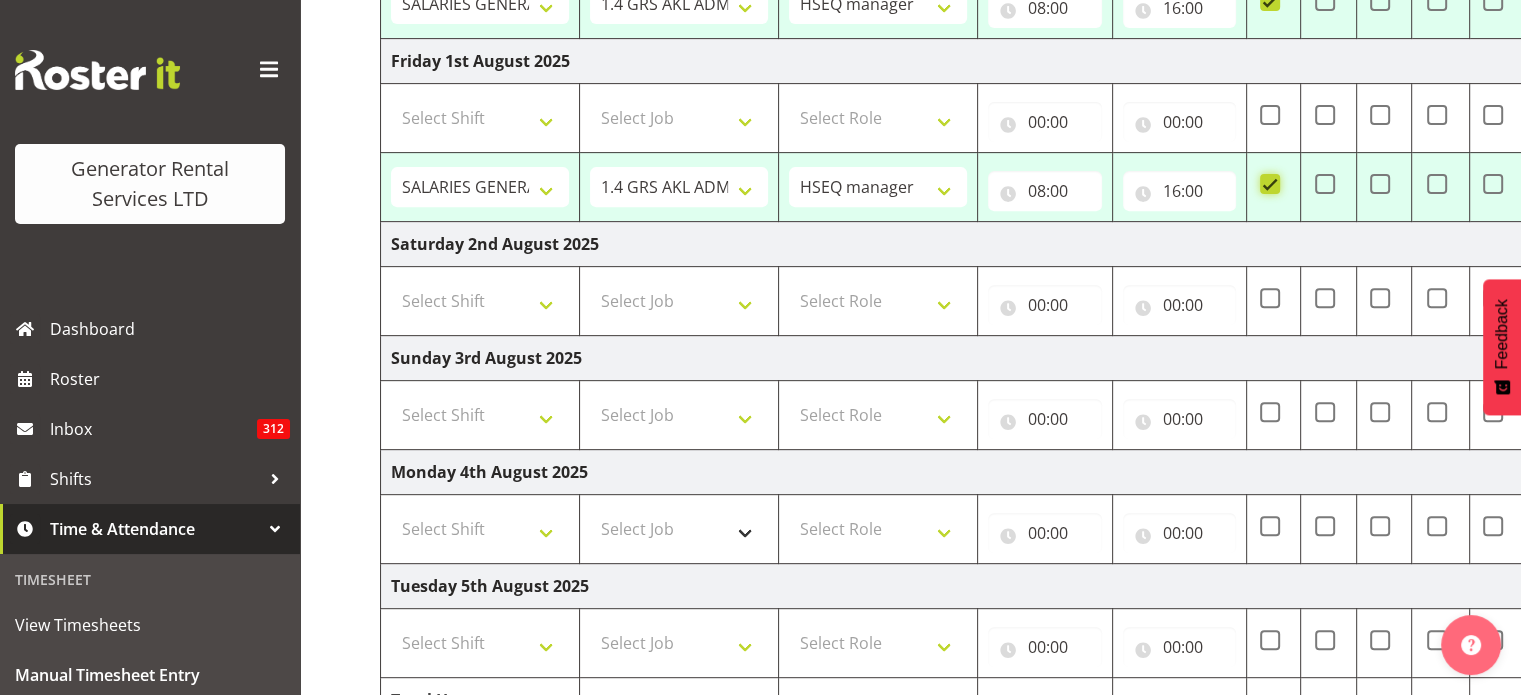 scroll, scrollTop: 800, scrollLeft: 0, axis: vertical 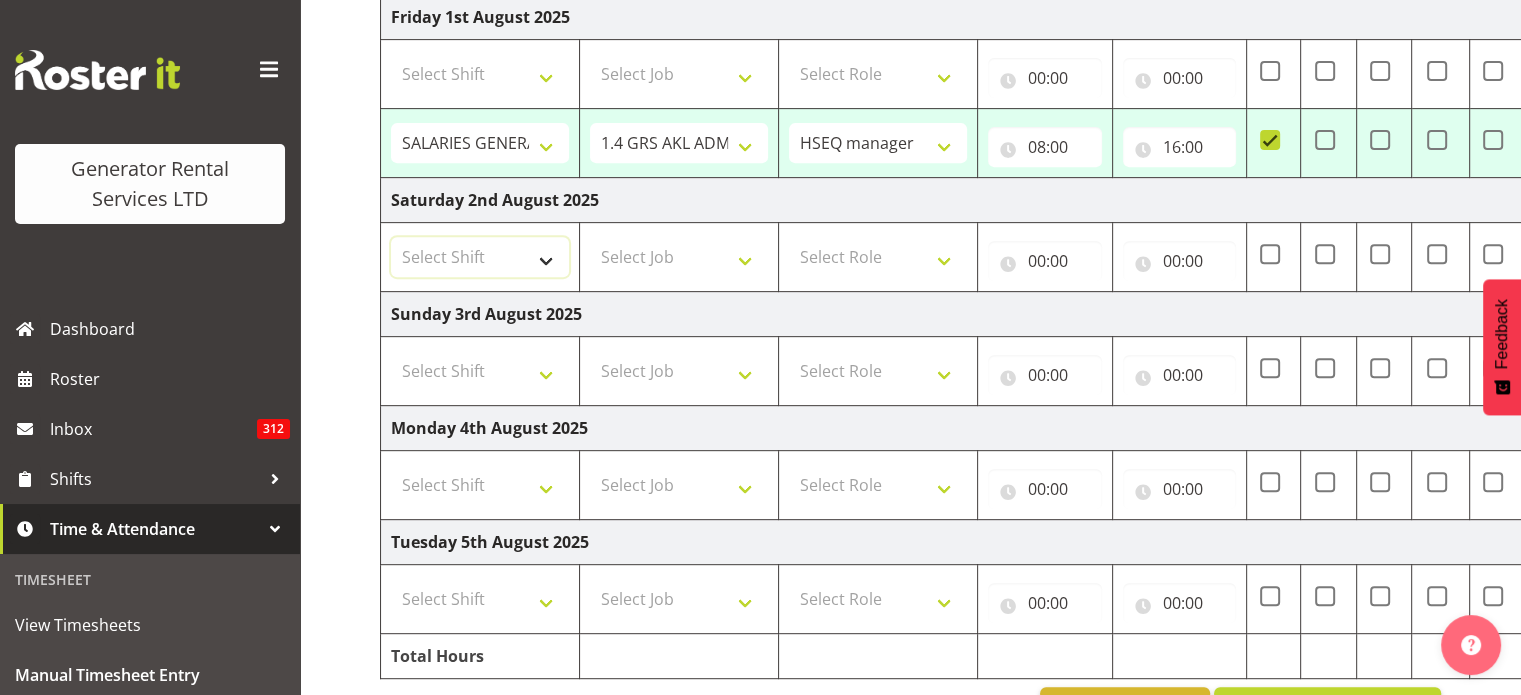 click on "Select Shift  #105 e cert #112 Delivery to V8 boneyard #1250-3 - Take load bank to Cummins Wiri and load up #1250-3 so Cummins can find leaks etc. Time TBC #1265 - Remove both VSD's and test and fit 16amp and light timer to make it Taharoa spec going back down on monday #1284 - Tear down rocker assembly and clean parts. #402 - Service , load test , remove second set of tails , wash/ tidy up   going out long term hire 2 months #510 - Repair Powerlocks #515 - Reset back to 415V / 50Hz #515 - requires converting to 60hz 1.1 GRS AKL RENTALS WORK 1.3 GRS TAHAROA WORK 1.30pm Finish - [FIRST] 1.5 GRS AKL ENGINEERING  WORK 1.6 GRS AKL CALL OUT WORK 1.7 GRS AKL STAND DOWN 10am Site visit in [CITY] with [FIRST]. 1262 - 4 Hour Loadbank 1267 Alternator finish - Going back to taharoa 1288 - 4 Hour Load Test 12pm finish - [FIRST] [LAST] 12pm finish - [FIRST] [LAST] 12pm start - [FIRST] [LAST] (Court) 1405-121 Alternator re-installation 1pm Finish - [FIRST] 2.1 GRS TGA RENTALS WORK 2.1 GRS TGA RENTALS WORK 2.30pm finish Bisbane" at bounding box center (480, 257) 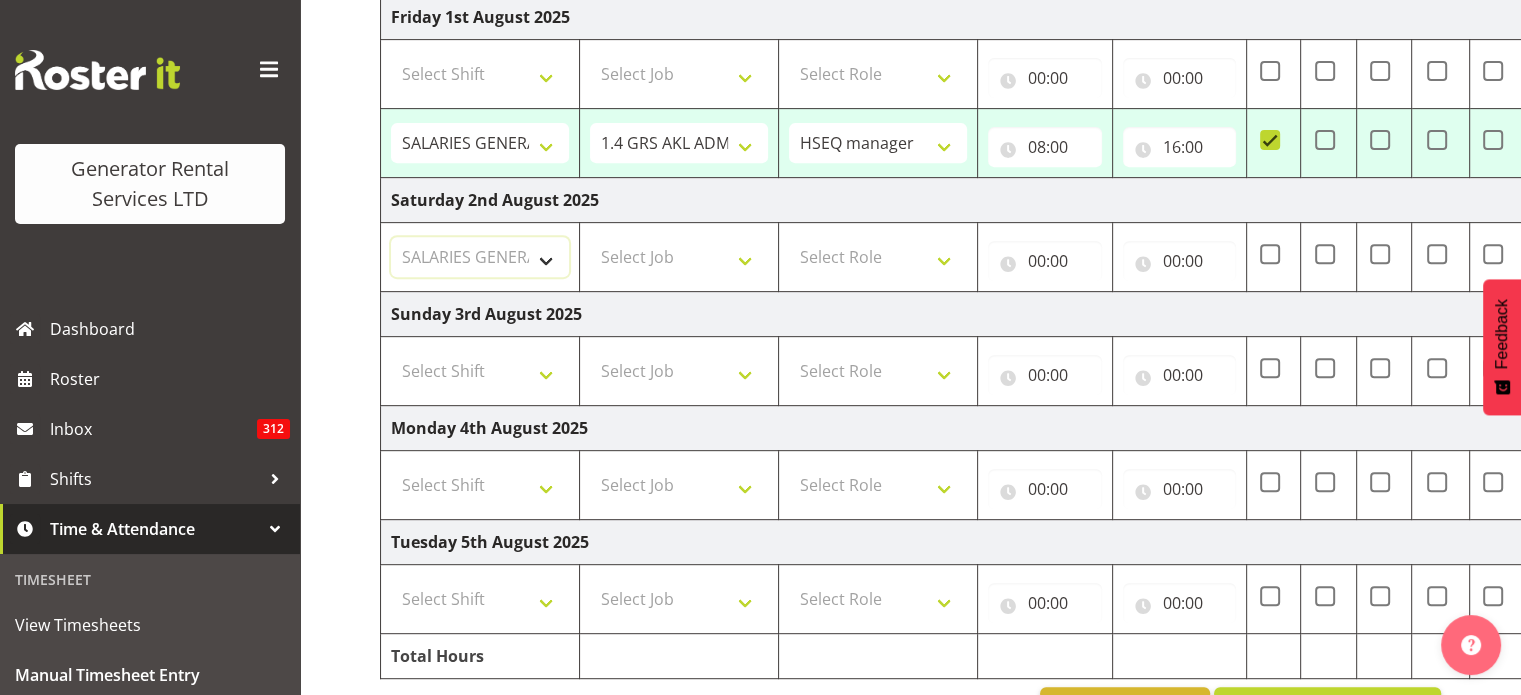 click on "Select Shift  #105 e cert #112 Delivery to V8 boneyard #1250-3 - Take load bank to Cummins Wiri and load up #1250-3 so Cummins can find leaks etc. Time TBC #1265 - Remove both VSD's and test and fit 16amp and light timer to make it Taharoa spec going back down on monday #1284 - Tear down rocker assembly and clean parts. #402 - Service , load test , remove second set of tails , wash/ tidy up   going out long term hire 2 months #510 - Repair Powerlocks #515 - Reset back to 415V / 50Hz #515 - requires converting to 60hz 1.1 GRS AKL RENTALS WORK 1.3 GRS TAHAROA WORK 1.30pm Finish - [FIRST] 1.5 GRS AKL ENGINEERING  WORK 1.6 GRS AKL CALL OUT WORK 1.7 GRS AKL STAND DOWN 10am Site visit in [CITY] with [FIRST]. 1262 - 4 Hour Loadbank 1267 Alternator finish - Going back to taharoa 1288 - 4 Hour Load Test 12pm finish - [FIRST] [LAST] 12pm finish - [FIRST] [LAST] 12pm start - [FIRST] [LAST] (Court) 1405-121 Alternator re-installation 1pm Finish - [FIRST] 2.1 GRS TGA RENTALS WORK 2.1 GRS TGA RENTALS WORK 2.30pm finish Bisbane" at bounding box center [480, 257] 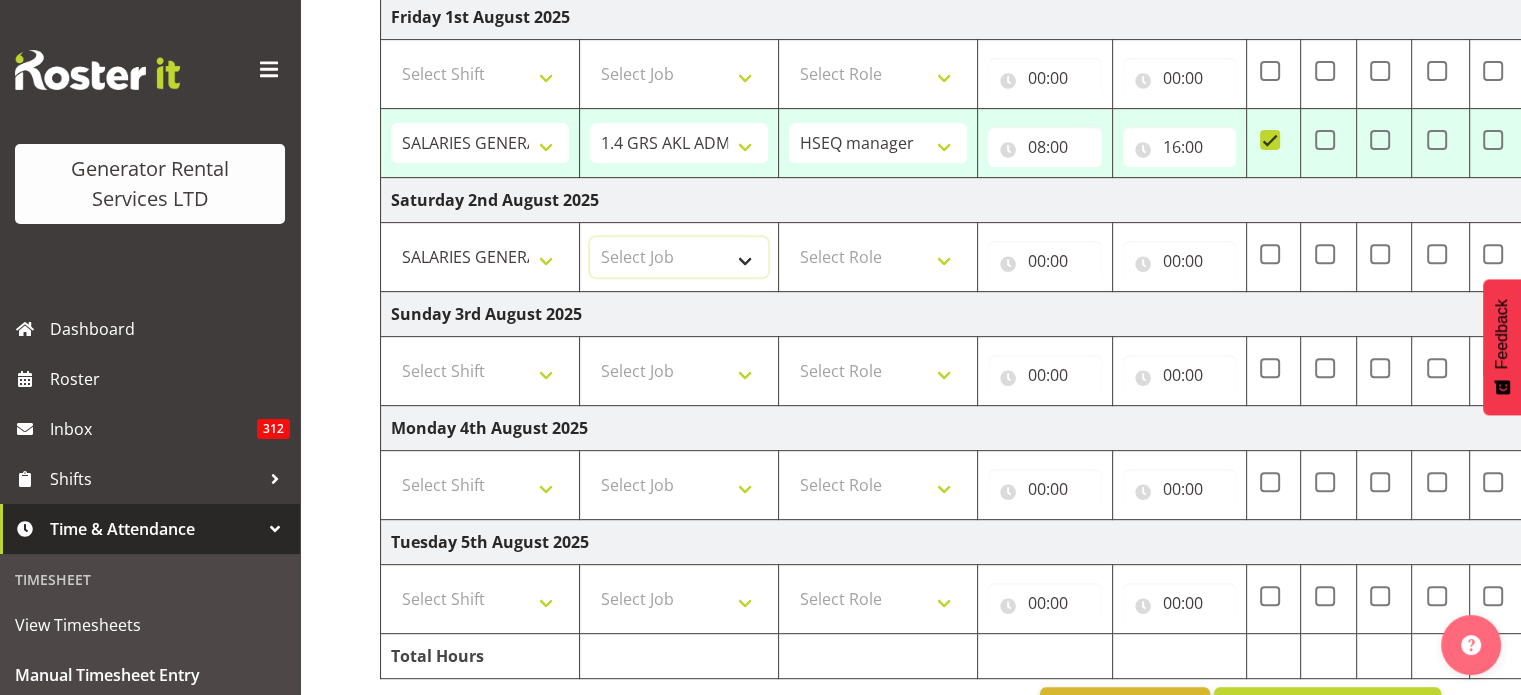click on "Select Job  1.1 GRS AKL RENTALS 1.1 GRS AKL RENTALS AC 1.1 GRS AKL RENTALS CT 1.1 GRS AKL RENTALS DW 1.1 GRS AKL RENTALS HM 1.1 GRS AKL RENTALS KP 1.1 GRS AKL RENTALS SP 1.1 GRS AKL RENTALS ZS 1.1 GRS AKL RENTALS ZT 1.2 GRS AKL SALES WORK 1.3 GRS TAHAROA WORK 1.4 GRS AKL ADMIN WORK 1.5 GRS AKL ENGINEERING WORK 1.6 GRS CALL OUT WORK 1.7 AKL STAND DOWN 2.1 GRS TGA RENTALS WORK 2.2 GRS TGA SALES WORK 2.3 GRS TGA ADMIN WORK 3.1 GRS NPE RENTALS WORK 3.2 GRS NPE SALES WORK KIWI RAIL Solomon Island Servicing tbc" at bounding box center [679, 257] 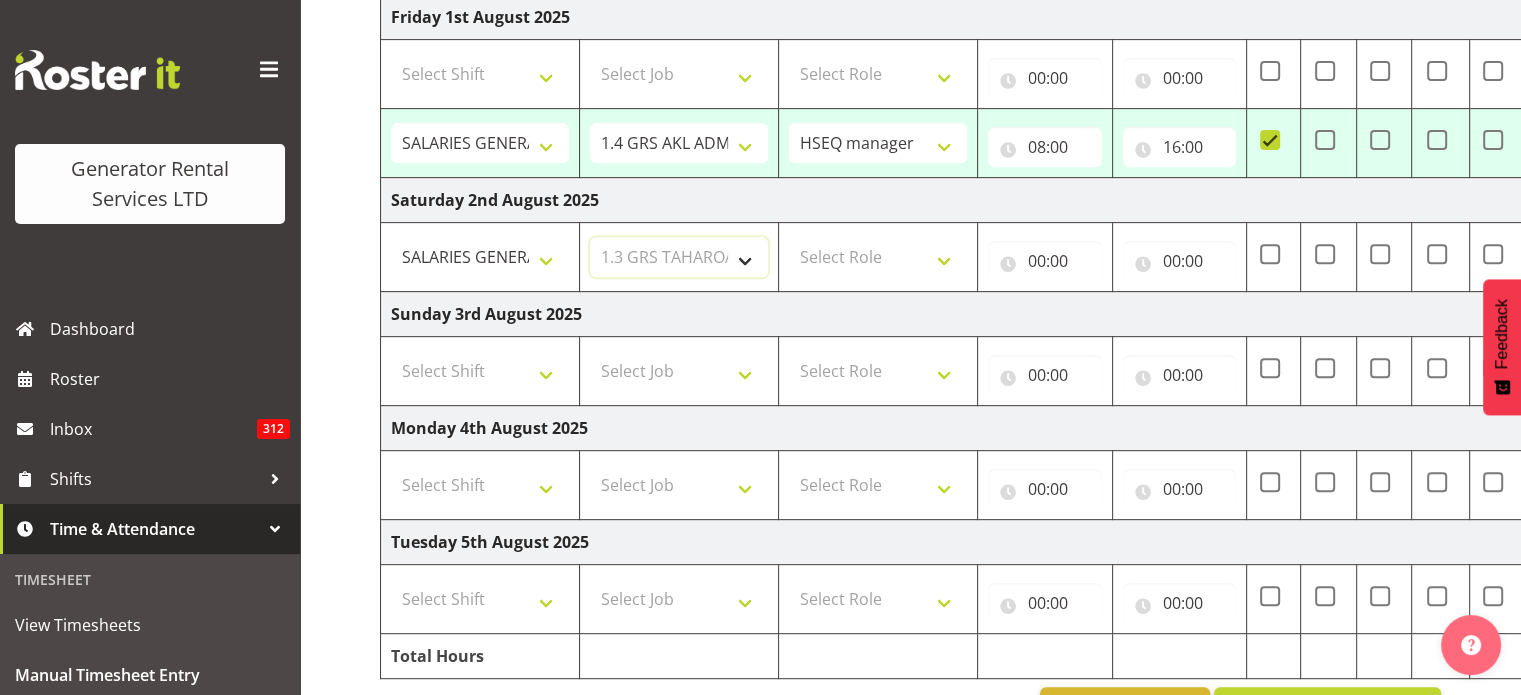 click on "Select Job  1.1 GRS AKL RENTALS 1.1 GRS AKL RENTALS AC 1.1 GRS AKL RENTALS CT 1.1 GRS AKL RENTALS DW 1.1 GRS AKL RENTALS HM 1.1 GRS AKL RENTALS KP 1.1 GRS AKL RENTALS SP 1.1 GRS AKL RENTALS ZS 1.1 GRS AKL RENTALS ZT 1.2 GRS AKL SALES WORK 1.3 GRS TAHAROA WORK 1.4 GRS AKL ADMIN WORK 1.5 GRS AKL ENGINEERING WORK 1.6 GRS CALL OUT WORK 1.7 AKL STAND DOWN 2.1 GRS TGA RENTALS WORK 2.2 GRS TGA SALES WORK 2.3 GRS TGA ADMIN WORK 3.1 GRS NPE RENTALS WORK 3.2 GRS NPE SALES WORK KIWI RAIL Solomon Island Servicing tbc" at bounding box center (679, 257) 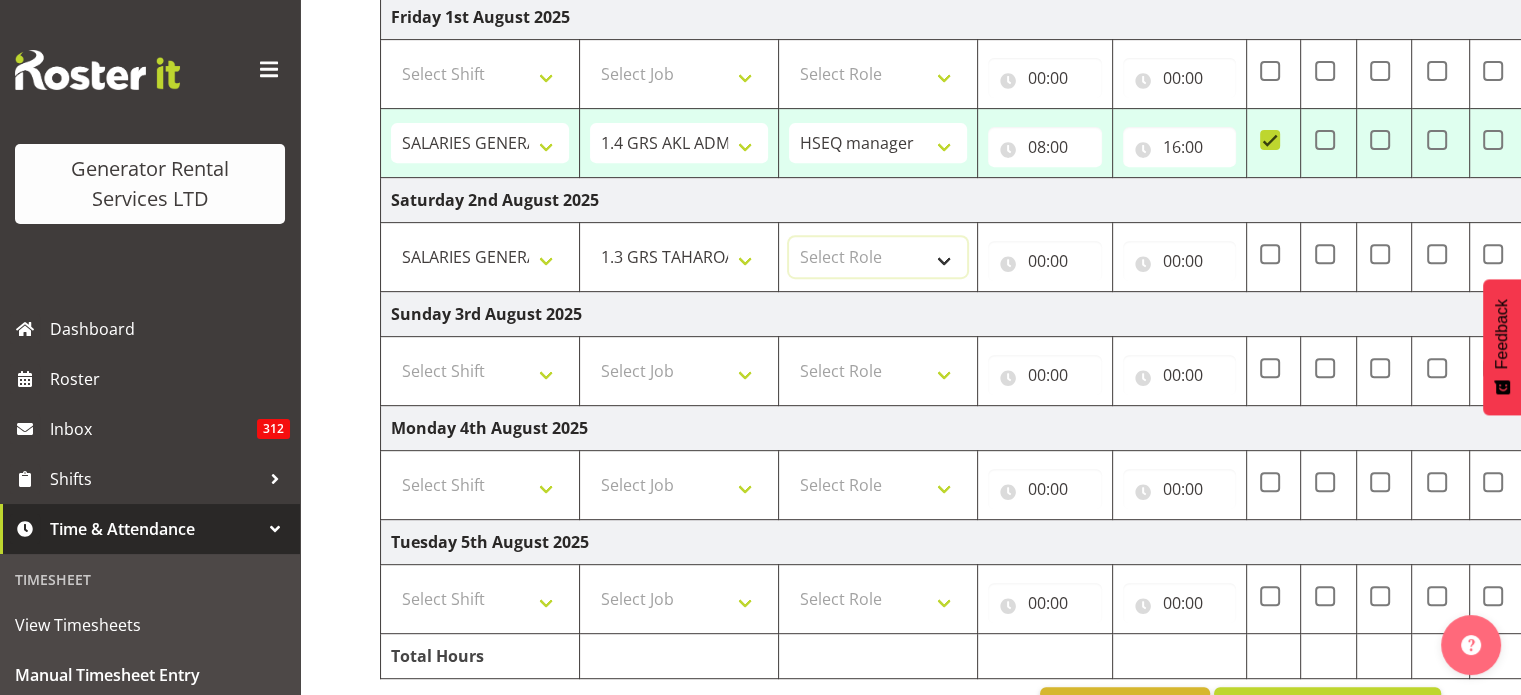 click on "Select Role  Phones HSEQ manager Mechanic" at bounding box center [878, 257] 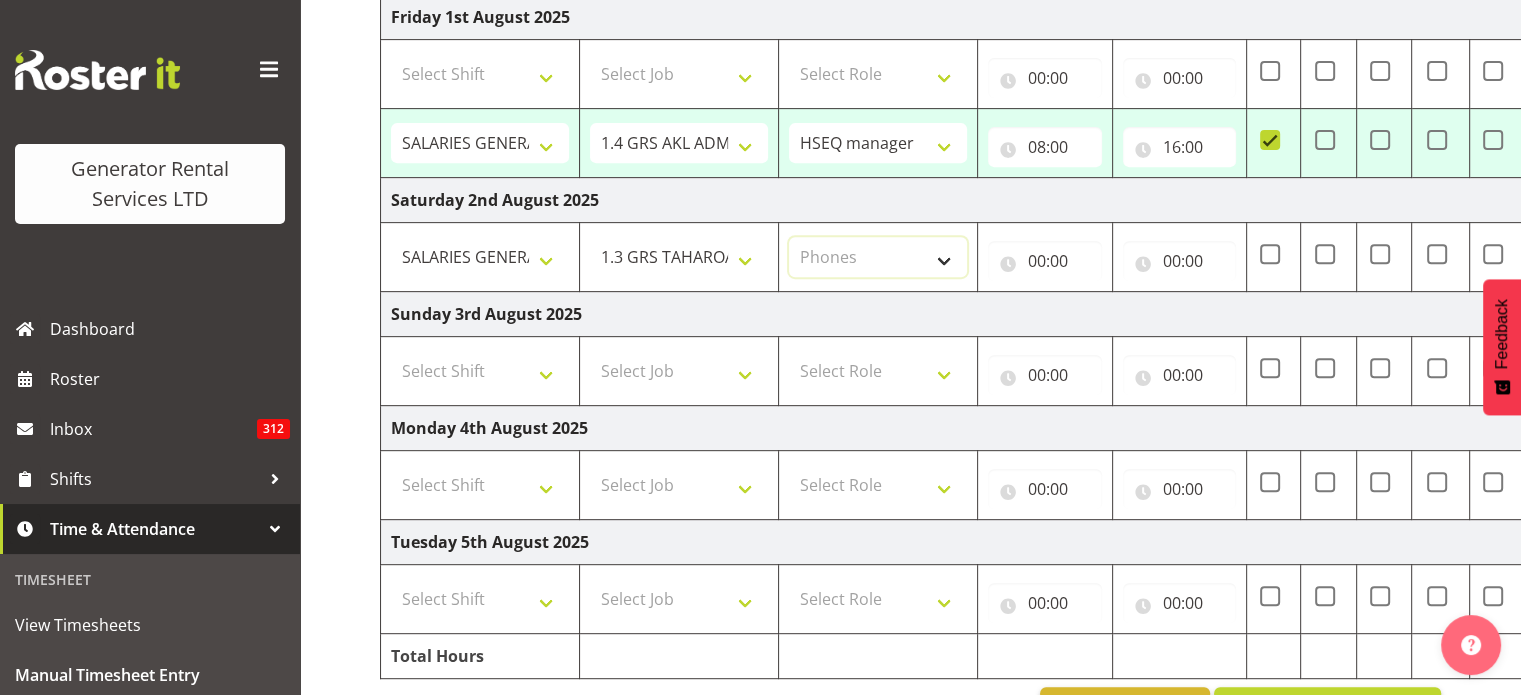 click on "Select Role  Phones HSEQ manager Mechanic" at bounding box center [878, 257] 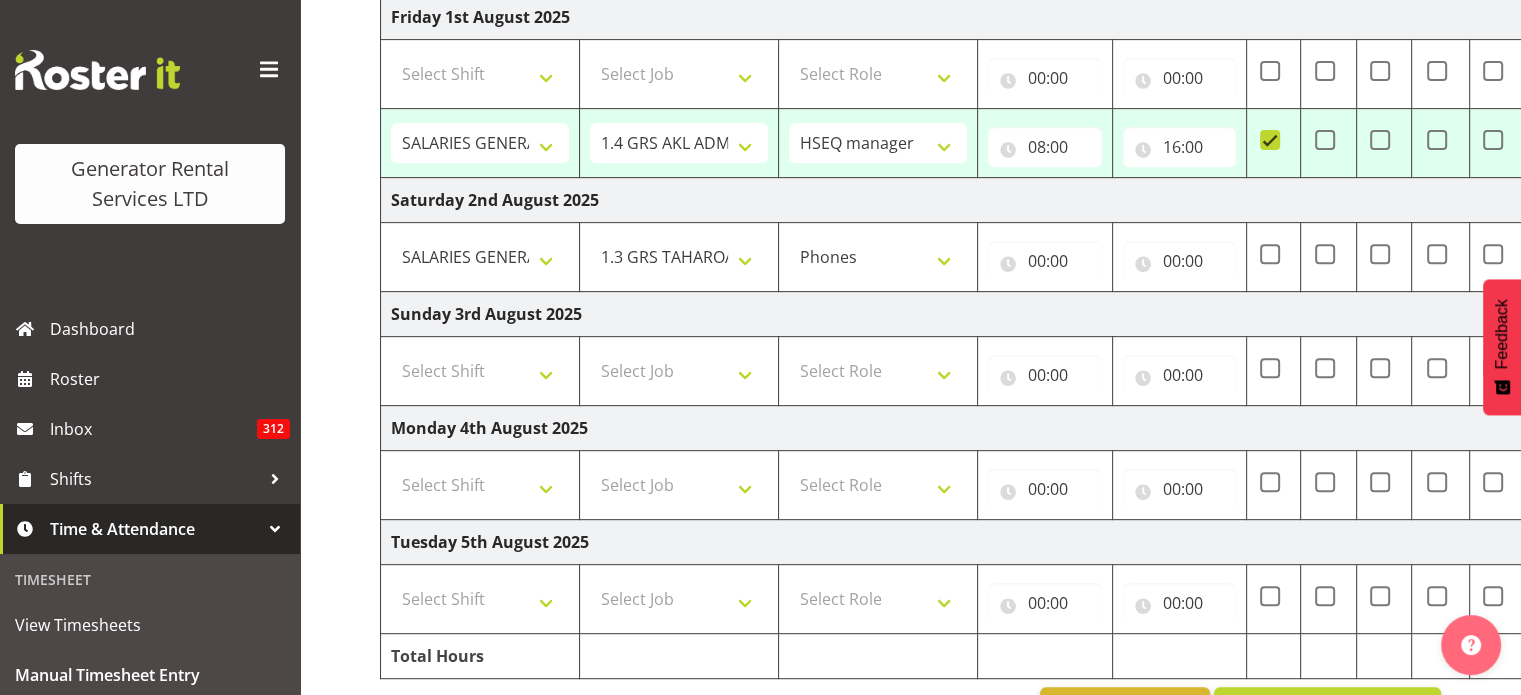 drag, startPoint x: 1324, startPoint y: 250, endPoint x: 1301, endPoint y: 301, distance: 55.946404 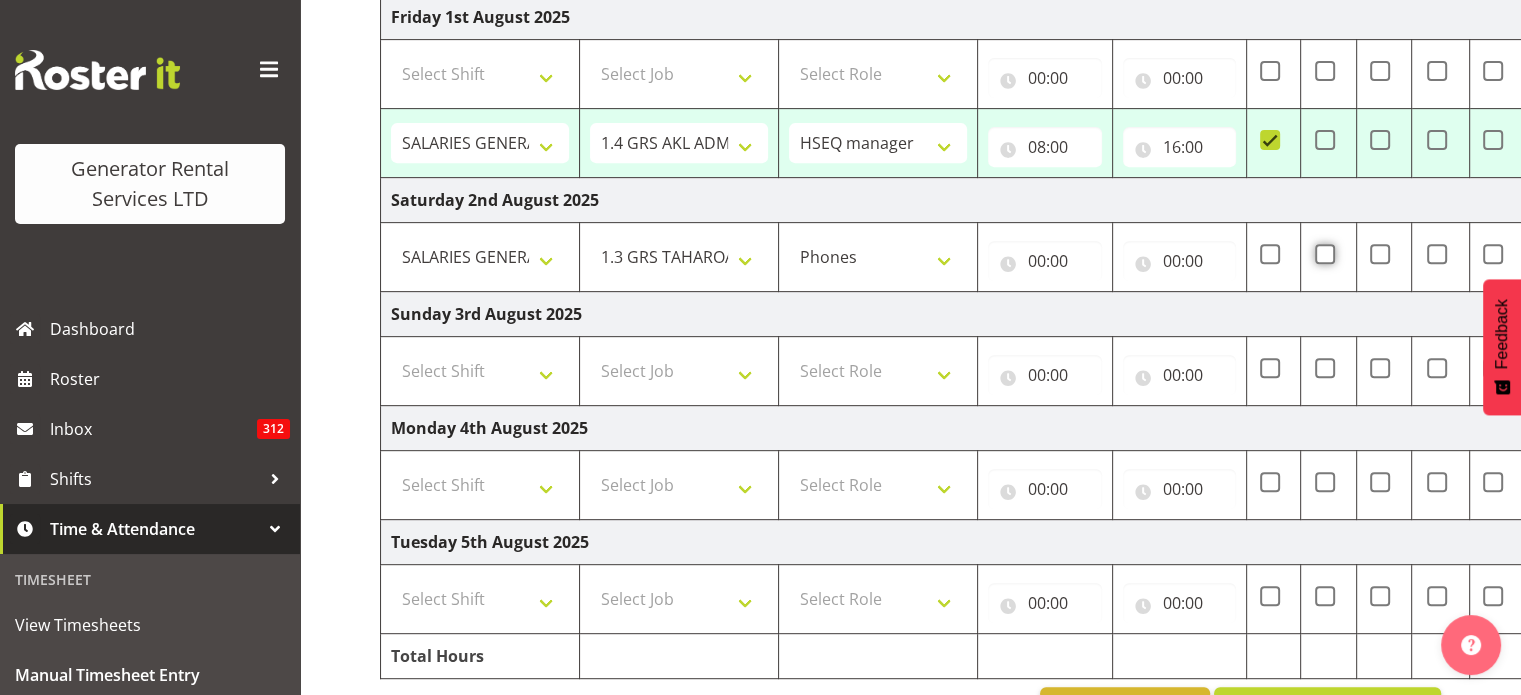 click at bounding box center [1321, 253] 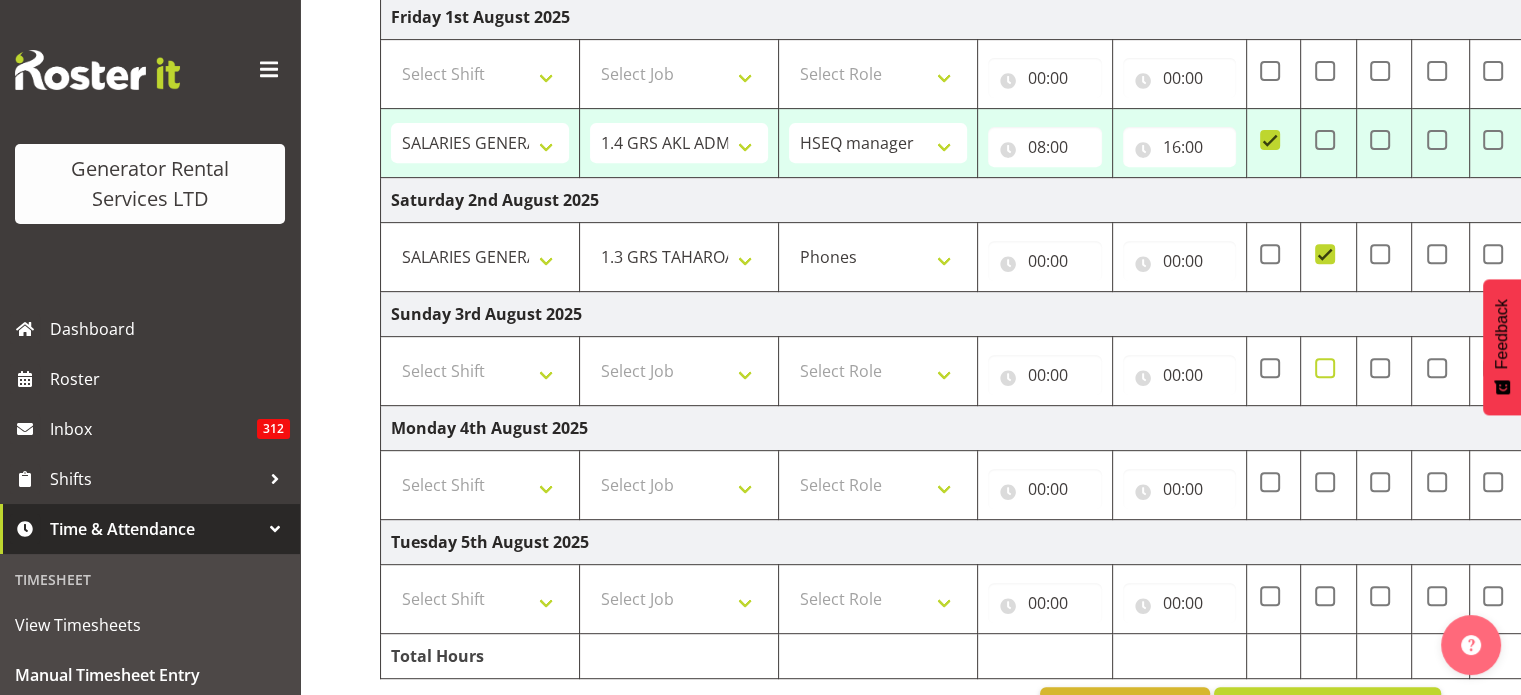 drag, startPoint x: 1324, startPoint y: 364, endPoint x: 820, endPoint y: 411, distance: 506.18674 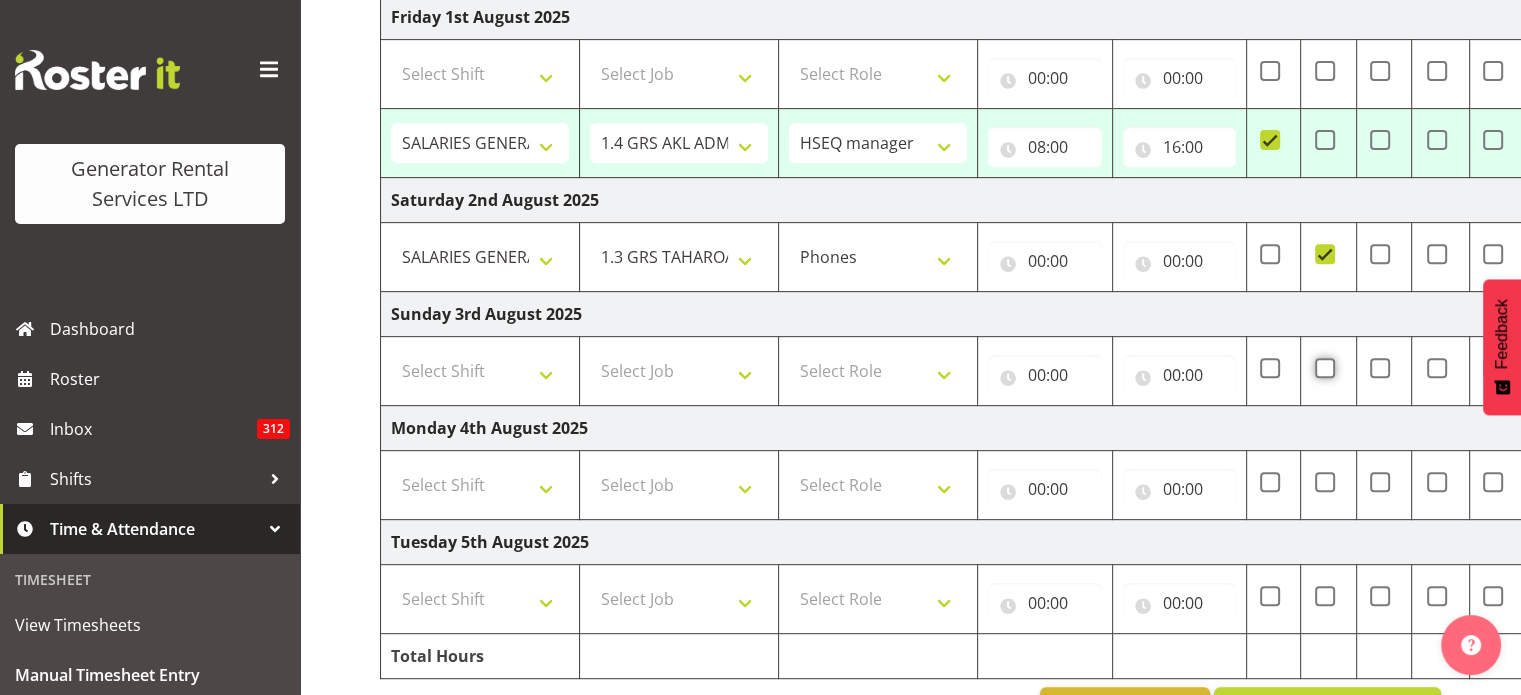 click at bounding box center [1321, 367] 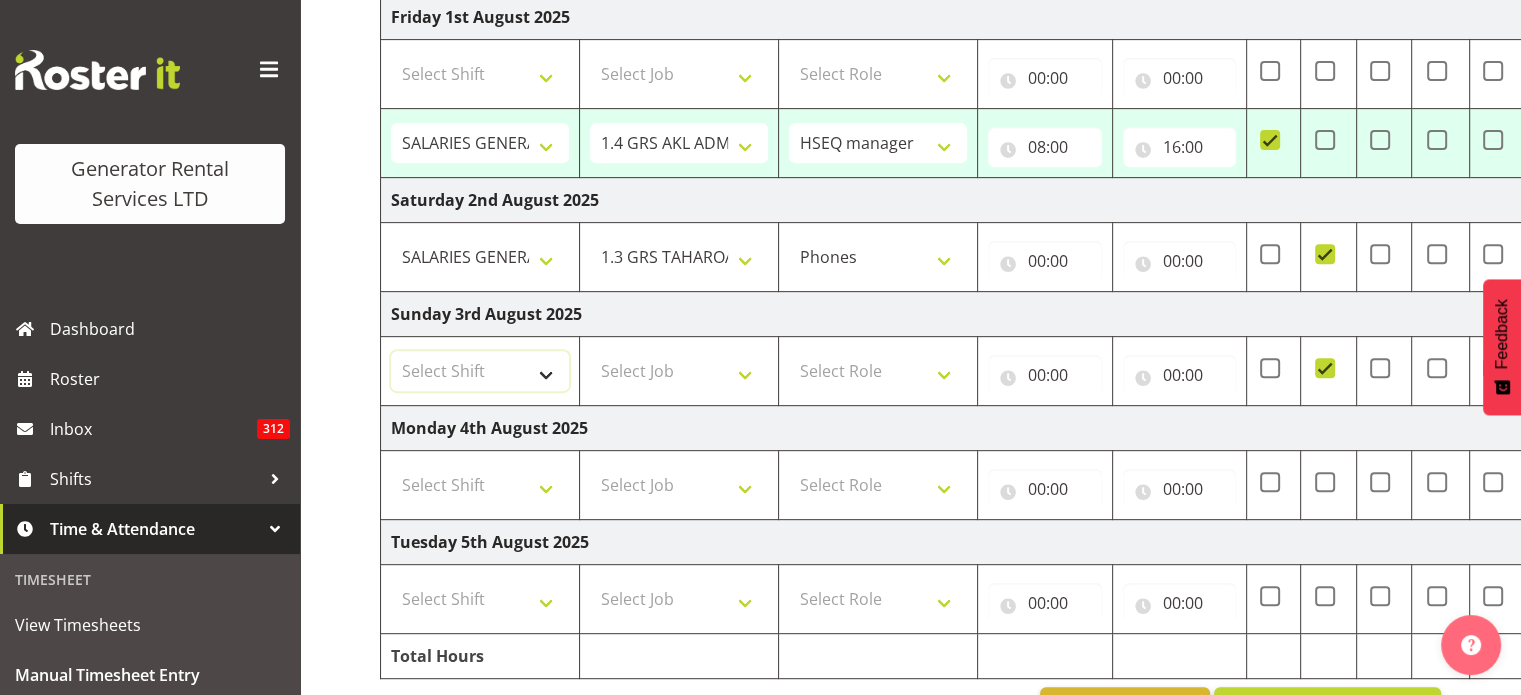 click on "Select Shift  #105 e cert #112 Delivery to V8 boneyard #1250-3 - Take load bank to Cummins Wiri and load up #1250-3 so Cummins can find leaks etc. Time TBC #1265 - Remove both VSD's and test and fit 16amp and light timer to make it Taharoa spec going back down on monday #1284 - Tear down rocker assembly and clean parts. #402 - Service , load test , remove second set of tails , wash/ tidy up   going out long term hire 2 months #510 - Repair Powerlocks #515 - Reset back to 415V / 50Hz #515 - requires converting to 60hz 1.1 GRS AKL RENTALS WORK 1.3 GRS TAHAROA WORK 1.30pm Finish - [FIRST] 1.5 GRS AKL ENGINEERING  WORK 1.6 GRS AKL CALL OUT WORK 1.7 GRS AKL STAND DOWN 10am Site visit in [CITY] with [FIRST]. 1262 - 4 Hour Loadbank 1267 Alternator finish - Going back to taharoa 1288 - 4 Hour Load Test 12pm finish - [FIRST] [LAST] 12pm finish - [FIRST] [LAST] 12pm start - [FIRST] [LAST] (Court) 1405-121 Alternator re-installation 1pm Finish - [FIRST] 2.1 GRS TGA RENTALS WORK 2.1 GRS TGA RENTALS WORK 2.30pm finish Bisbane" at bounding box center (480, 371) 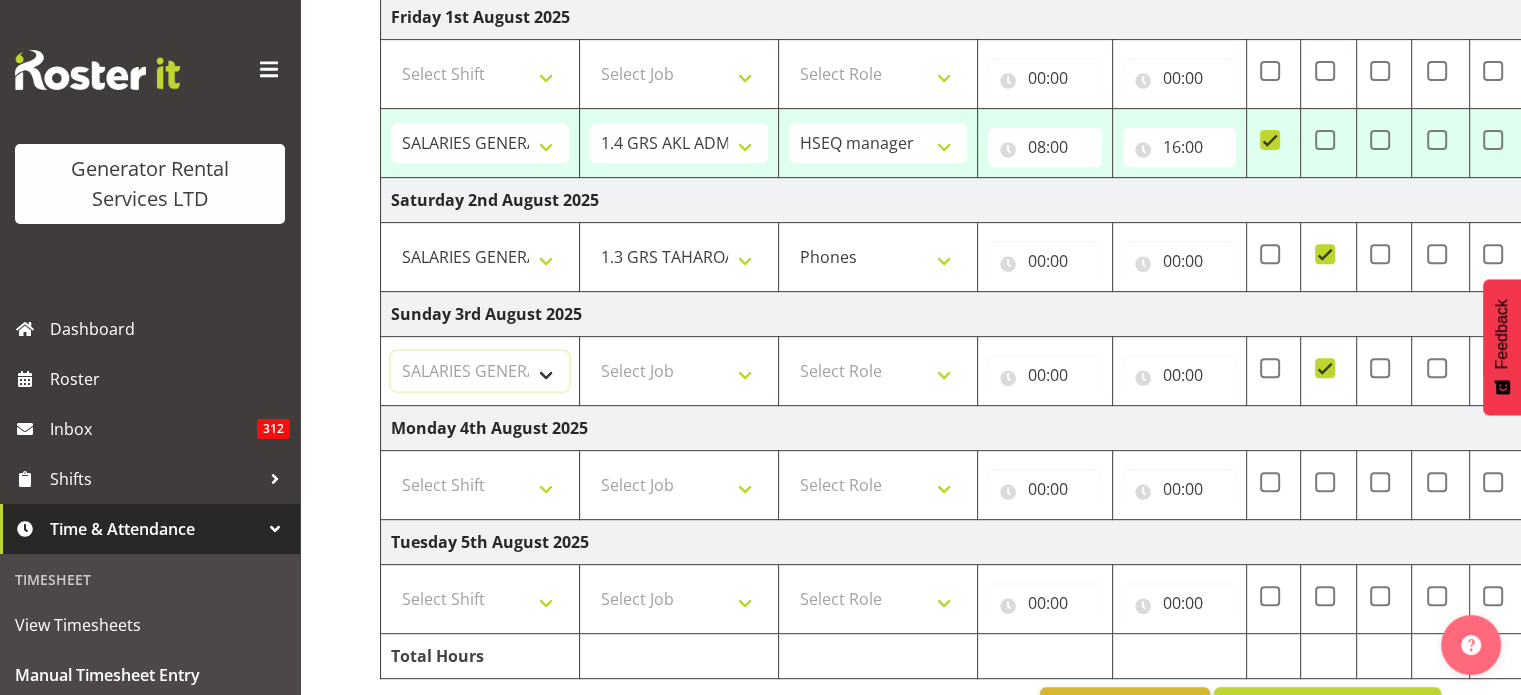 click on "Select Shift  #105 e cert #112 Delivery to V8 boneyard #1250-3 - Take load bank to Cummins Wiri and load up #1250-3 so Cummins can find leaks etc. Time TBC #1265 - Remove both VSD's and test and fit 16amp and light timer to make it Taharoa spec going back down on monday #1284 - Tear down rocker assembly and clean parts. #402 - Service , load test , remove second set of tails , wash/ tidy up   going out long term hire 2 months #510 - Repair Powerlocks #515 - Reset back to 415V / 50Hz #515 - requires converting to 60hz 1.1 GRS AKL RENTALS WORK 1.3 GRS TAHAROA WORK 1.30pm Finish - [FIRST] 1.5 GRS AKL ENGINEERING  WORK 1.6 GRS AKL CALL OUT WORK 1.7 GRS AKL STAND DOWN 10am Site visit in [CITY] with [FIRST]. 1262 - 4 Hour Loadbank 1267 Alternator finish - Going back to taharoa 1288 - 4 Hour Load Test 12pm finish - [FIRST] [LAST] 12pm finish - [FIRST] [LAST] 12pm start - [FIRST] [LAST] (Court) 1405-121 Alternator re-installation 1pm Finish - [FIRST] 2.1 GRS TGA RENTALS WORK 2.1 GRS TGA RENTALS WORK 2.30pm finish Bisbane" at bounding box center [480, 371] 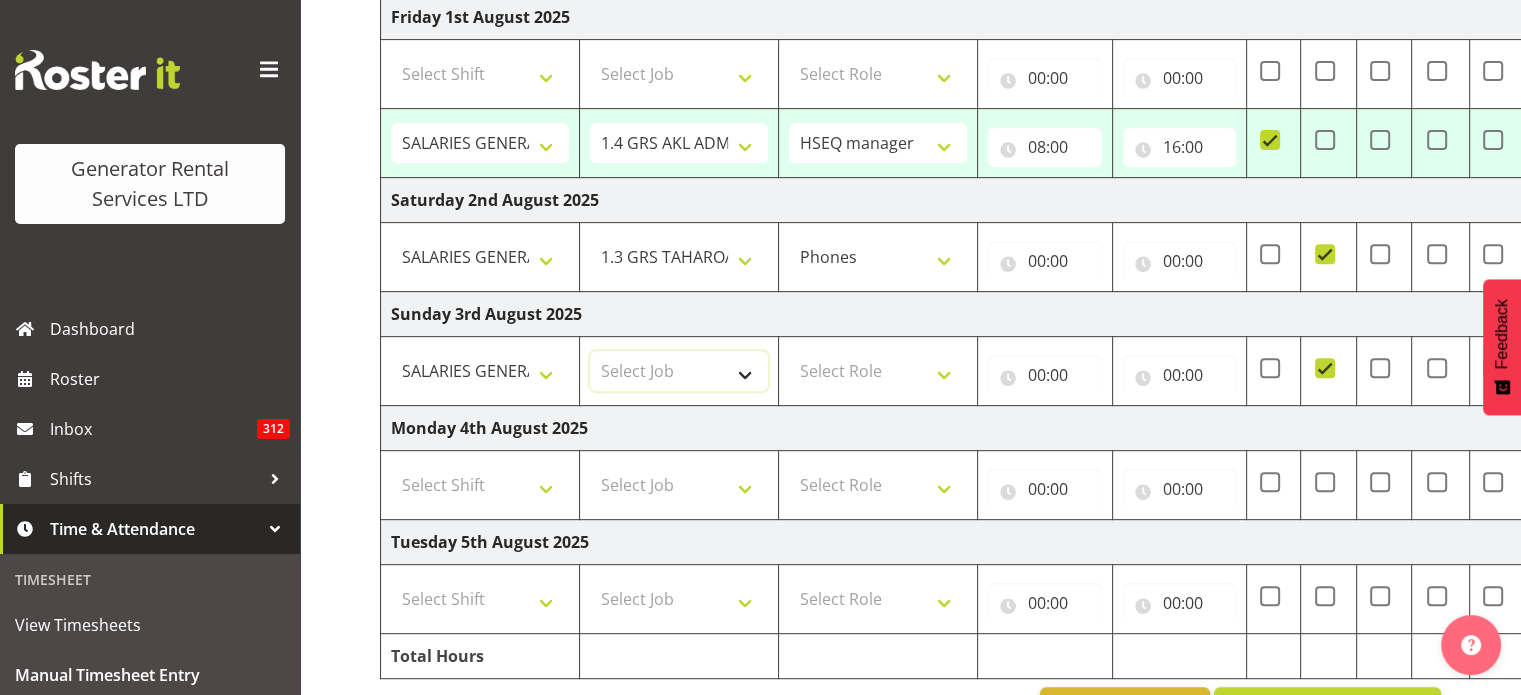 click on "Select Job  1.1 GRS AKL RENTALS 1.1 GRS AKL RENTALS AC 1.1 GRS AKL RENTALS CT 1.1 GRS AKL RENTALS DW 1.1 GRS AKL RENTALS HM 1.1 GRS AKL RENTALS KP 1.1 GRS AKL RENTALS SP 1.1 GRS AKL RENTALS ZS 1.1 GRS AKL RENTALS ZT 1.2 GRS AKL SALES WORK 1.3 GRS TAHAROA WORK 1.4 GRS AKL ADMIN WORK 1.5 GRS AKL ENGINEERING WORK 1.6 GRS CALL OUT WORK 1.7 AKL STAND DOWN 2.1 GRS TGA RENTALS WORK 2.2 GRS TGA SALES WORK 2.3 GRS TGA ADMIN WORK 3.1 GRS NPE RENTALS WORK 3.2 GRS NPE SALES WORK KIWI RAIL Solomon Island Servicing tbc" at bounding box center (679, 371) 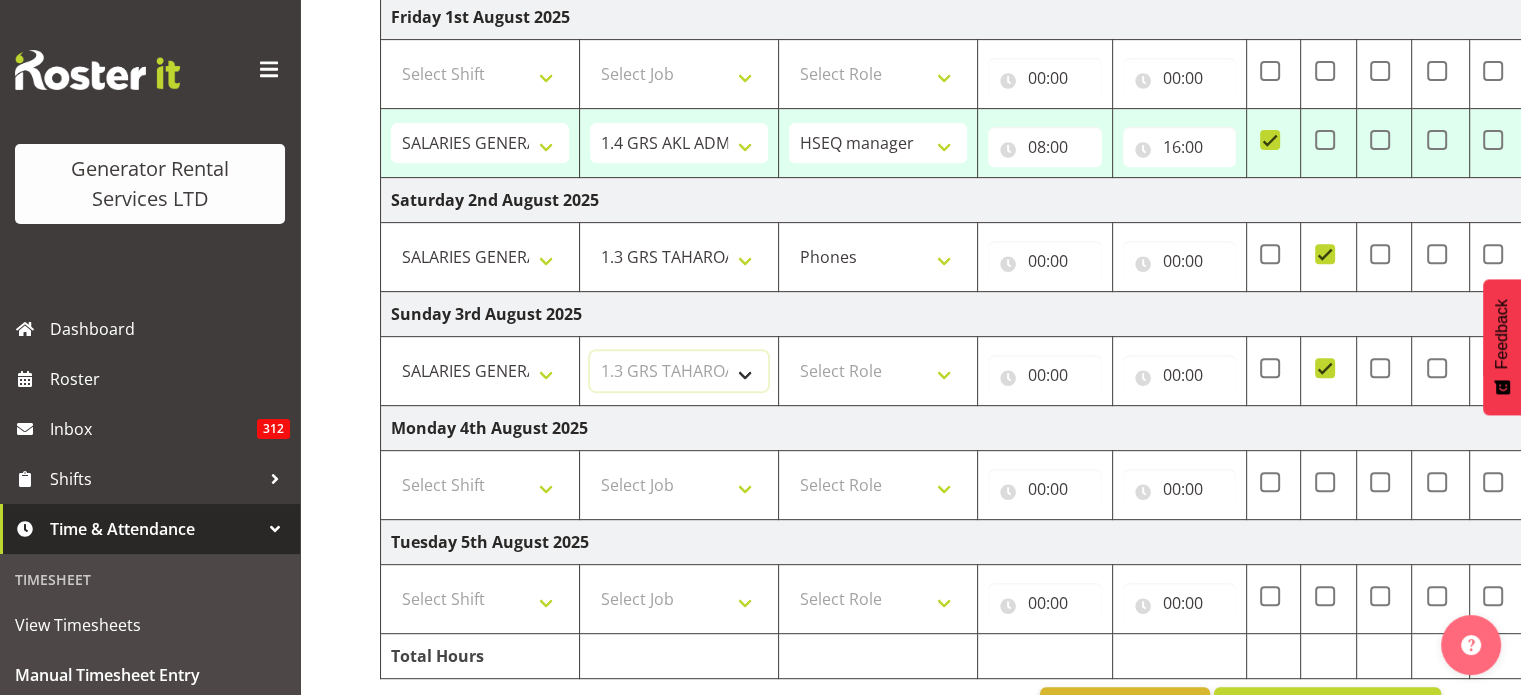 click on "Select Job  1.1 GRS AKL RENTALS 1.1 GRS AKL RENTALS AC 1.1 GRS AKL RENTALS CT 1.1 GRS AKL RENTALS DW 1.1 GRS AKL RENTALS HM 1.1 GRS AKL RENTALS KP 1.1 GRS AKL RENTALS SP 1.1 GRS AKL RENTALS ZS 1.1 GRS AKL RENTALS ZT 1.2 GRS AKL SALES WORK 1.3 GRS TAHAROA WORK 1.4 GRS AKL ADMIN WORK 1.5 GRS AKL ENGINEERING WORK 1.6 GRS CALL OUT WORK 1.7 AKL STAND DOWN 2.1 GRS TGA RENTALS WORK 2.2 GRS TGA SALES WORK 2.3 GRS TGA ADMIN WORK 3.1 GRS NPE RENTALS WORK 3.2 GRS NPE SALES WORK KIWI RAIL Solomon Island Servicing tbc" at bounding box center (679, 371) 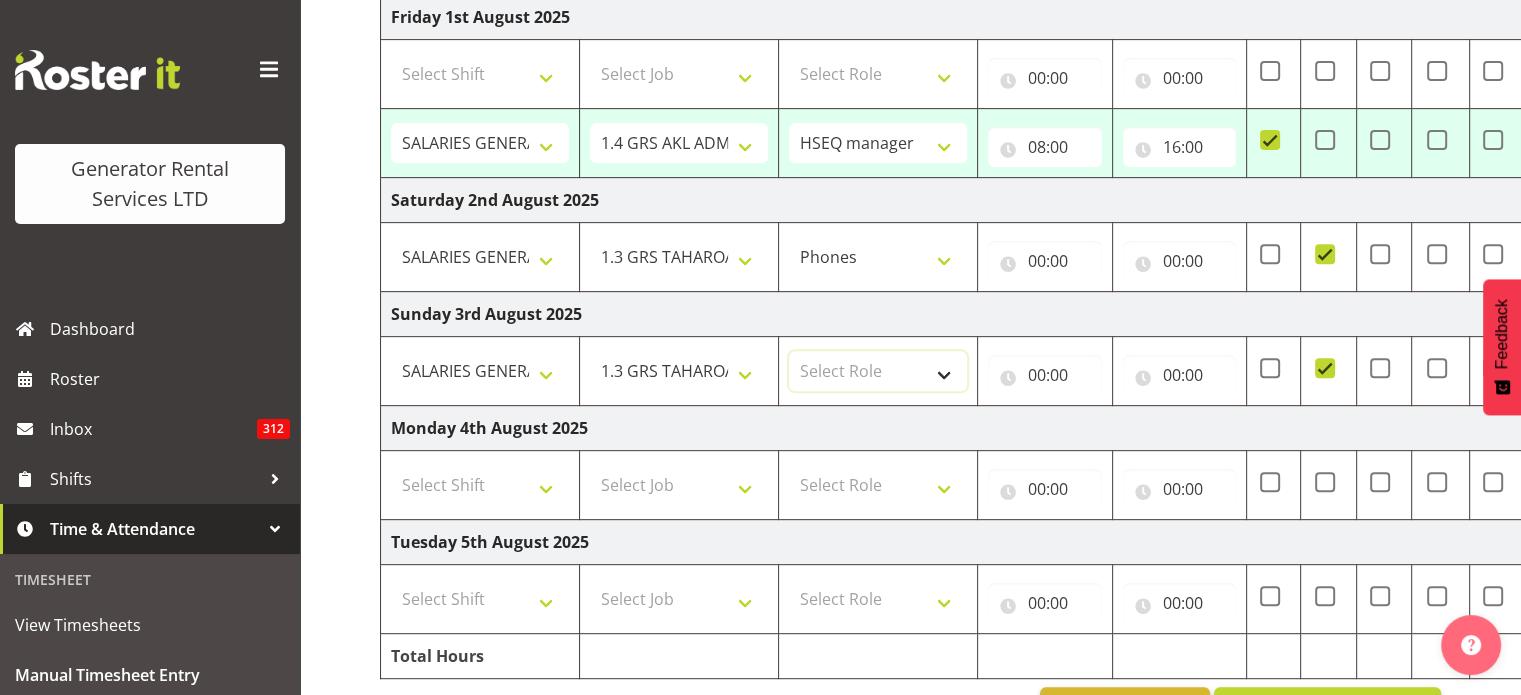 click on "Select Role  Phones HSEQ manager Mechanic" at bounding box center (878, 371) 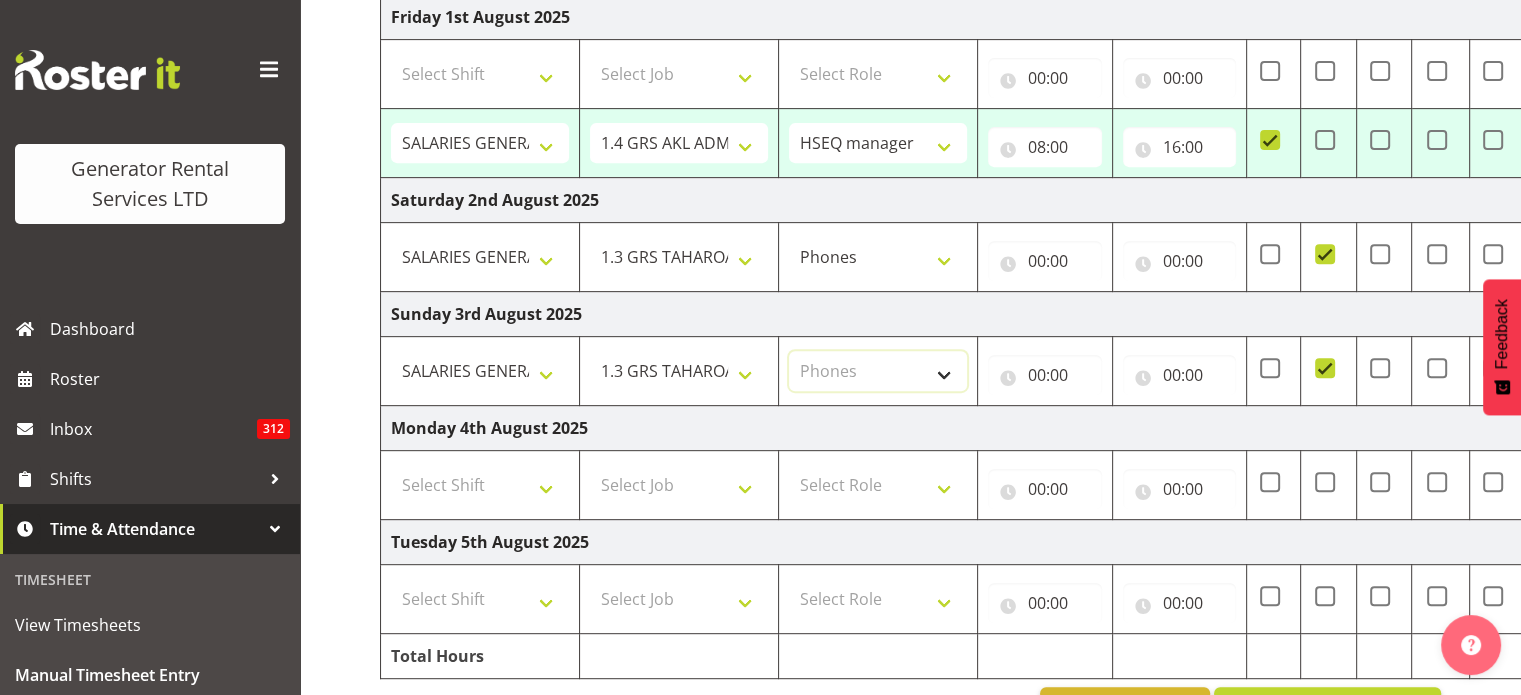 click on "Select Role  Phones HSEQ manager Mechanic" at bounding box center (878, 371) 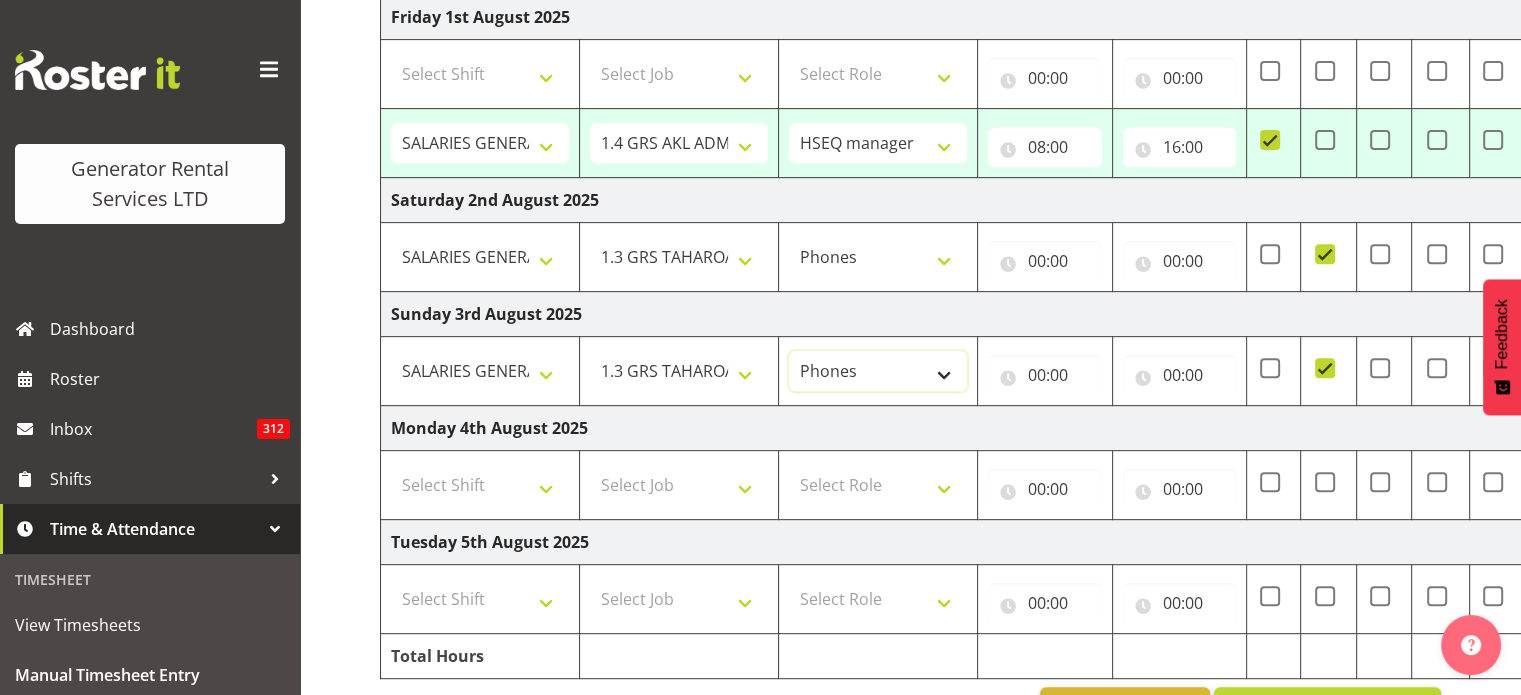 scroll, scrollTop: 860, scrollLeft: 0, axis: vertical 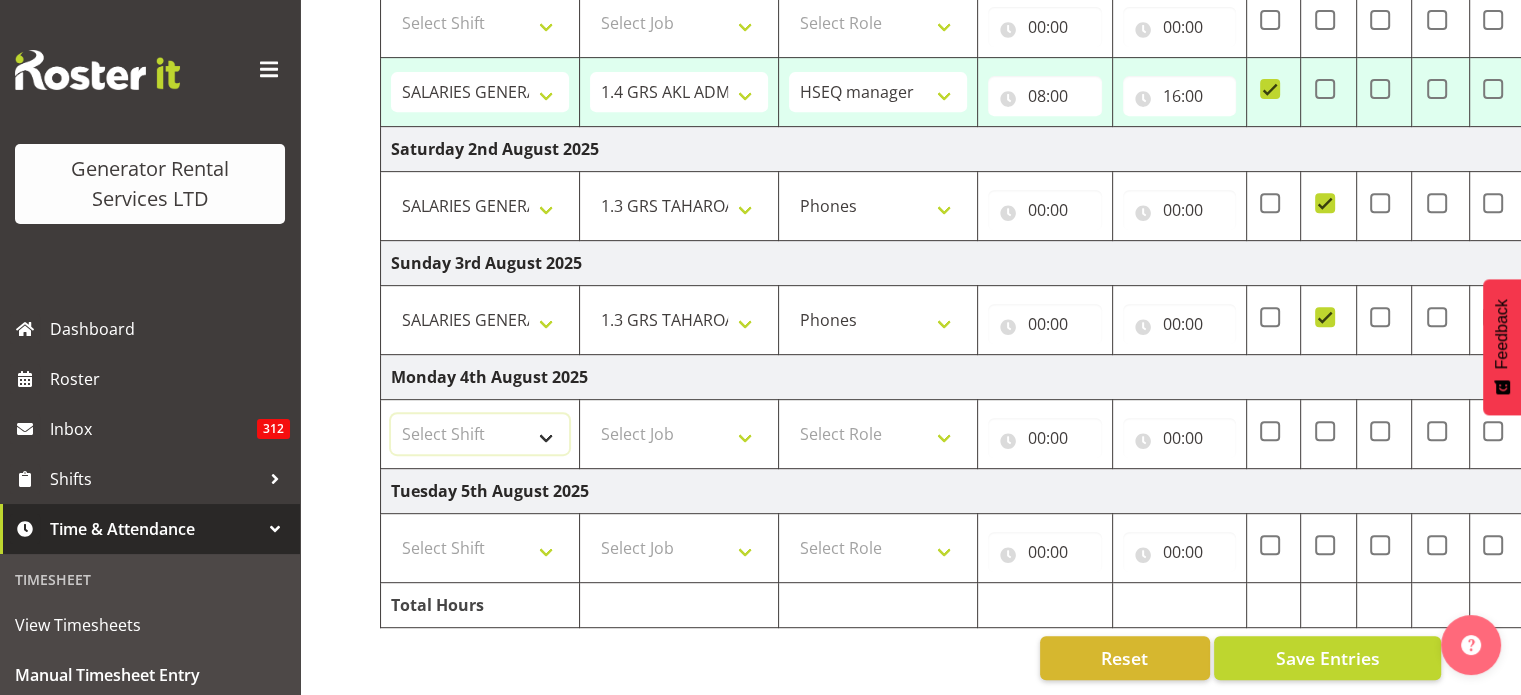 click on "Select Shift  #105 e cert #112 Delivery to V8 boneyard #1250-3 - Take load bank to Cummins Wiri and load up #1250-3 so Cummins can find leaks etc. Time TBC #1265 - Remove both VSD's and test and fit 16amp and light timer to make it Taharoa spec going back down on monday #1284 - Tear down rocker assembly and clean parts. #402 - Service , load test , remove second set of tails , wash/ tidy up   going out long term hire 2 months #510 - Repair Powerlocks #515 - Reset back to 415V / 50Hz #515 - requires converting to 60hz 1.1 GRS AKL RENTALS WORK 1.3 GRS TAHAROA WORK 1.30pm Finish - [FIRST] 1.5 GRS AKL ENGINEERING  WORK 1.6 GRS AKL CALL OUT WORK 1.7 GRS AKL STAND DOWN 10am Site visit in [CITY] with [FIRST]. 1262 - 4 Hour Loadbank 1267 Alternator finish - Going back to taharoa 1288 - 4 Hour Load Test 12pm finish - [FIRST] [LAST] 12pm finish - [FIRST] [LAST] 12pm start - [FIRST] [LAST] (Court) 1405-121 Alternator re-installation 1pm Finish - [FIRST] 2.1 GRS TGA RENTALS WORK 2.1 GRS TGA RENTALS WORK 2.30pm finish Bisbane" at bounding box center [480, 434] 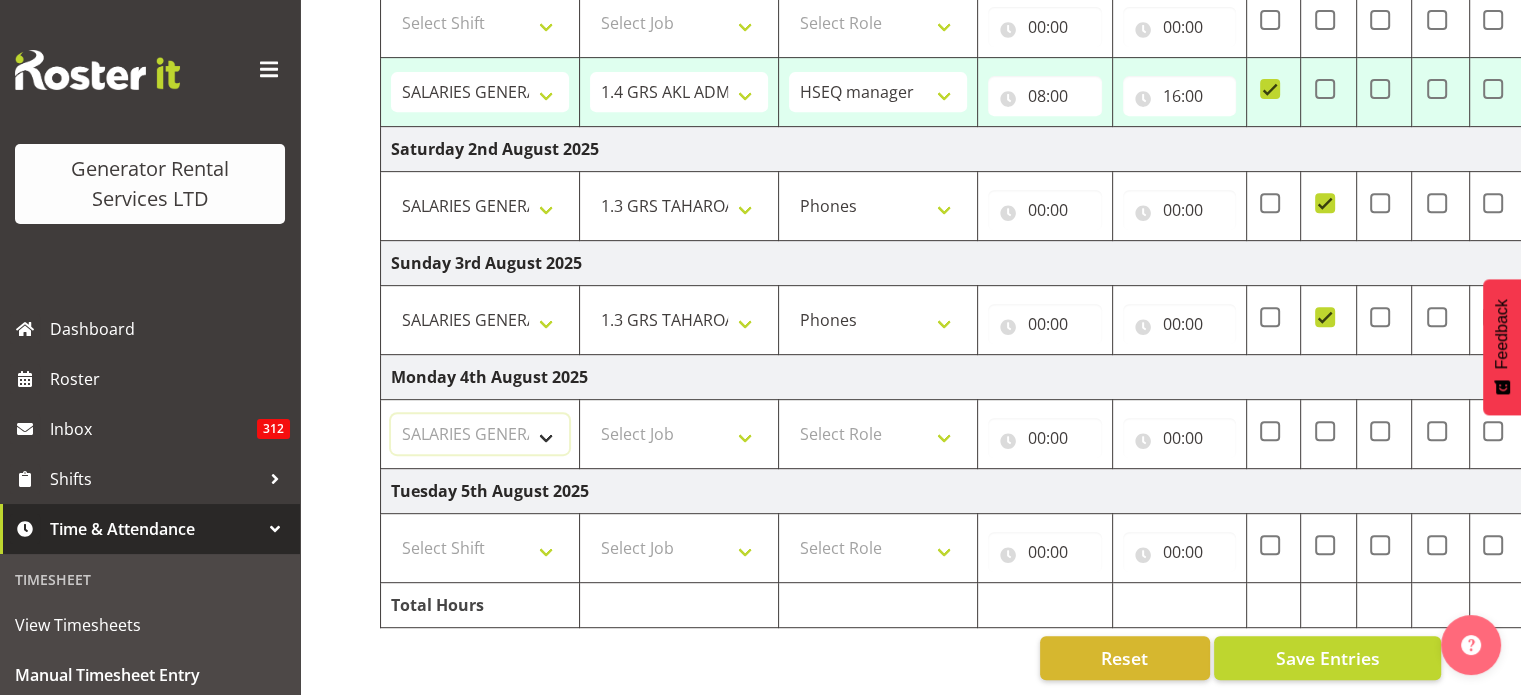 click on "Select Shift  #105 e cert #112 Delivery to V8 boneyard #1250-3 - Take load bank to Cummins Wiri and load up #1250-3 so Cummins can find leaks etc. Time TBC #1265 - Remove both VSD's and test and fit 16amp and light timer to make it Taharoa spec going back down on monday #1284 - Tear down rocker assembly and clean parts. #402 - Service , load test , remove second set of tails , wash/ tidy up   going out long term hire 2 months #510 - Repair Powerlocks #515 - Reset back to 415V / 50Hz #515 - requires converting to 60hz 1.1 GRS AKL RENTALS WORK 1.3 GRS TAHAROA WORK 1.30pm Finish - [FIRST] 1.5 GRS AKL ENGINEERING  WORK 1.6 GRS AKL CALL OUT WORK 1.7 GRS AKL STAND DOWN 10am Site visit in [CITY] with [FIRST]. 1262 - 4 Hour Loadbank 1267 Alternator finish - Going back to taharoa 1288 - 4 Hour Load Test 12pm finish - [FIRST] [LAST] 12pm finish - [FIRST] [LAST] 12pm start - [FIRST] [LAST] (Court) 1405-121 Alternator re-installation 1pm Finish - [FIRST] 2.1 GRS TGA RENTALS WORK 2.1 GRS TGA RENTALS WORK 2.30pm finish Bisbane" at bounding box center (480, 434) 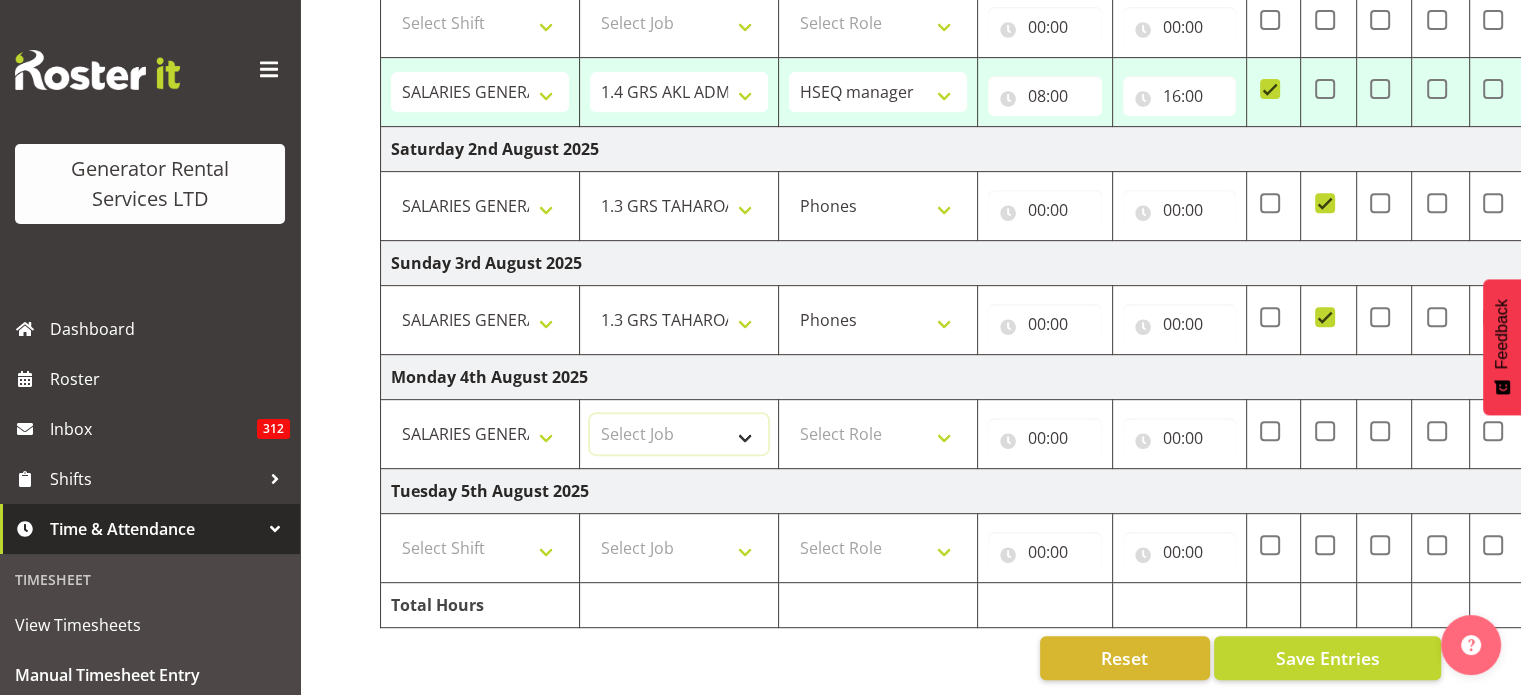 click on "Select Job  1.1 GRS AKL RENTALS 1.1 GRS AKL RENTALS AC 1.1 GRS AKL RENTALS CT 1.1 GRS AKL RENTALS DW 1.1 GRS AKL RENTALS HM 1.1 GRS AKL RENTALS KP 1.1 GRS AKL RENTALS SP 1.1 GRS AKL RENTALS ZS 1.1 GRS AKL RENTALS ZT 1.2 GRS AKL SALES WORK 1.3 GRS TAHAROA WORK 1.4 GRS AKL ADMIN WORK 1.5 GRS AKL ENGINEERING WORK 1.6 GRS CALL OUT WORK 1.7 AKL STAND DOWN 2.1 GRS TGA RENTALS WORK 2.2 GRS TGA SALES WORK 2.3 GRS TGA ADMIN WORK 3.1 GRS NPE RENTALS WORK 3.2 GRS NPE SALES WORK KIWI RAIL Solomon Island Servicing tbc" at bounding box center [679, 434] 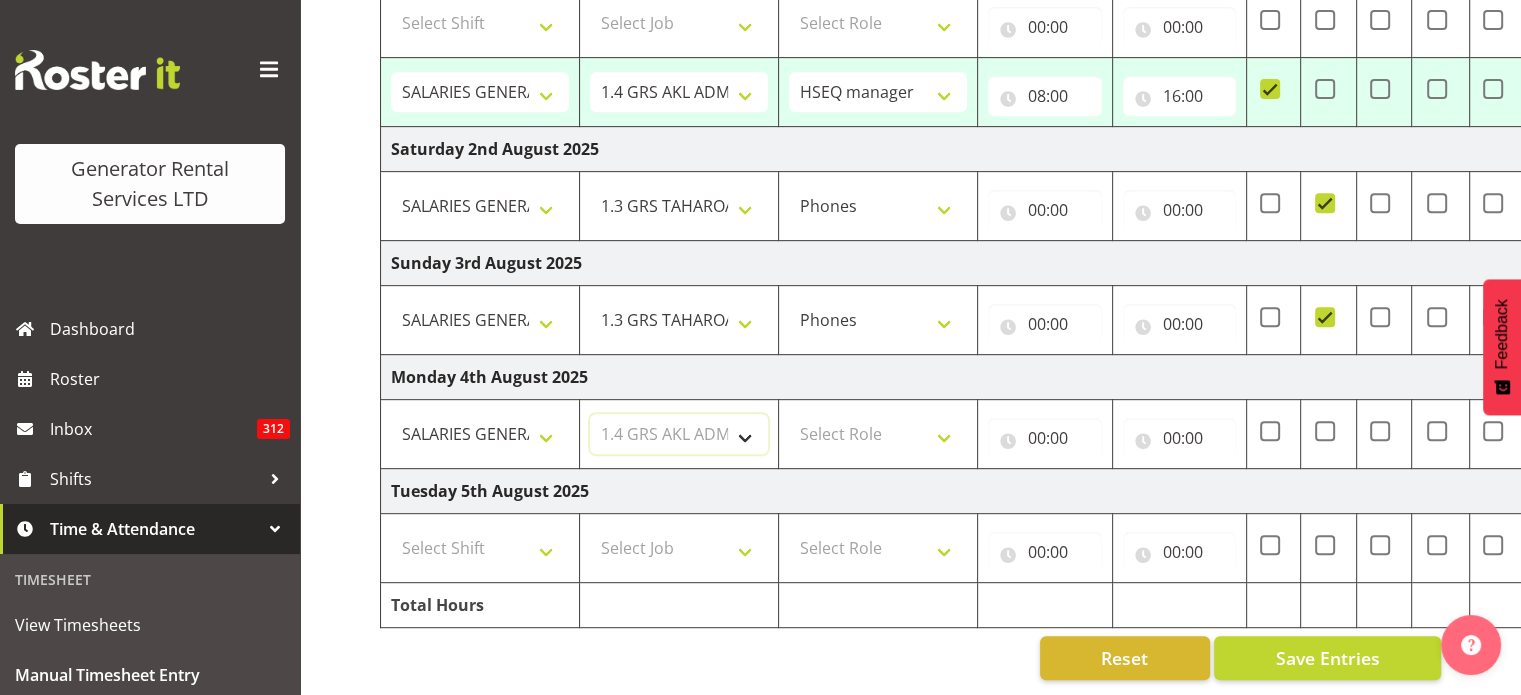 click on "Select Job  1.1 GRS AKL RENTALS 1.1 GRS AKL RENTALS AC 1.1 GRS AKL RENTALS CT 1.1 GRS AKL RENTALS DW 1.1 GRS AKL RENTALS HM 1.1 GRS AKL RENTALS KP 1.1 GRS AKL RENTALS SP 1.1 GRS AKL RENTALS ZS 1.1 GRS AKL RENTALS ZT 1.2 GRS AKL SALES WORK 1.3 GRS TAHAROA WORK 1.4 GRS AKL ADMIN WORK 1.5 GRS AKL ENGINEERING WORK 1.6 GRS CALL OUT WORK 1.7 AKL STAND DOWN 2.1 GRS TGA RENTALS WORK 2.2 GRS TGA SALES WORK 2.3 GRS TGA ADMIN WORK 3.1 GRS NPE RENTALS WORK 3.2 GRS NPE SALES WORK KIWI RAIL Solomon Island Servicing tbc" at bounding box center [679, 434] 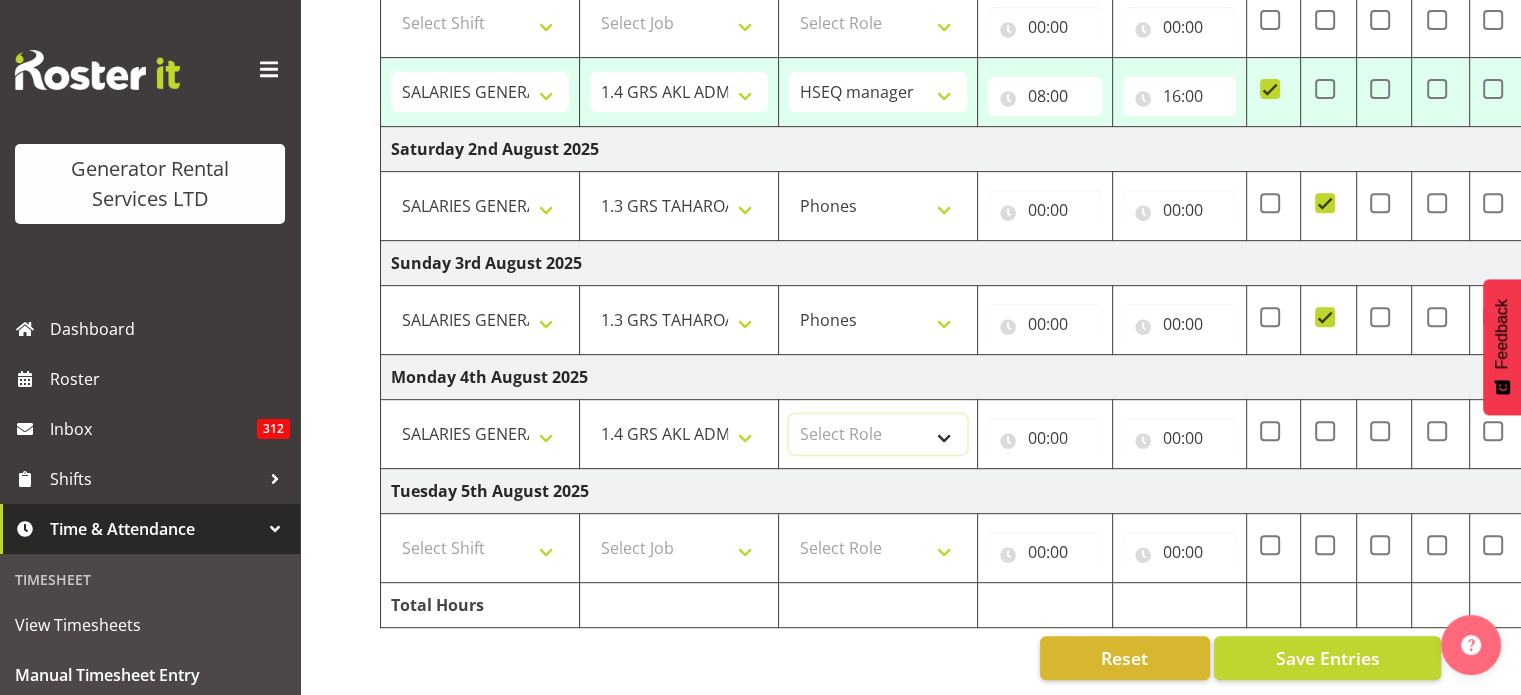 click on "Select Role  Phones HSEQ manager Mechanic" at bounding box center (878, 434) 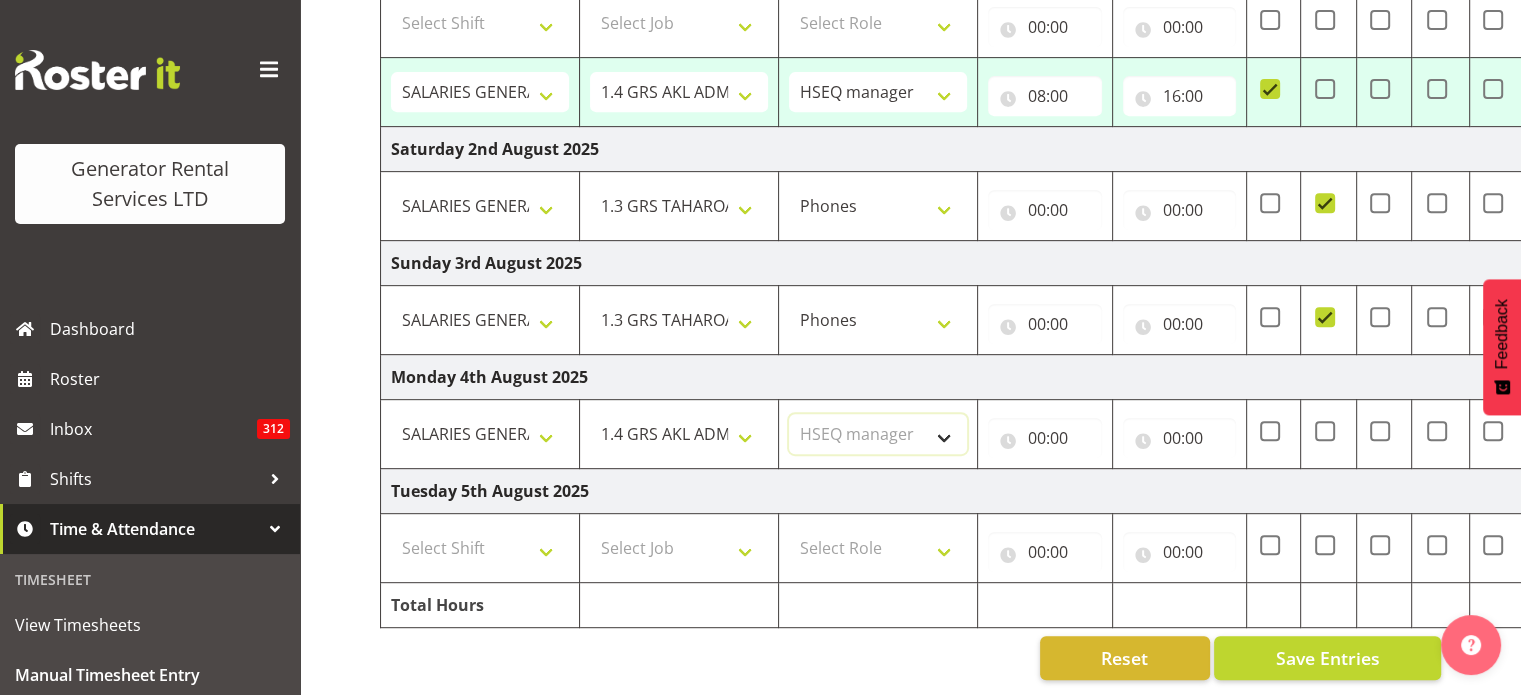 click on "Select Role  Phones HSEQ manager Mechanic" at bounding box center [878, 434] 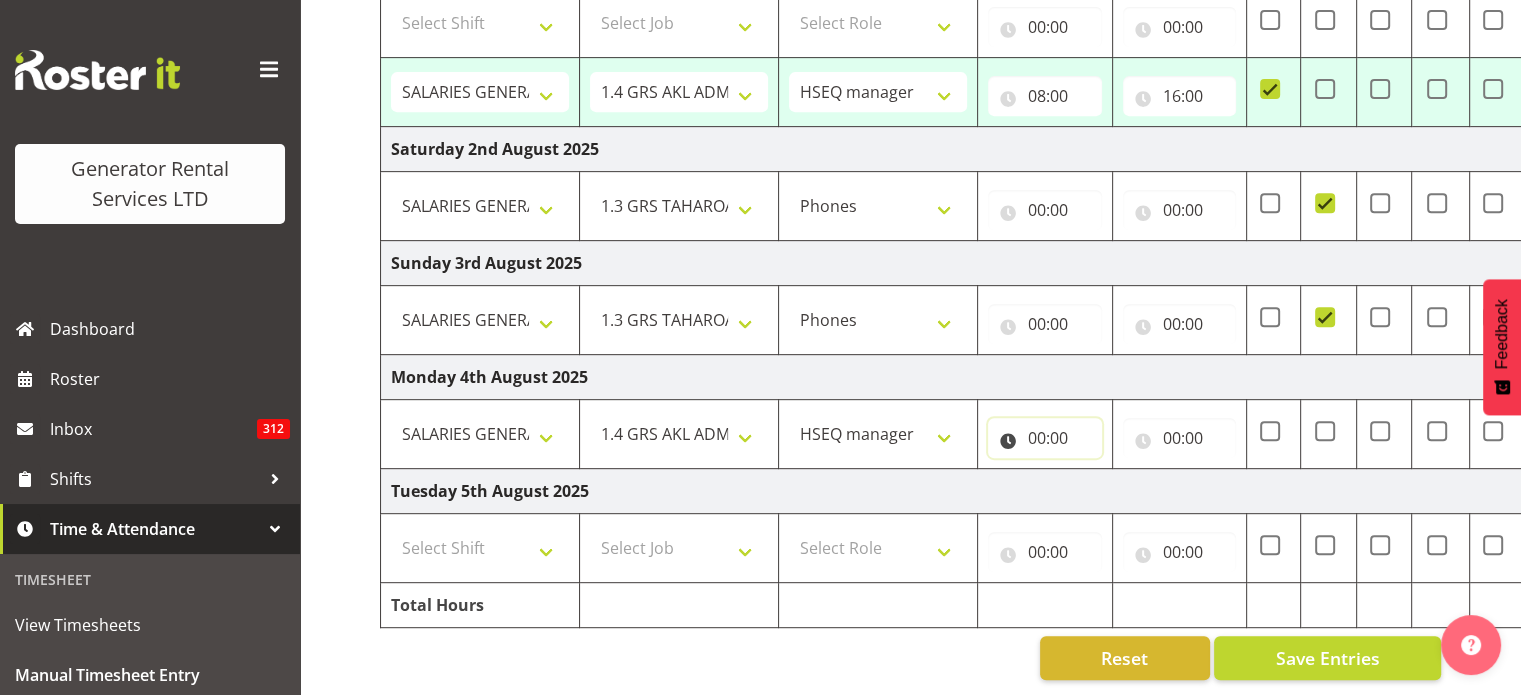click on "00:00" at bounding box center [1045, 438] 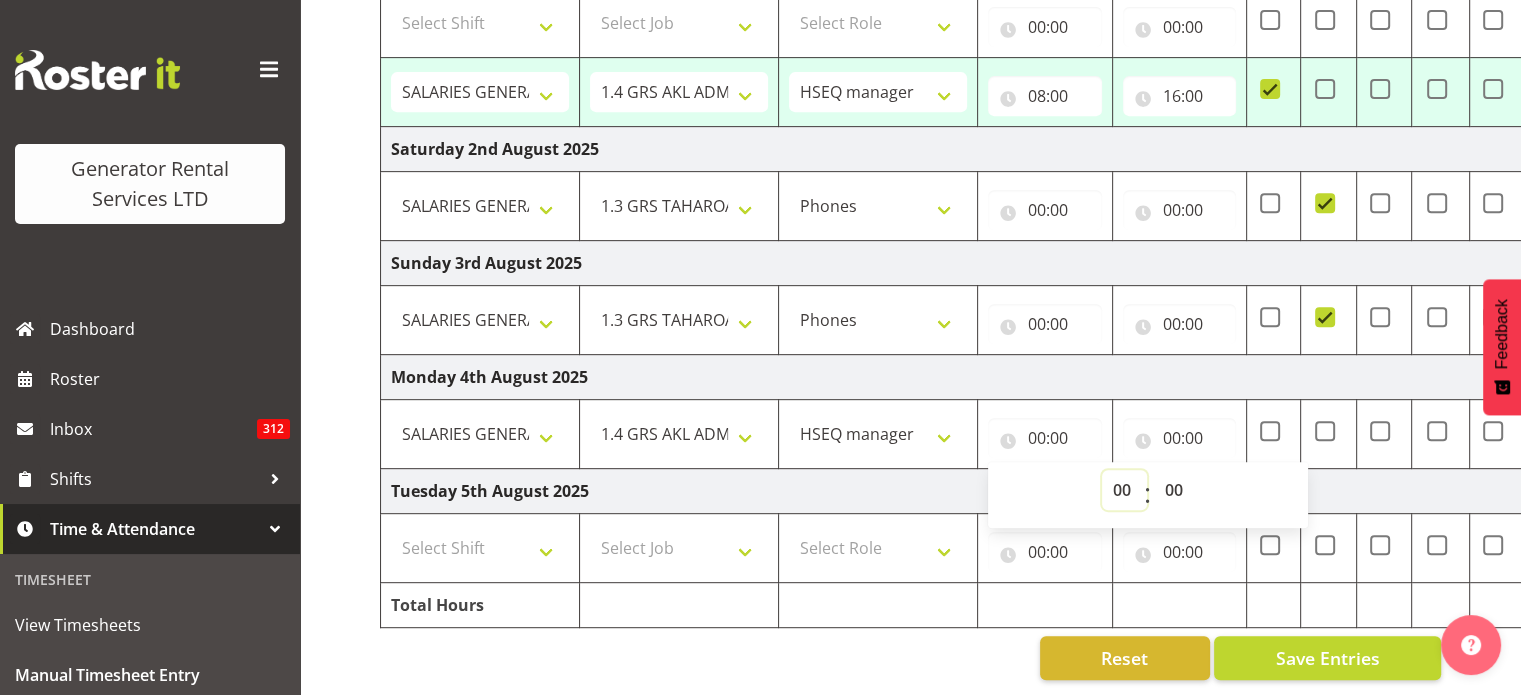 click on "00   01   02   03   04   05   06   07   08   09   10   11   12   13   14   15   16   17   18   19   20   21   22   23" at bounding box center (1124, 490) 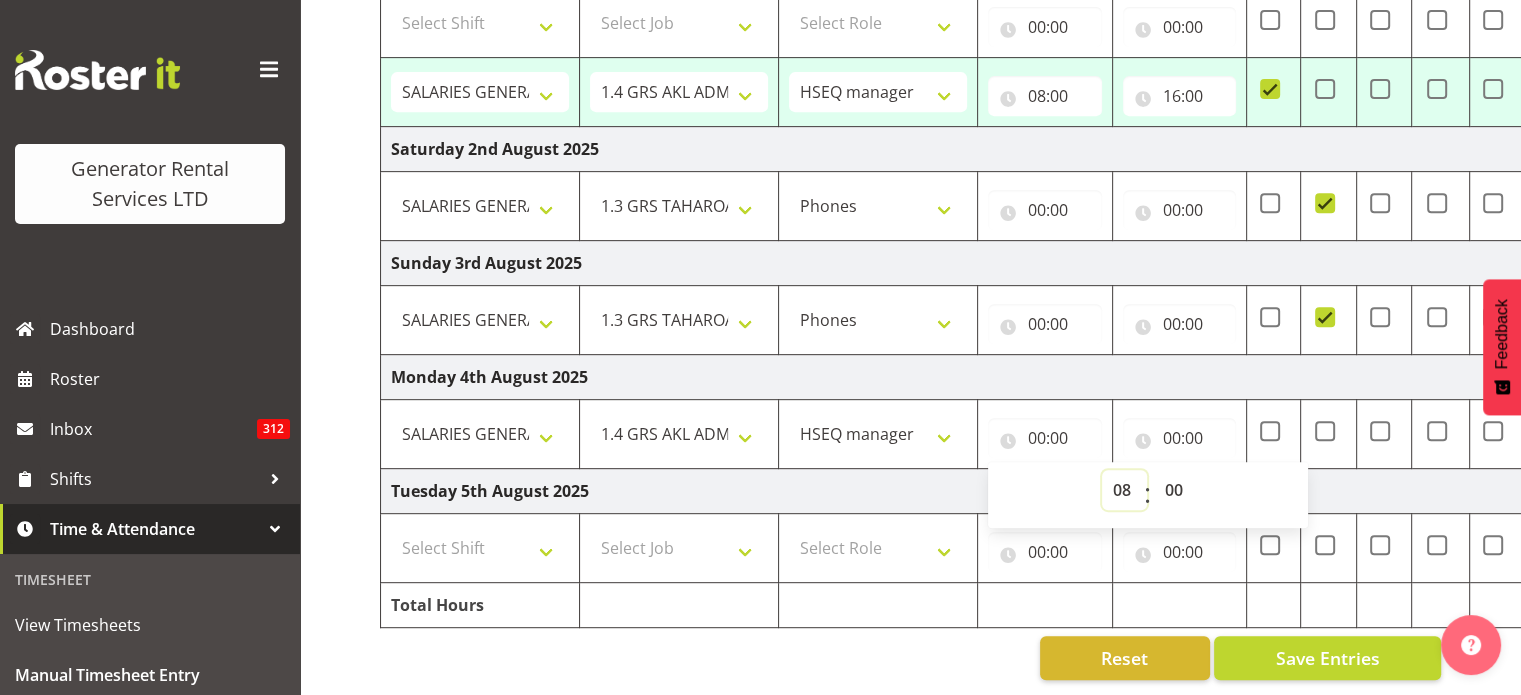 click on "00   01   02   03   04   05   06   07   08   09   10   11   12   13   14   15   16   17   18   19   20   21   22   23" at bounding box center (1124, 490) 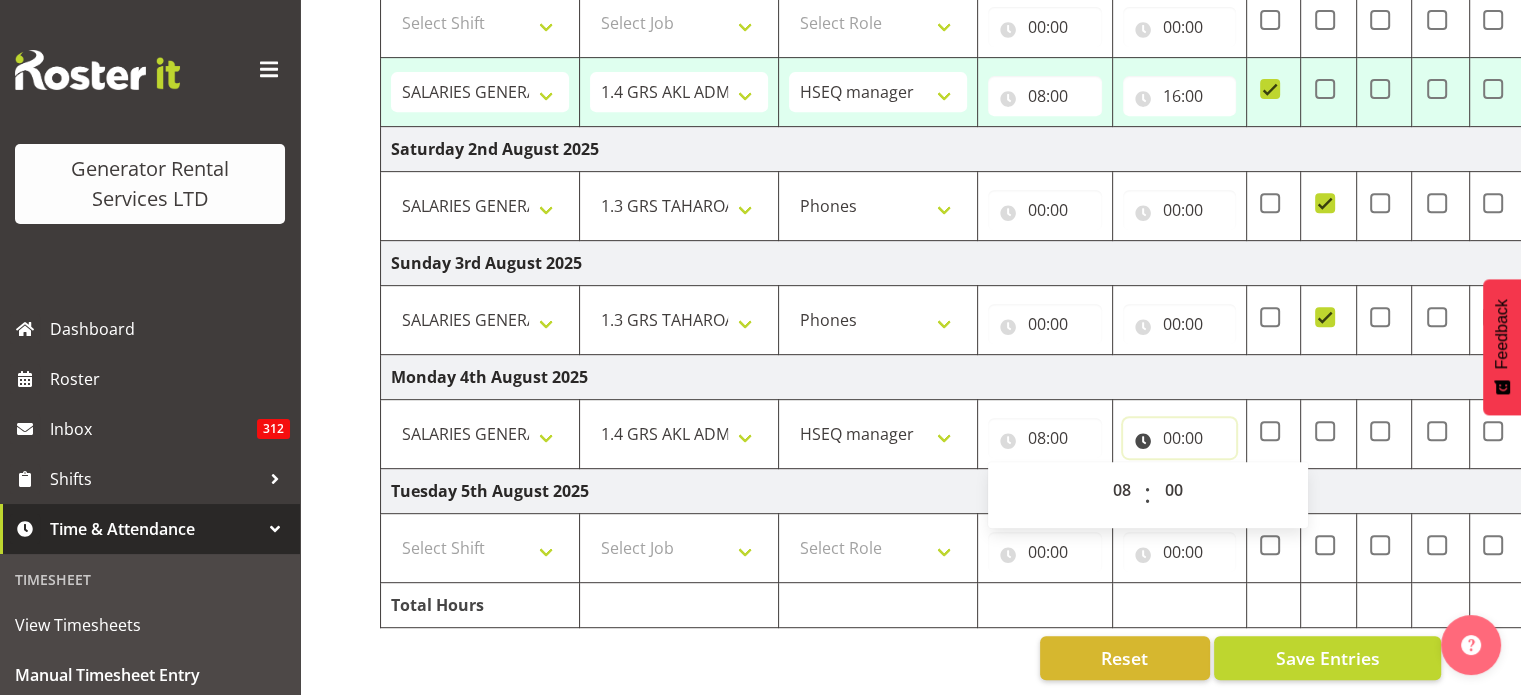 click on "00:00" at bounding box center [1180, 438] 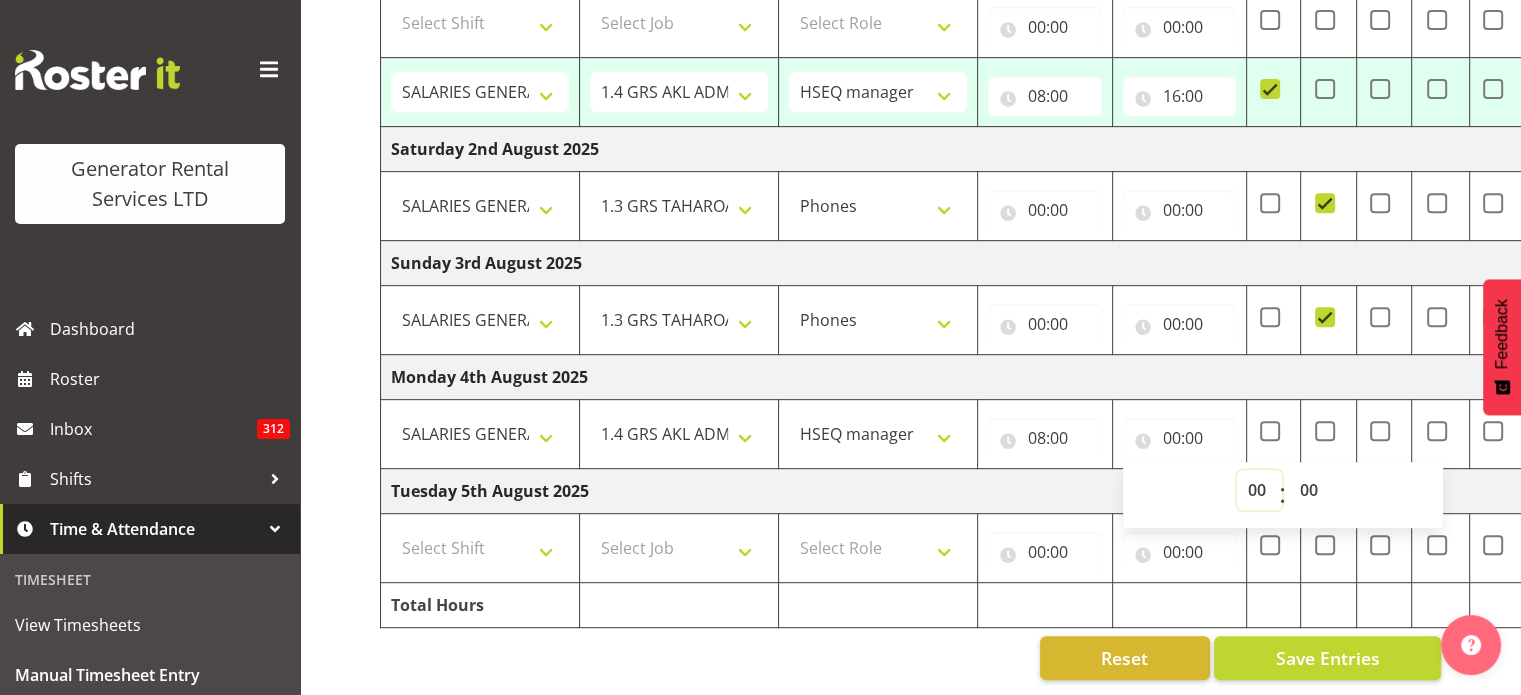 click on "00   01   02   03   04   05   06   07   08   09   10   11   12   13   14   15   16   17   18   19   20   21   22   23" at bounding box center [1259, 490] 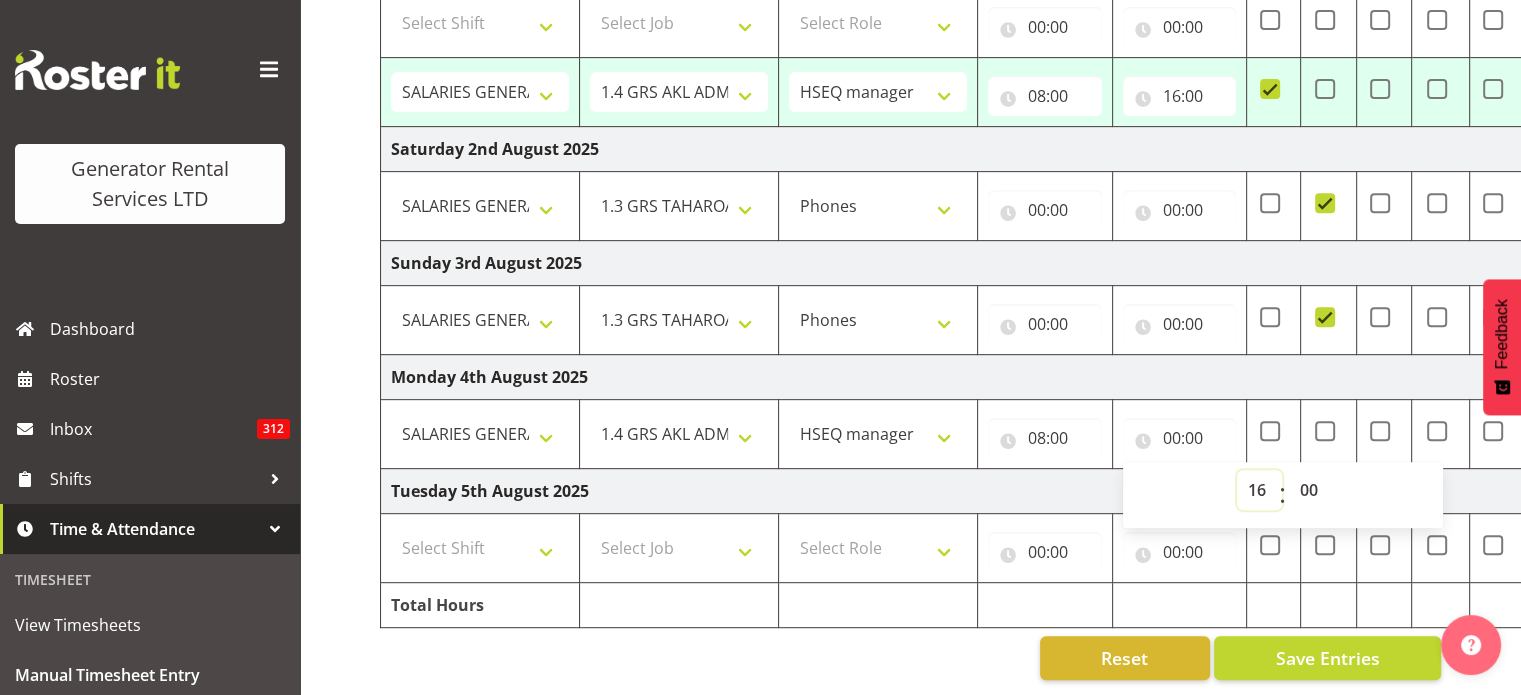 click on "00   01   02   03   04   05   06   07   08   09   10   11   12   13   14   15   16   17   18   19   20   21   22   23" at bounding box center (1259, 490) 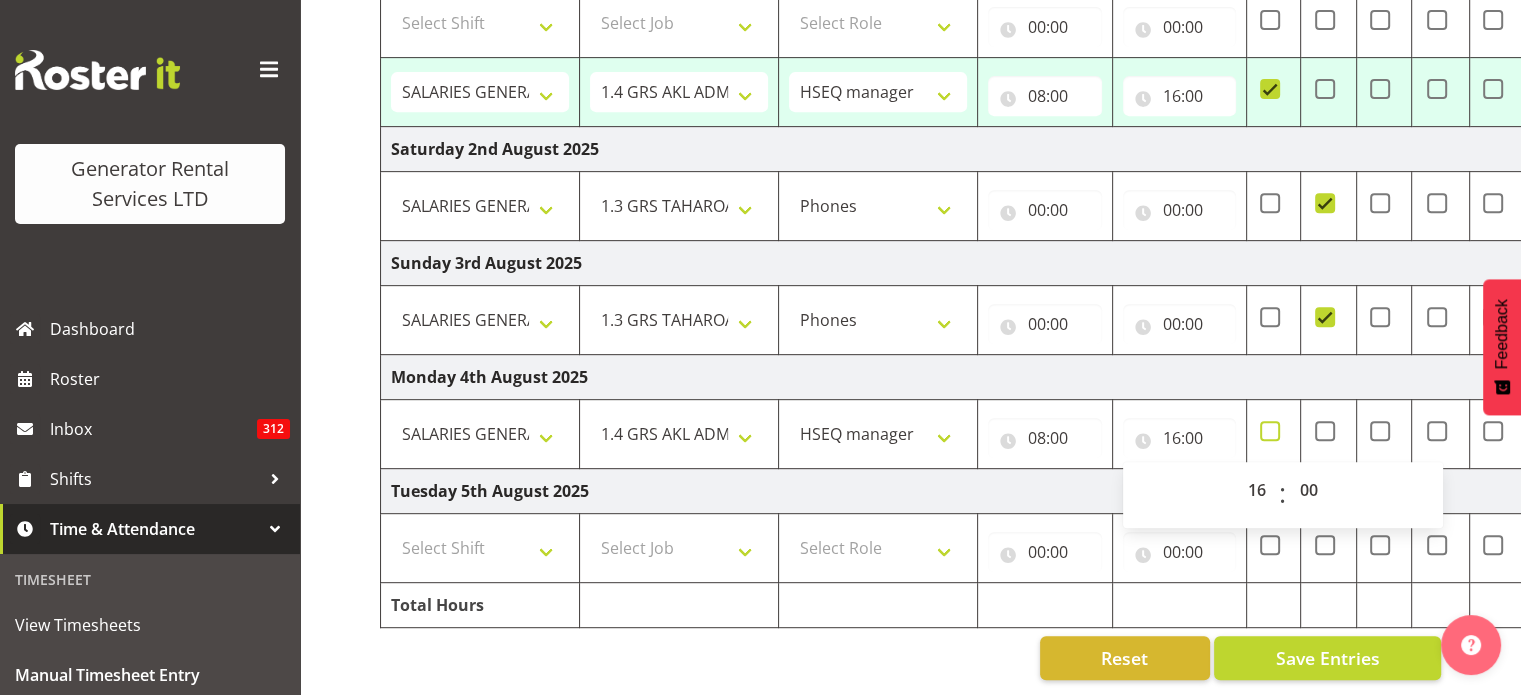 click at bounding box center [1270, 431] 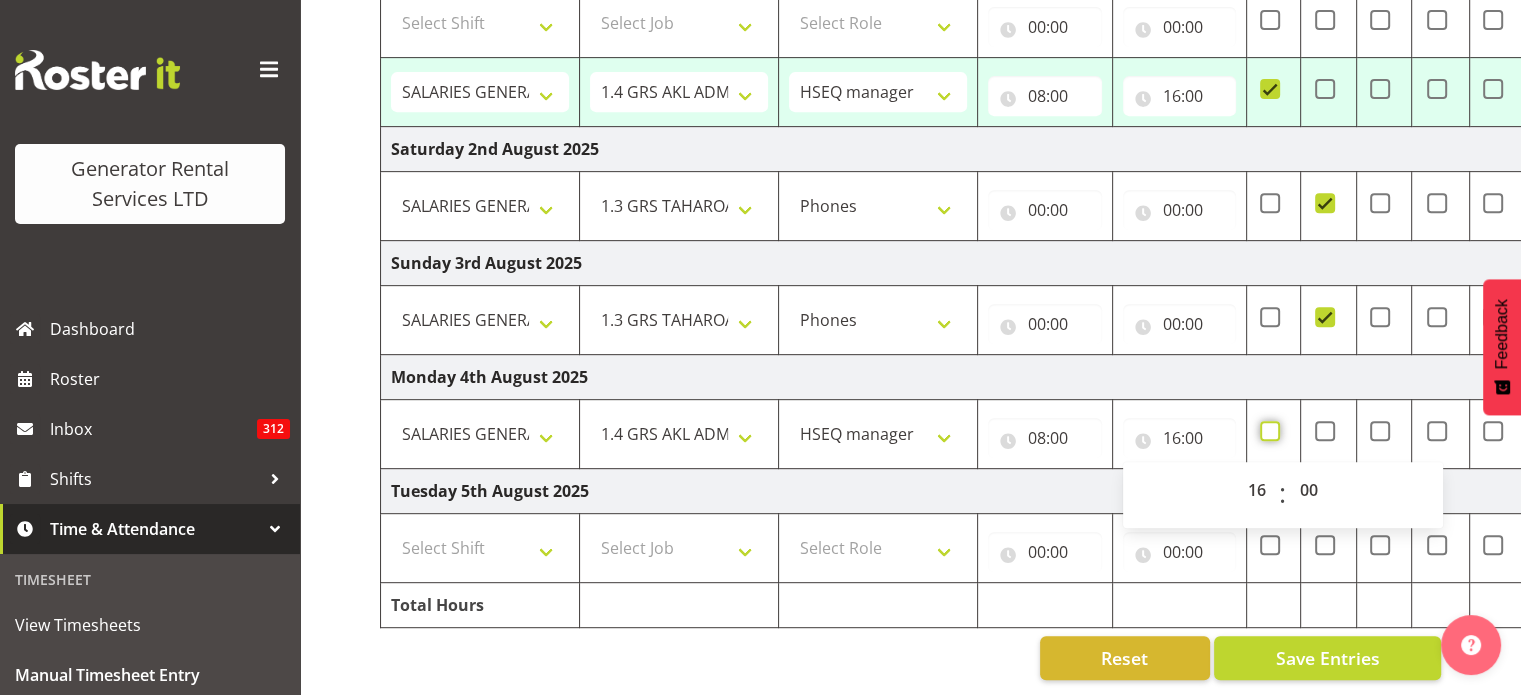 click at bounding box center [1266, 430] 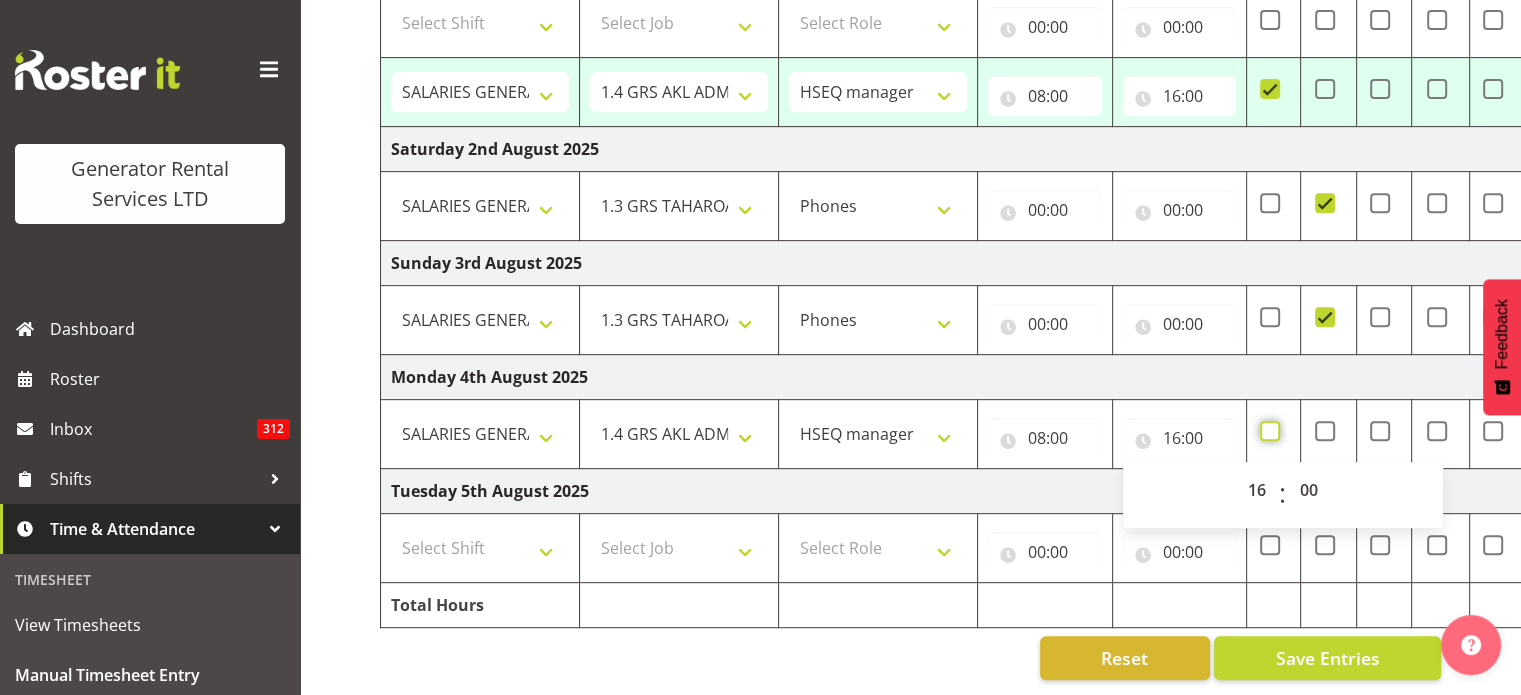 checkbox on "true" 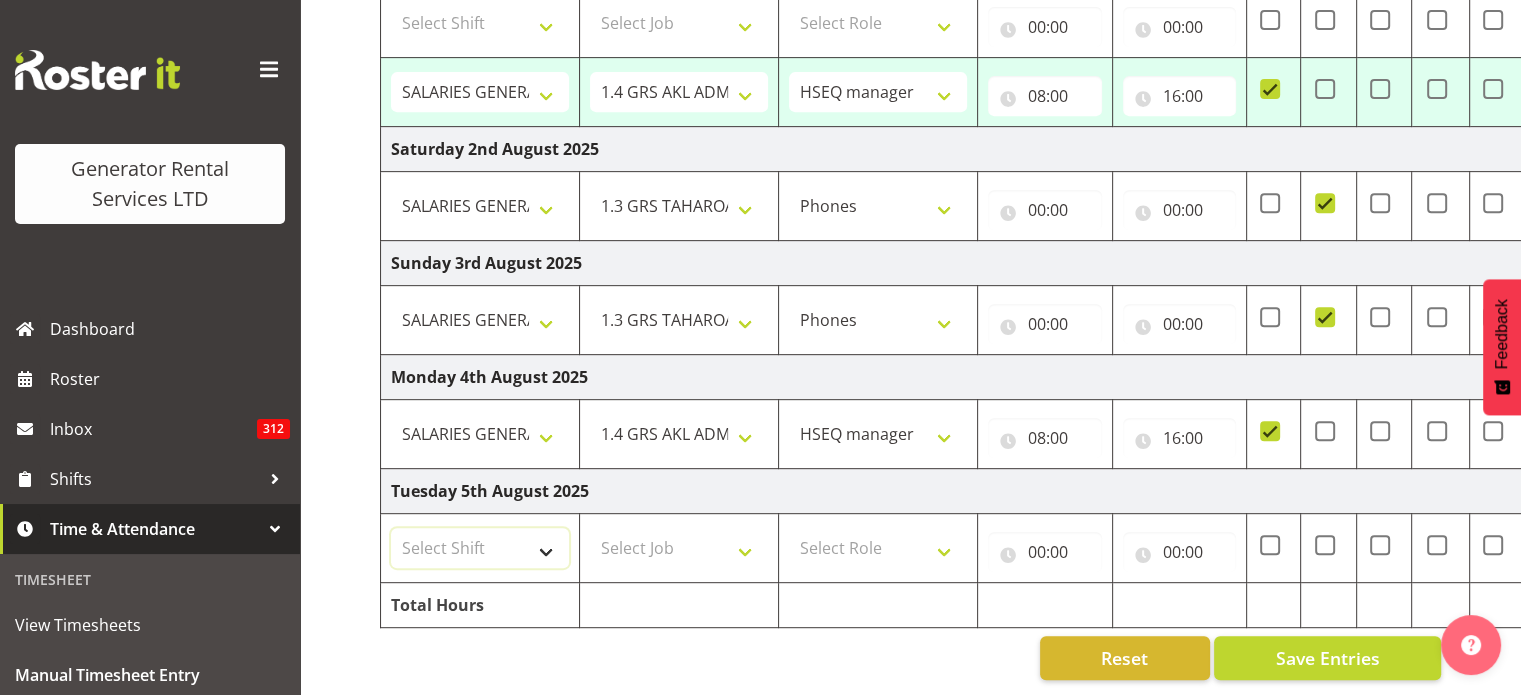 click on "Select Shift  #105 e cert #112 Delivery to V8 boneyard #1250-3 - Take load bank to Cummins Wiri and load up #1250-3 so Cummins can find leaks etc. Time TBC #1265 - Remove both VSD's and test and fit 16amp and light timer to make it Taharoa spec going back down on monday #1284 - Tear down rocker assembly and clean parts. #402 - Service , load test , remove second set of tails , wash/ tidy up   going out long term hire 2 months #510 - Repair Powerlocks #515 - Reset back to 415V / 50Hz #515 - requires converting to 60hz 1.1 GRS AKL RENTALS WORK 1.3 GRS TAHAROA WORK 1.30pm Finish - [FIRST] 1.5 GRS AKL ENGINEERING  WORK 1.6 GRS AKL CALL OUT WORK 1.7 GRS AKL STAND DOWN 10am Site visit in [CITY] with [FIRST]. 1262 - 4 Hour Loadbank 1267 Alternator finish - Going back to taharoa 1288 - 4 Hour Load Test 12pm finish - [FIRST] [LAST] 12pm finish - [FIRST] [LAST] 12pm start - [FIRST] [LAST] (Court) 1405-121 Alternator re-installation 1pm Finish - [FIRST] 2.1 GRS TGA RENTALS WORK 2.1 GRS TGA RENTALS WORK 2.30pm finish Bisbane" at bounding box center [480, 548] 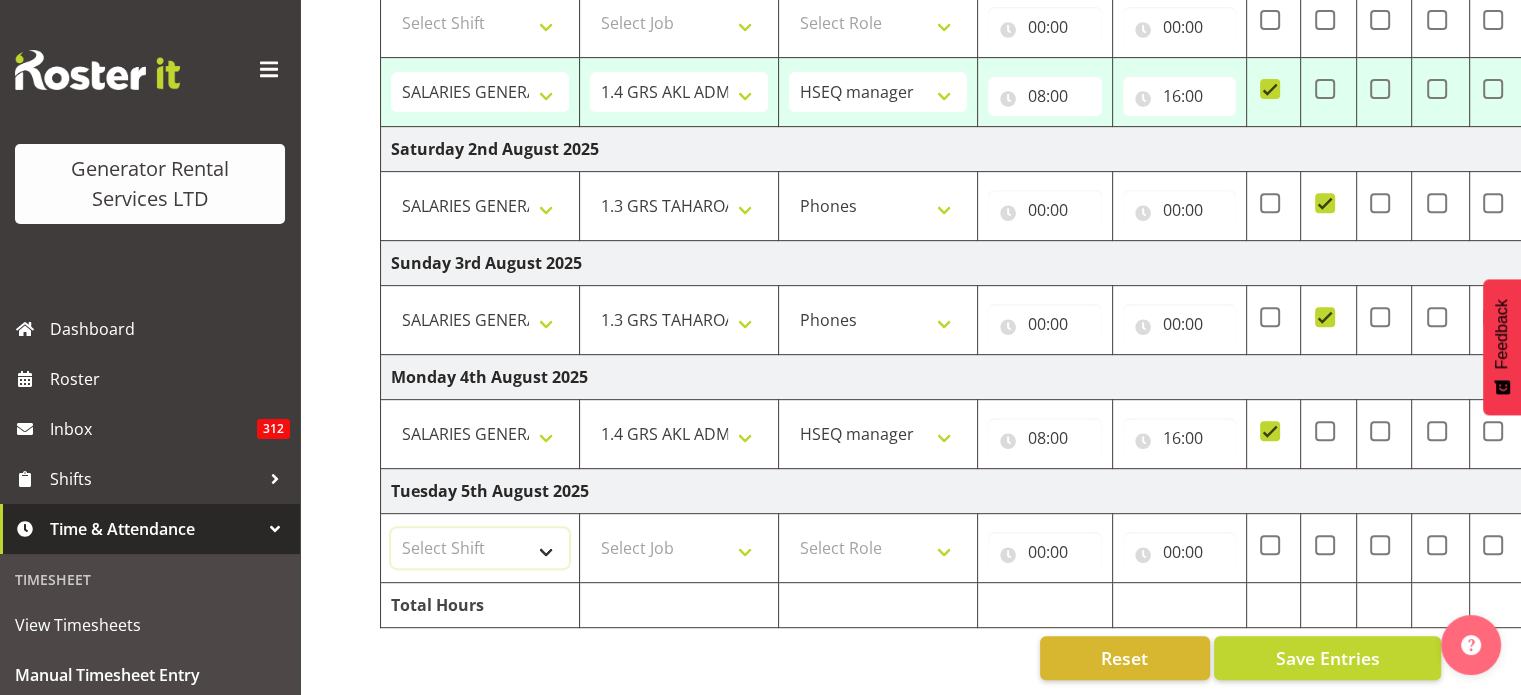 select on "[NUMBER]" 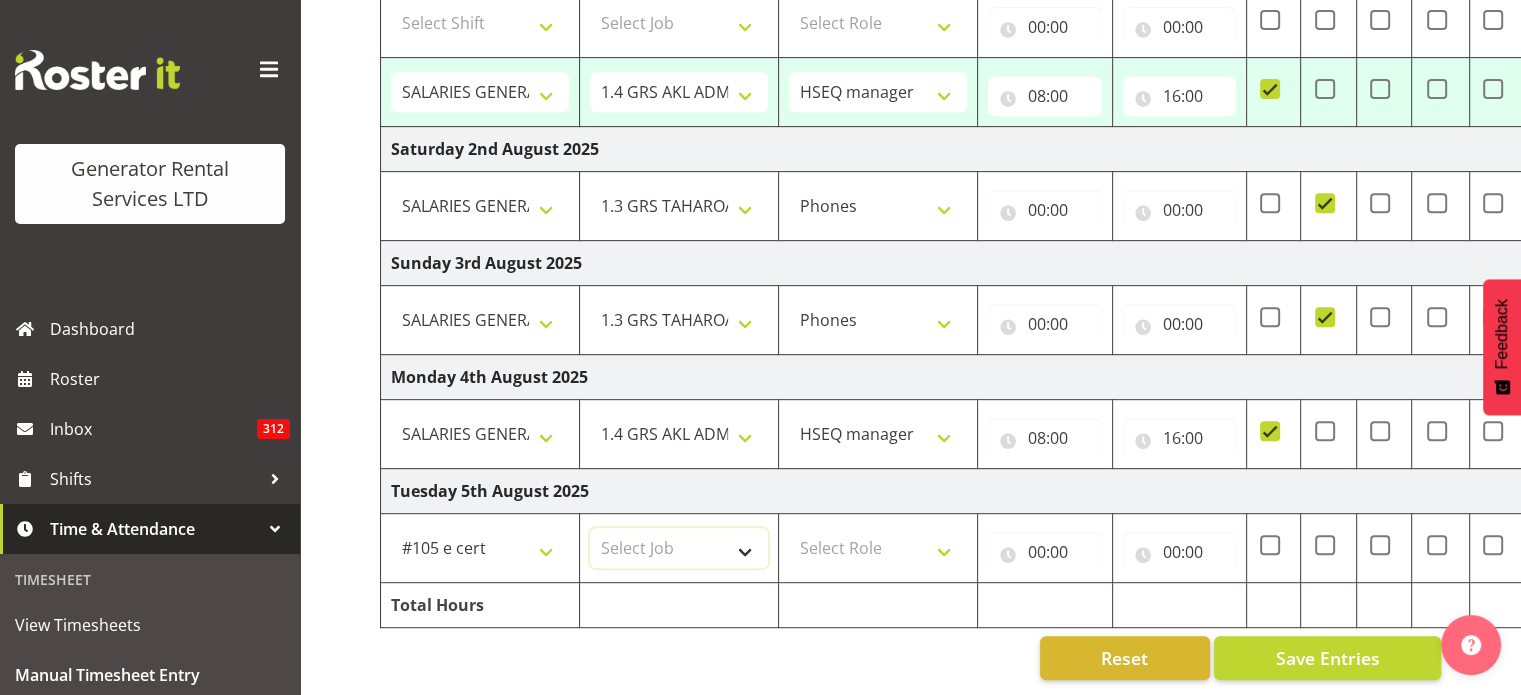 click on "Select Job  1.1 GRS AKL RENTALS 1.1 GRS AKL RENTALS AC 1.1 GRS AKL RENTALS CT 1.1 GRS AKL RENTALS DW 1.1 GRS AKL RENTALS HM 1.1 GRS AKL RENTALS KP 1.1 GRS AKL RENTALS SP 1.1 GRS AKL RENTALS ZS 1.1 GRS AKL RENTALS ZT 1.2 GRS AKL SALES WORK 1.3 GRS TAHAROA WORK 1.4 GRS AKL ADMIN WORK 1.5 GRS AKL ENGINEERING WORK 1.6 GRS CALL OUT WORK 1.7 AKL STAND DOWN 2.1 GRS TGA RENTALS WORK 2.2 GRS TGA SALES WORK 2.3 GRS TGA ADMIN WORK 3.1 GRS NPE RENTALS WORK 3.2 GRS NPE SALES WORK KIWI RAIL Solomon Island Servicing tbc" at bounding box center [679, 548] 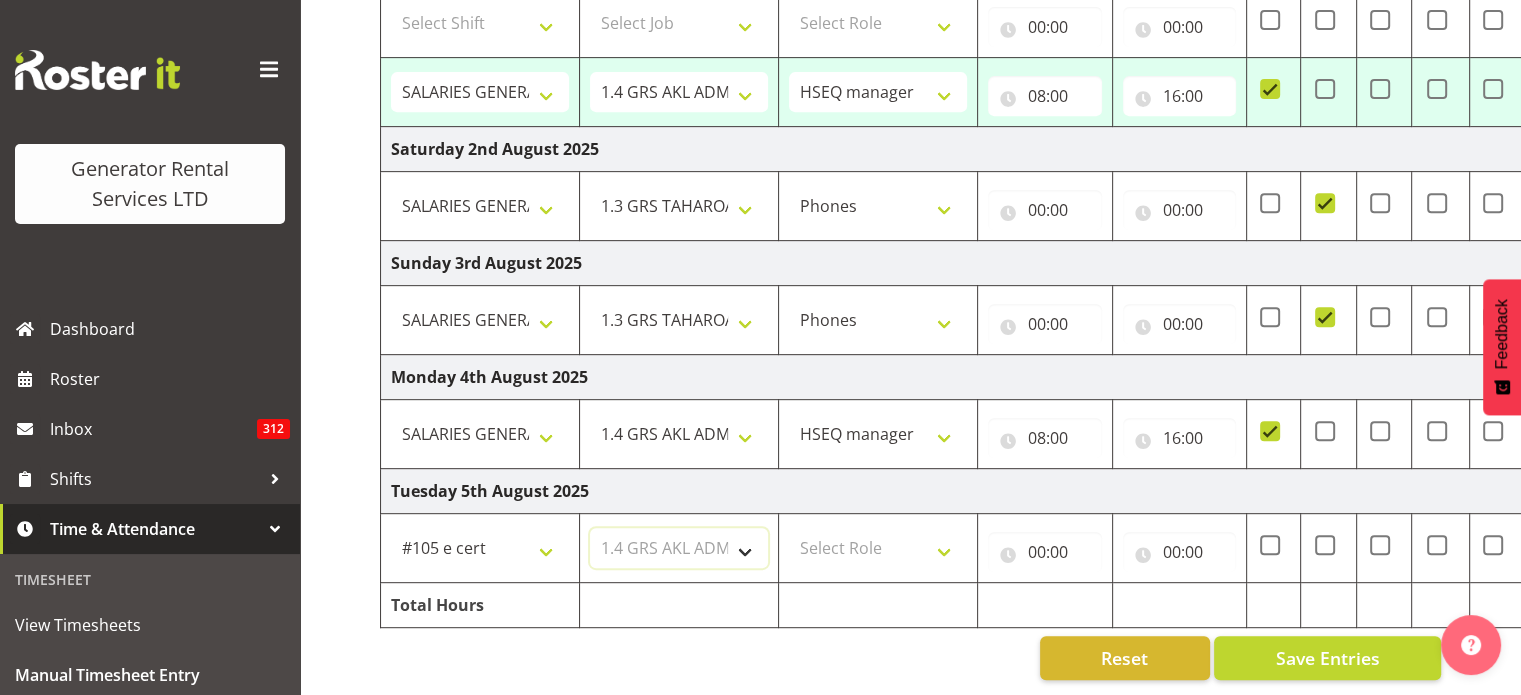 click on "Select Job  1.1 GRS AKL RENTALS 1.1 GRS AKL RENTALS AC 1.1 GRS AKL RENTALS CT 1.1 GRS AKL RENTALS DW 1.1 GRS AKL RENTALS HM 1.1 GRS AKL RENTALS KP 1.1 GRS AKL RENTALS SP 1.1 GRS AKL RENTALS ZS 1.1 GRS AKL RENTALS ZT 1.2 GRS AKL SALES WORK 1.3 GRS TAHAROA WORK 1.4 GRS AKL ADMIN WORK 1.5 GRS AKL ENGINEERING WORK 1.6 GRS CALL OUT WORK 1.7 AKL STAND DOWN 2.1 GRS TGA RENTALS WORK 2.2 GRS TGA SALES WORK 2.3 GRS TGA ADMIN WORK 3.1 GRS NPE RENTALS WORK 3.2 GRS NPE SALES WORK KIWI RAIL Solomon Island Servicing tbc" at bounding box center (679, 548) 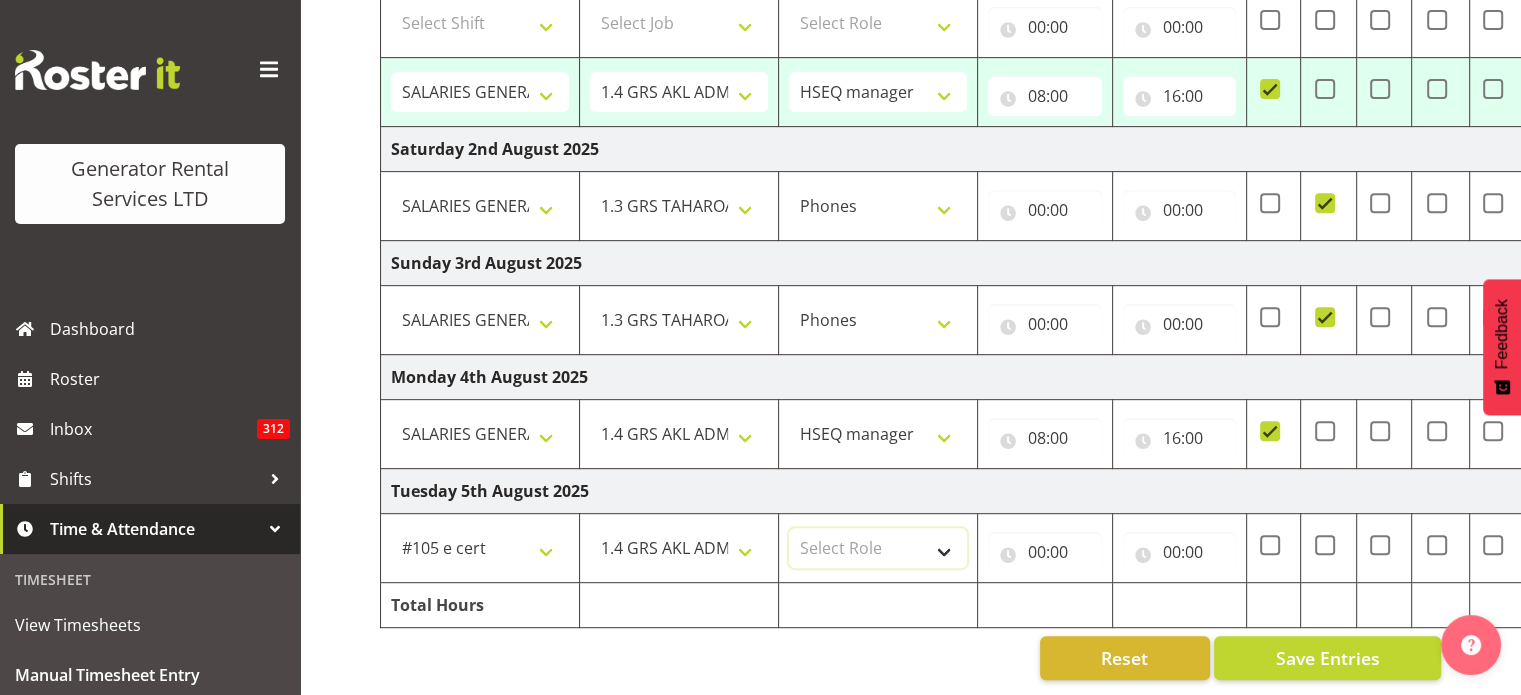 click on "Select Role  Phones HSEQ manager Mechanic" at bounding box center [878, 548] 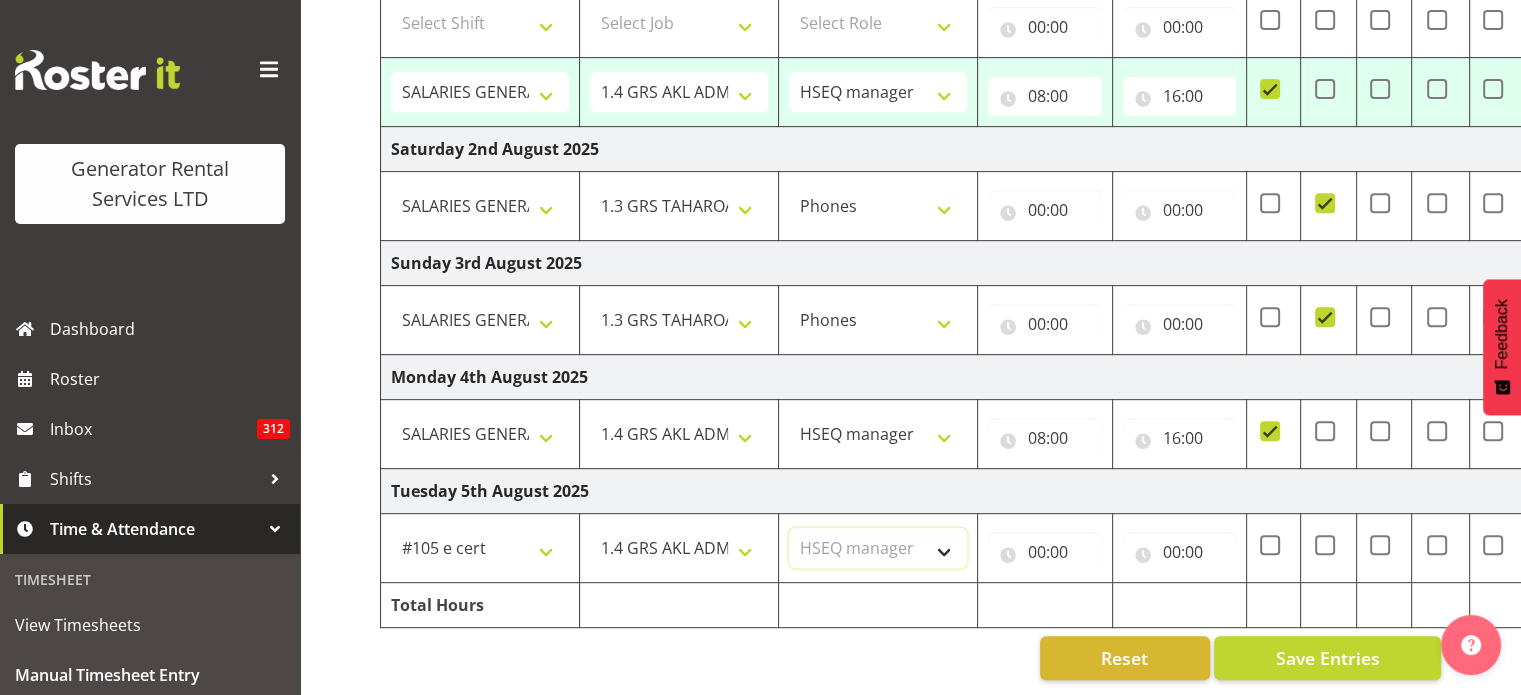 click on "Select Role  Phones HSEQ manager Mechanic" at bounding box center (878, 548) 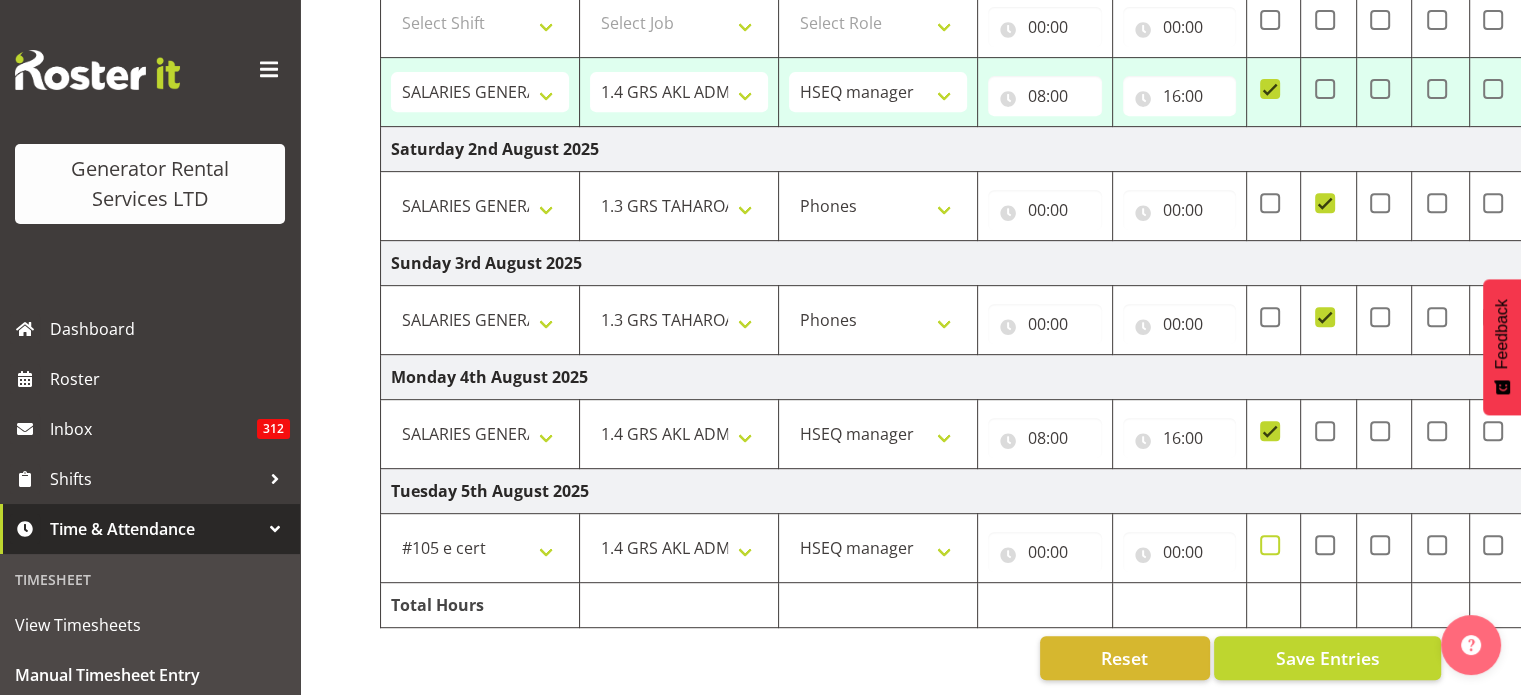 click at bounding box center [1270, 545] 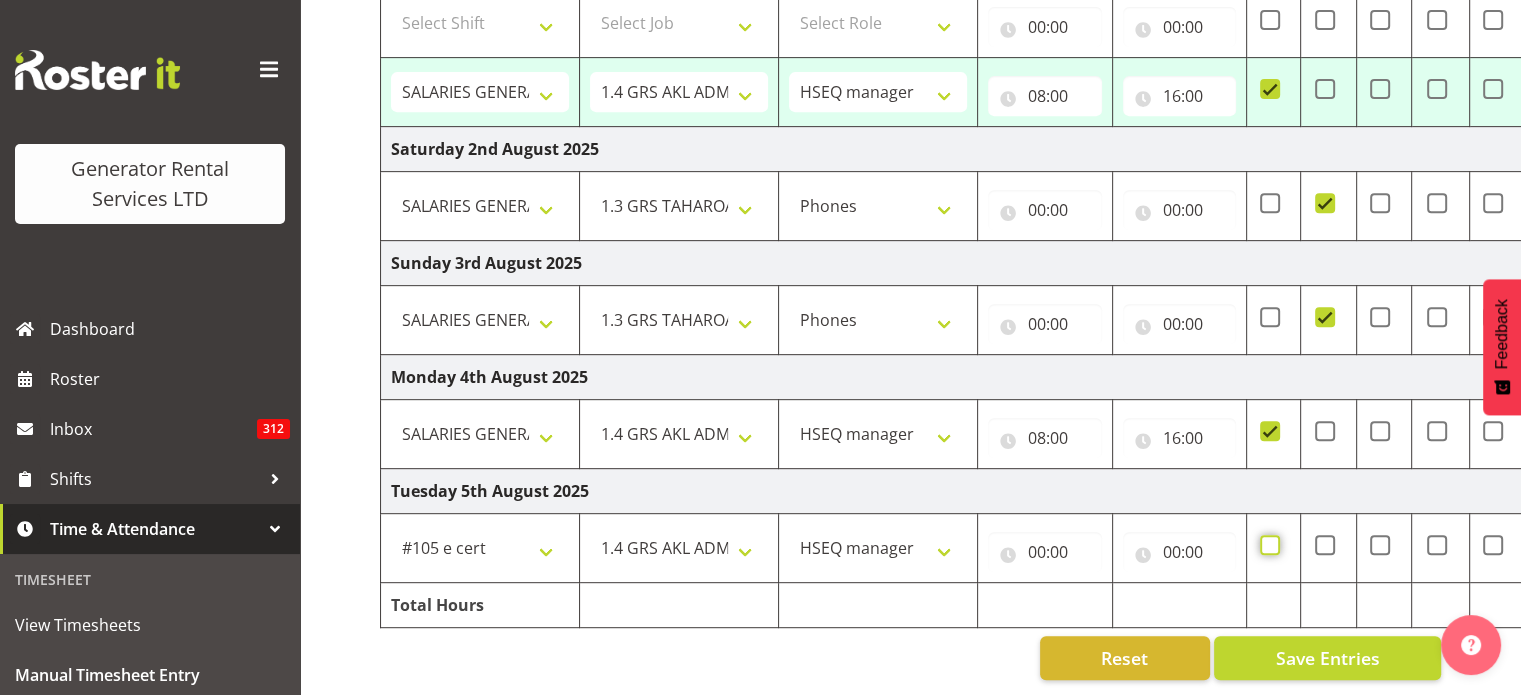 click at bounding box center (1266, 544) 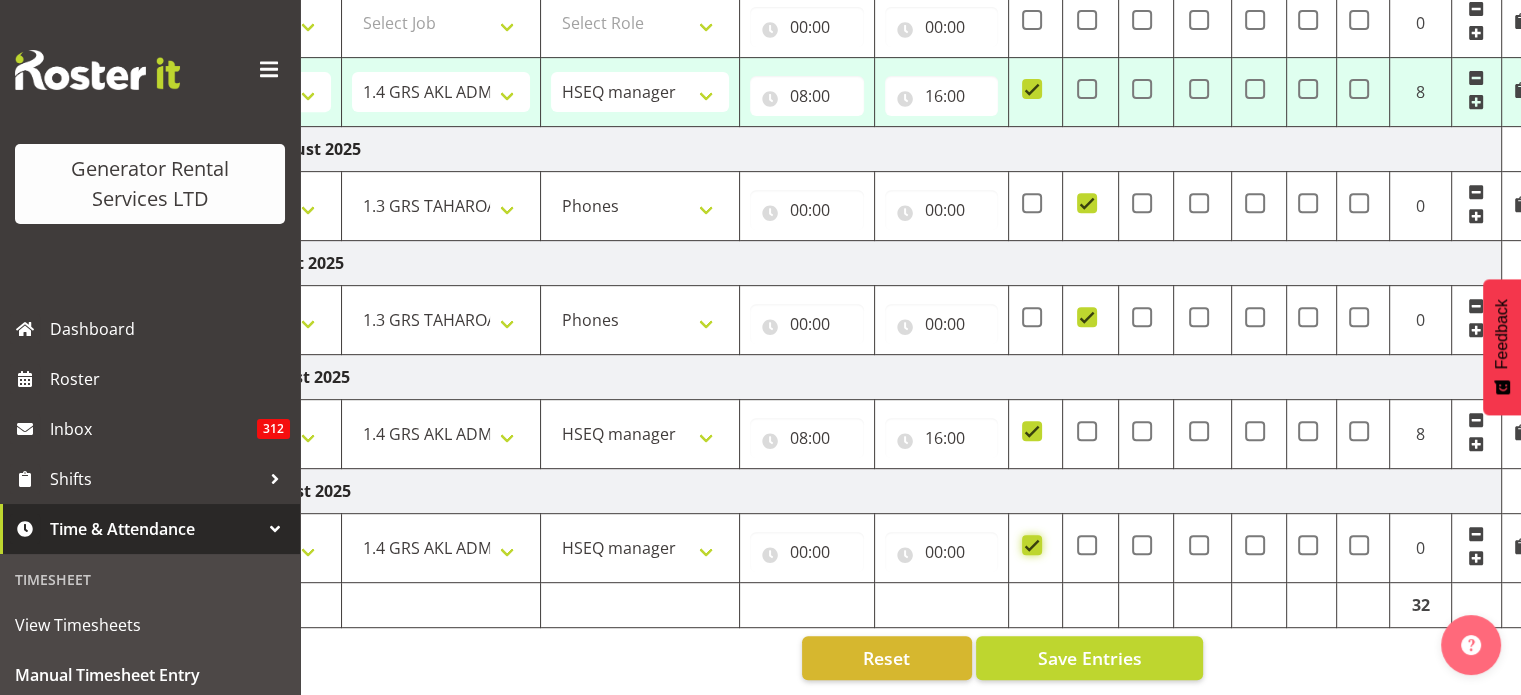 scroll, scrollTop: 0, scrollLeft: 259, axis: horizontal 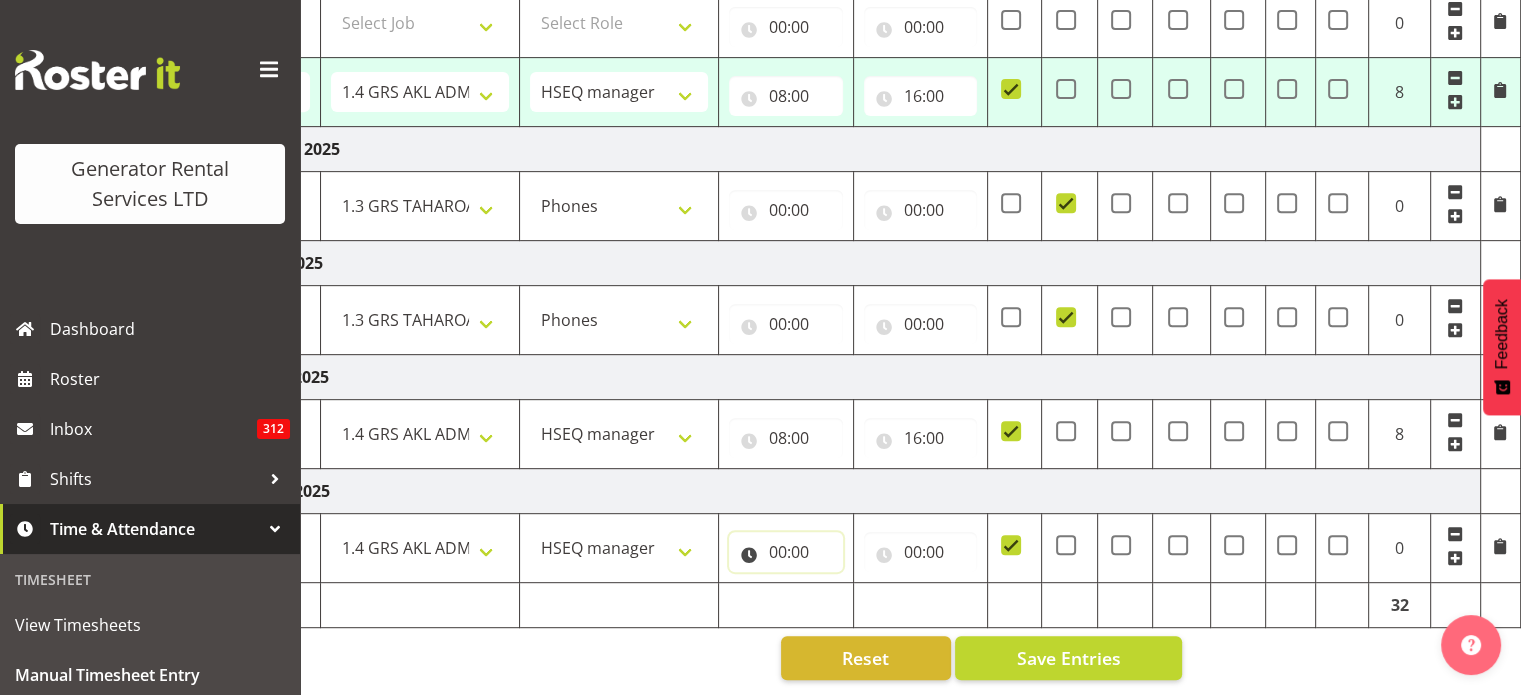 click on "00:00" at bounding box center (786, 552) 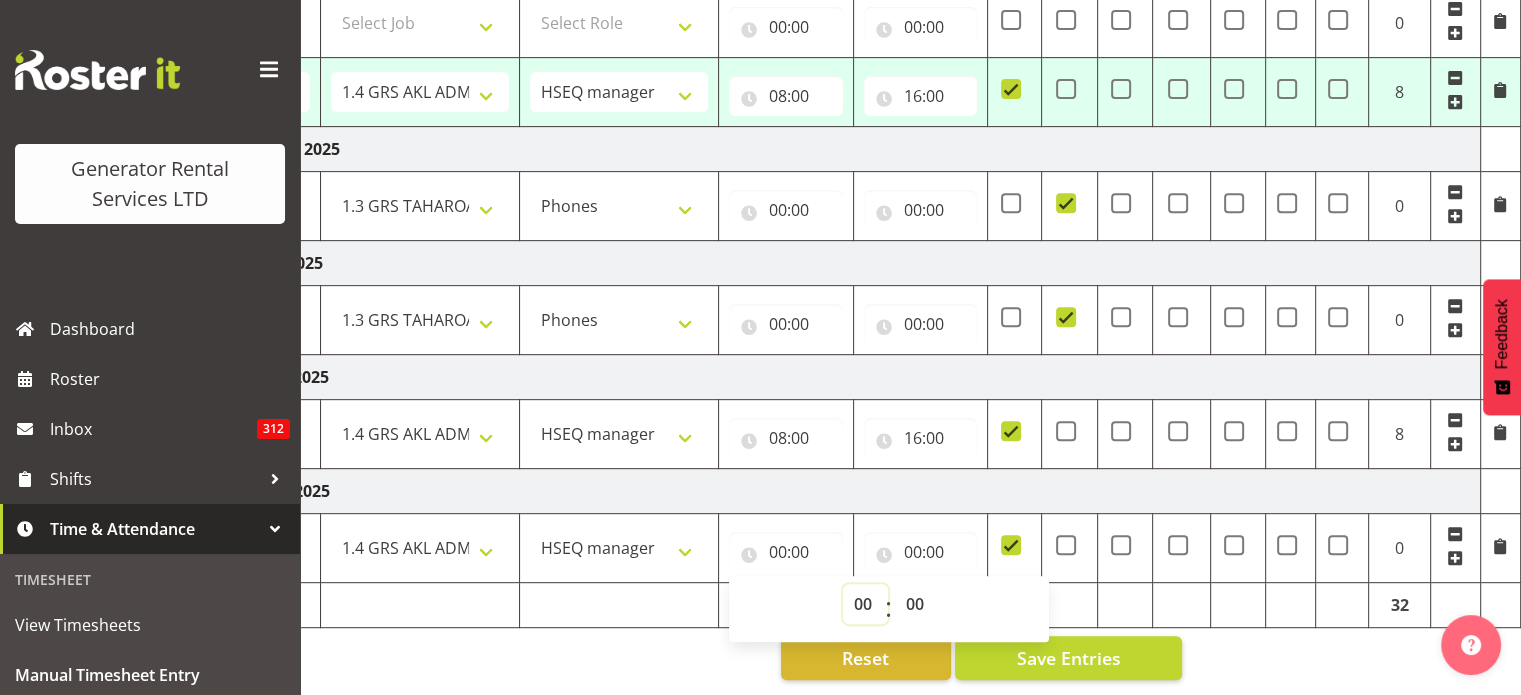 click on "00   01   02   03   04   05   06   07   08   09   10   11   12   13   14   15   16   17   18   19   20   21   22   23" at bounding box center (865, 604) 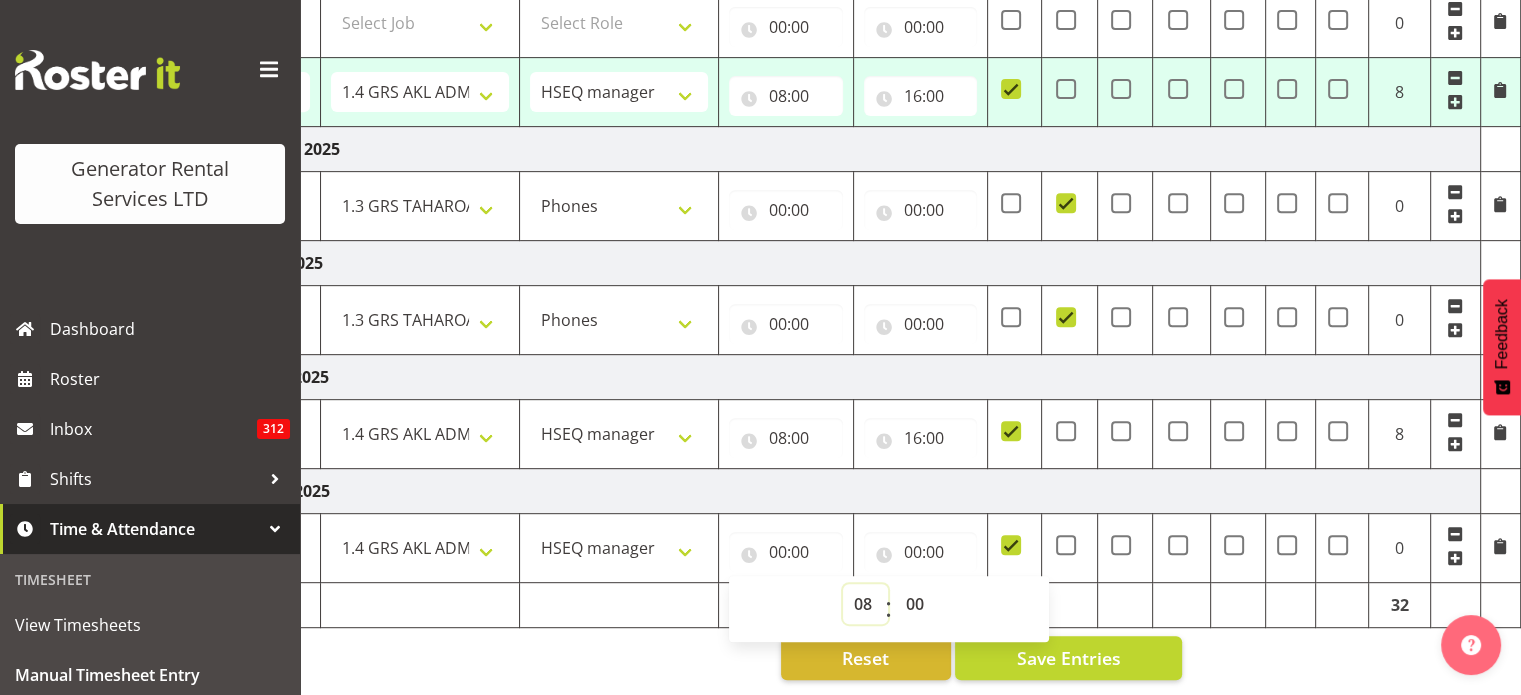 click on "00   01   02   03   04   05   06   07   08   09   10   11   12   13   14   15   16   17   18   19   20   21   22   23" at bounding box center (865, 604) 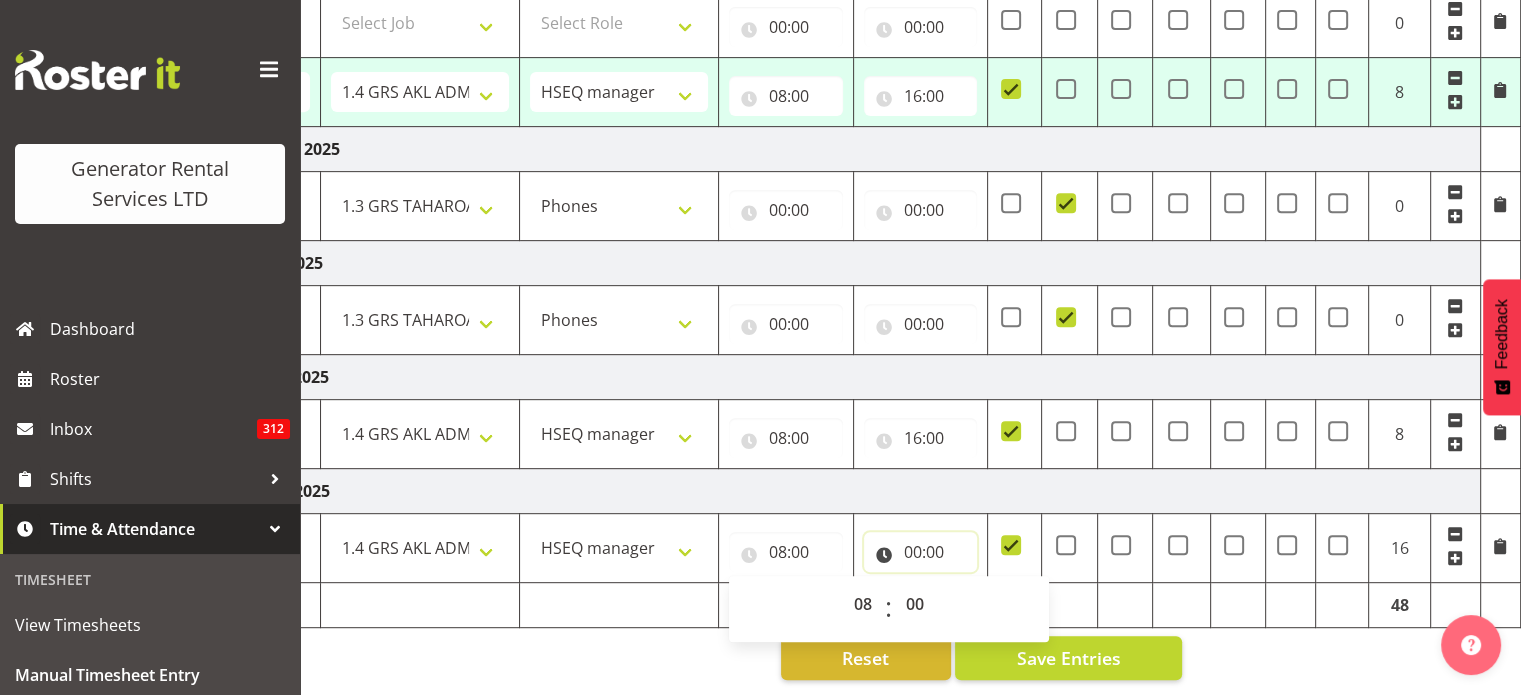 click on "00:00" at bounding box center [921, 552] 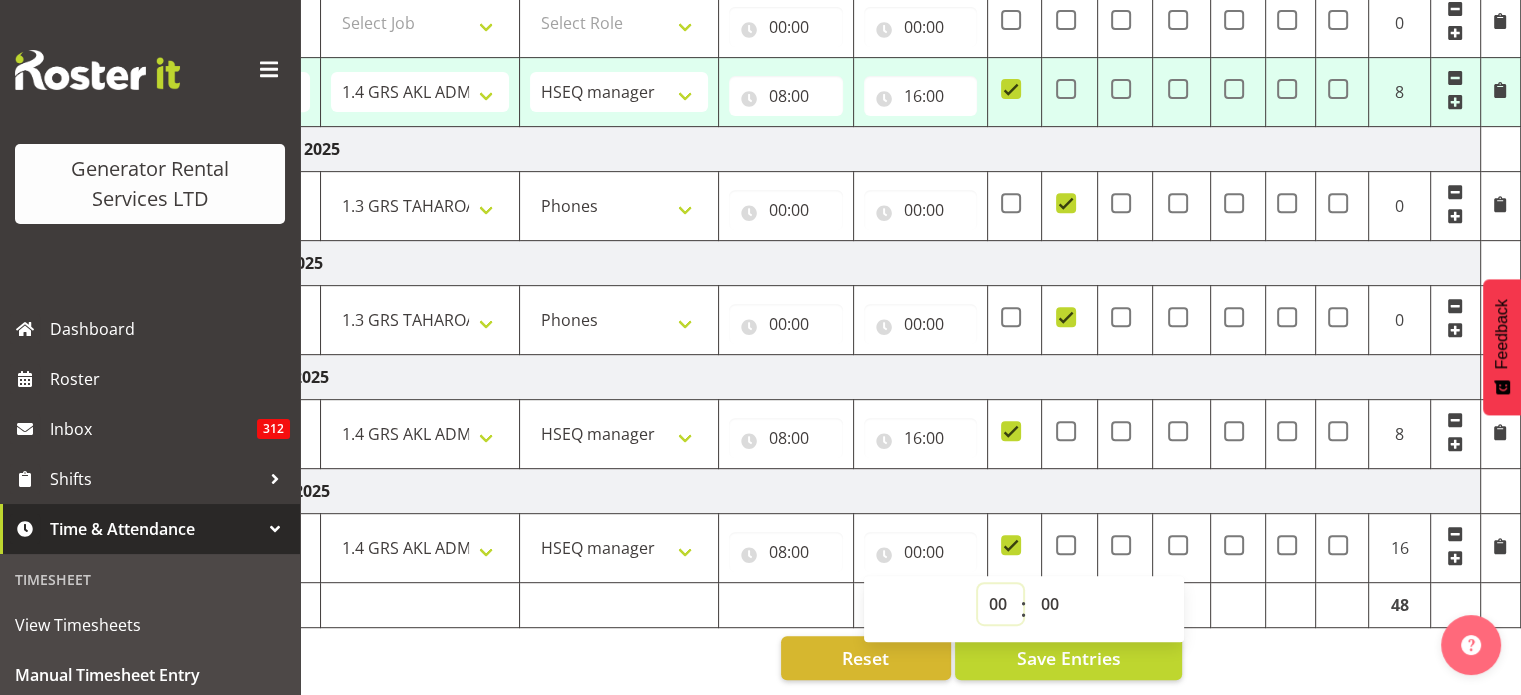 click on "00   01   02   03   04   05   06   07   08   09   10   11   12   13   14   15   16   17   18   19   20   21   22   23" at bounding box center [1000, 604] 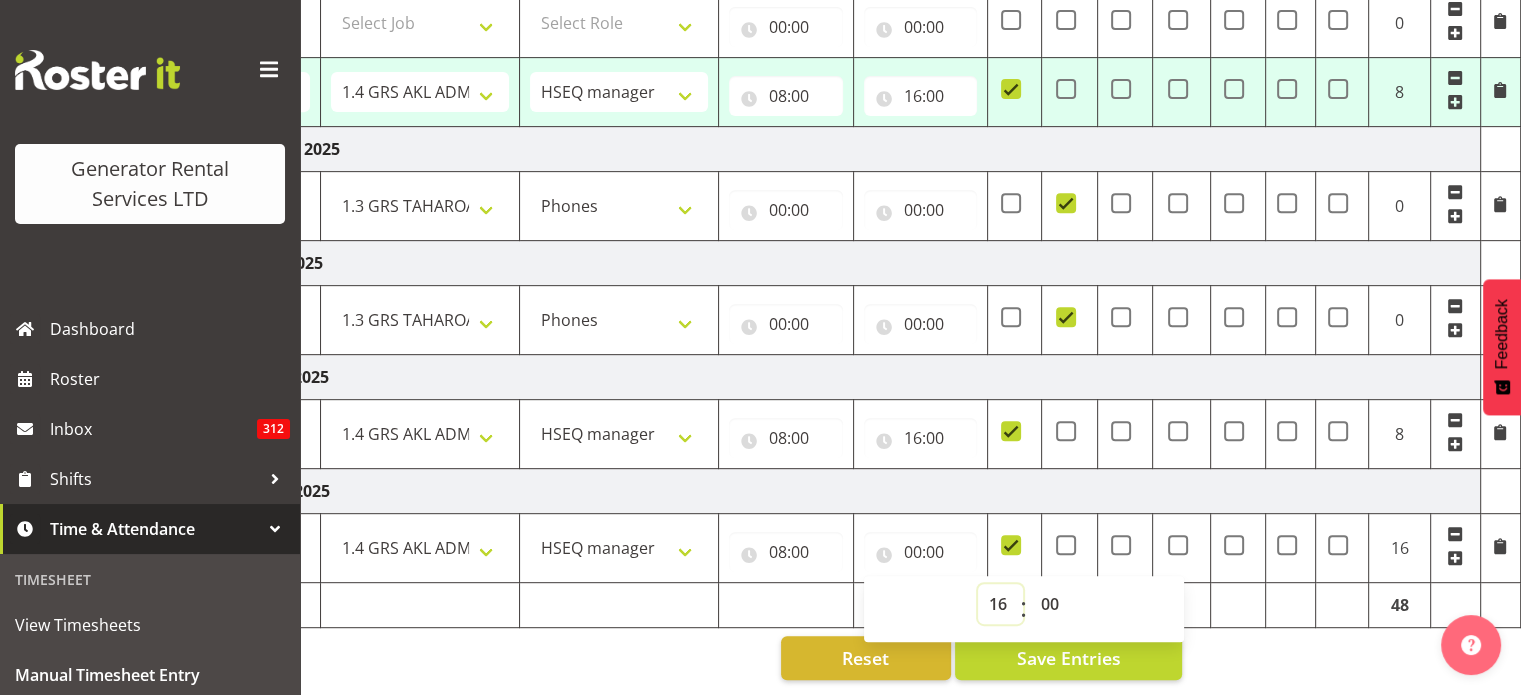 click on "00   01   02   03   04   05   06   07   08   09   10   11   12   13   14   15   16   17   18   19   20   21   22   23" at bounding box center (1000, 604) 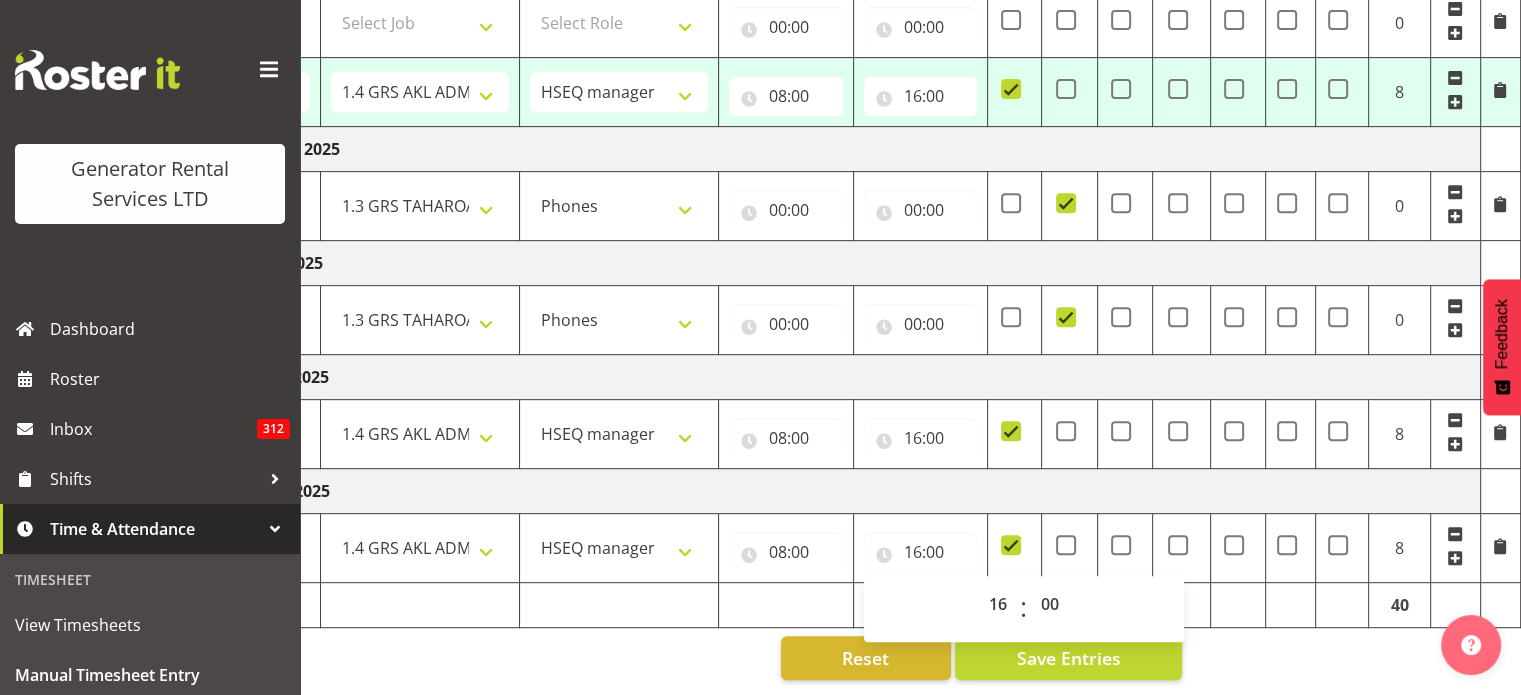 click at bounding box center (1500, 546) 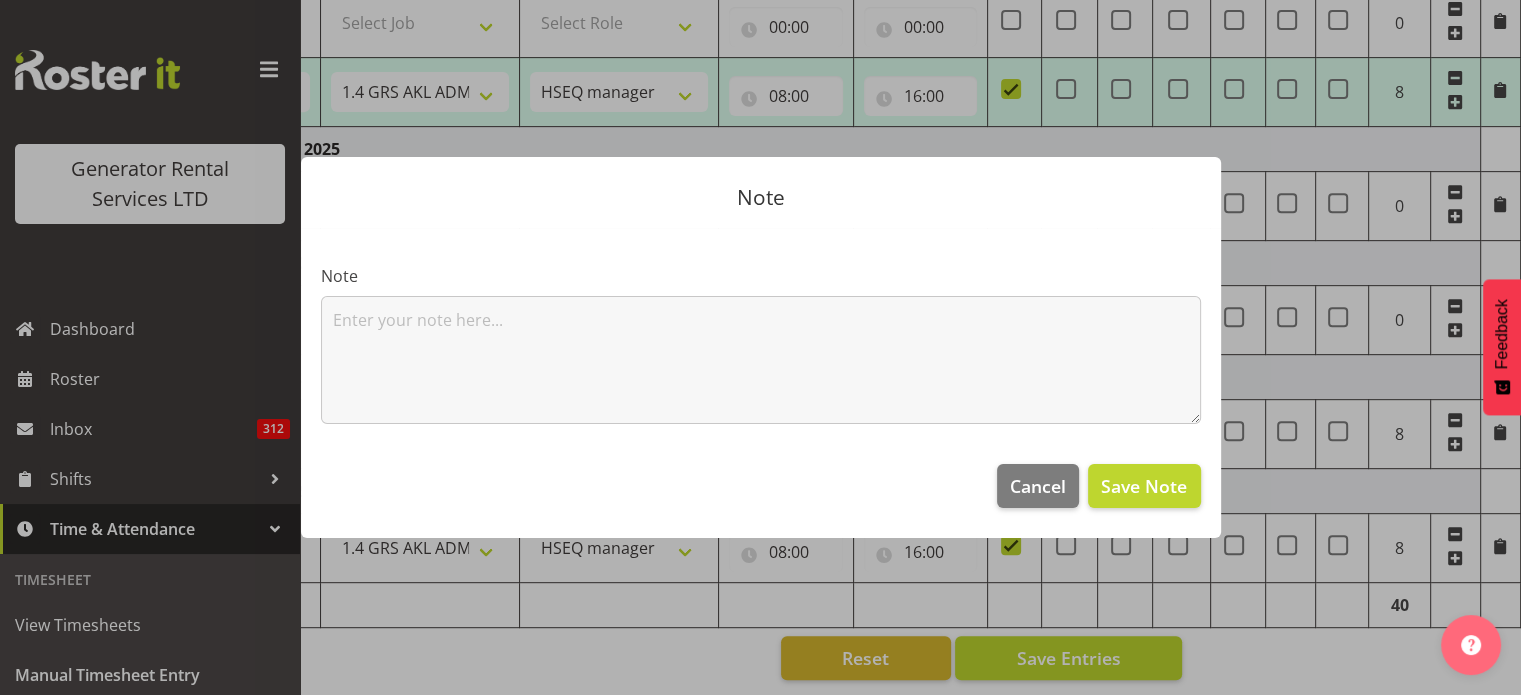 scroll, scrollTop: 0, scrollLeft: 244, axis: horizontal 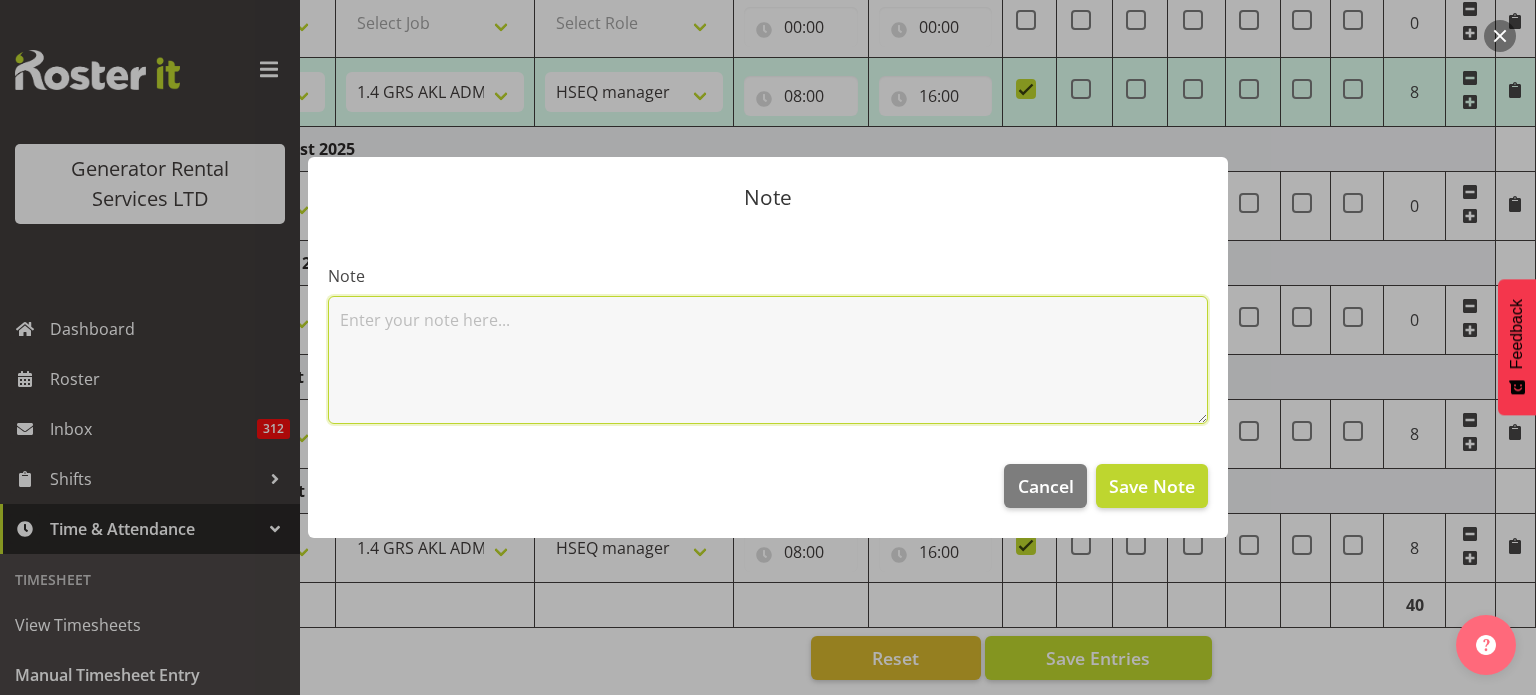 click at bounding box center (768, 360) 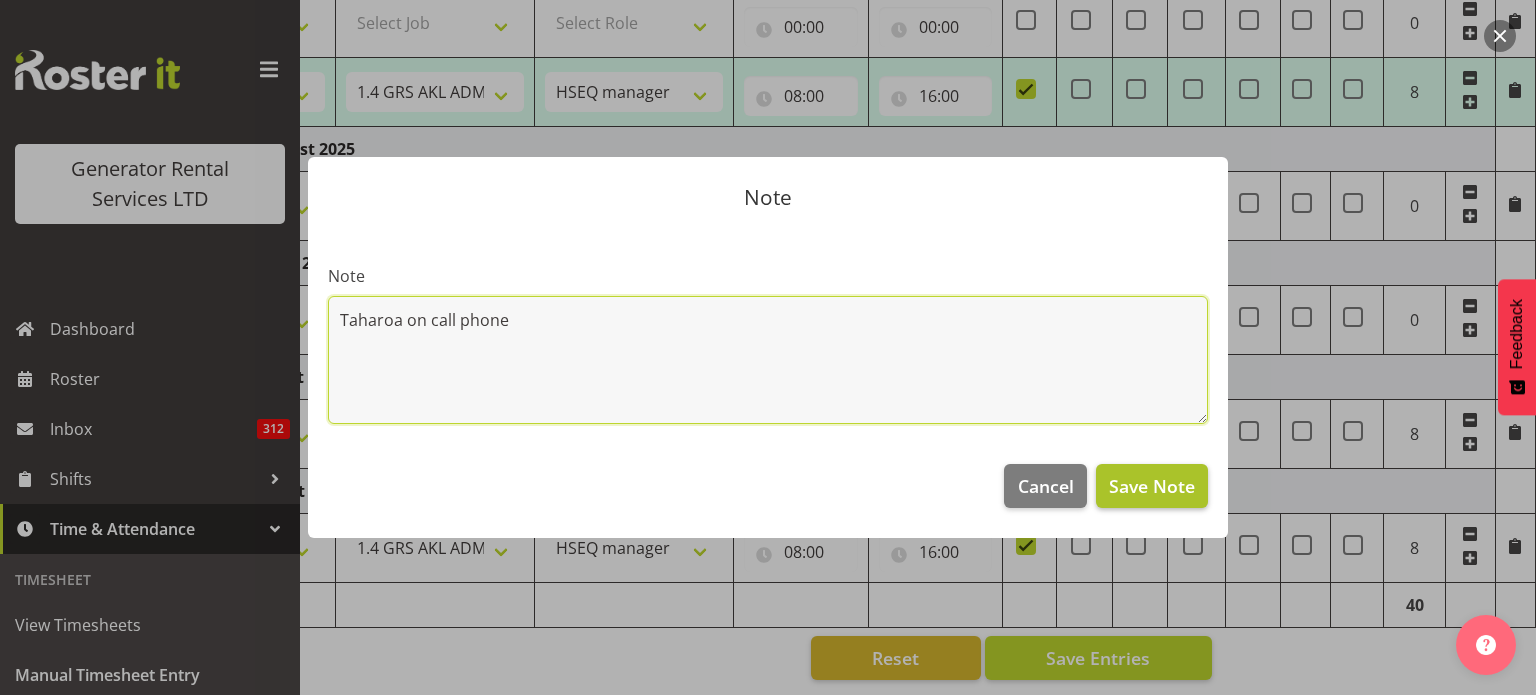 type on "Taharoa on call phone" 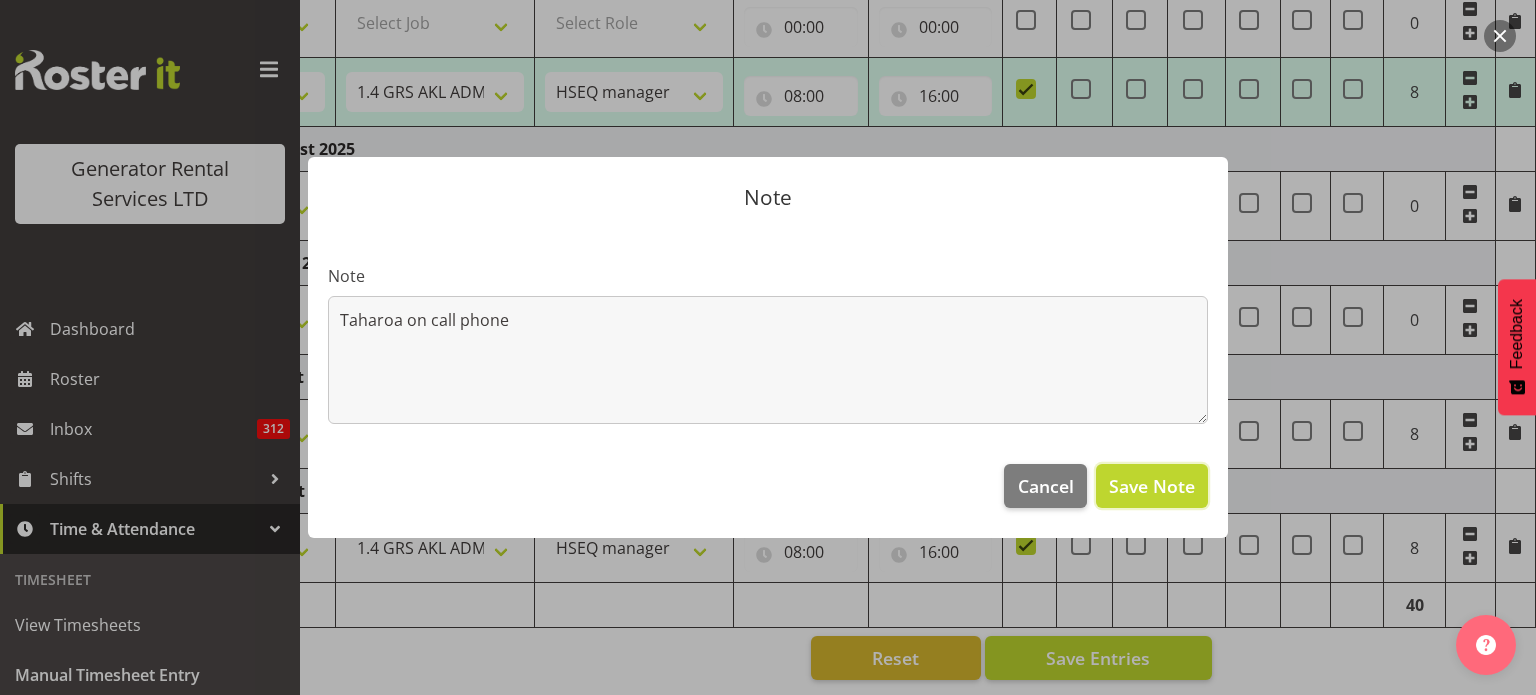 drag, startPoint x: 1154, startPoint y: 479, endPoint x: 1351, endPoint y: 475, distance: 197.0406 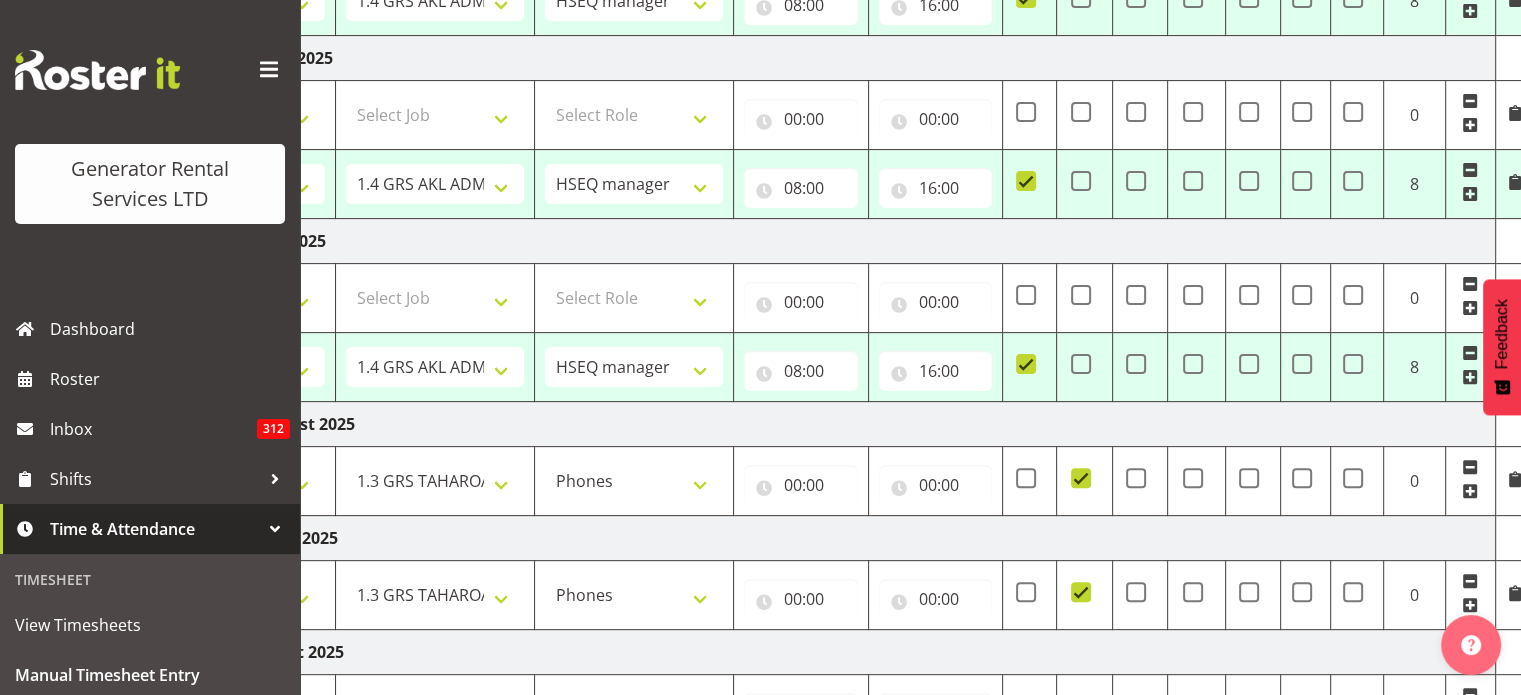 scroll, scrollTop: 560, scrollLeft: 0, axis: vertical 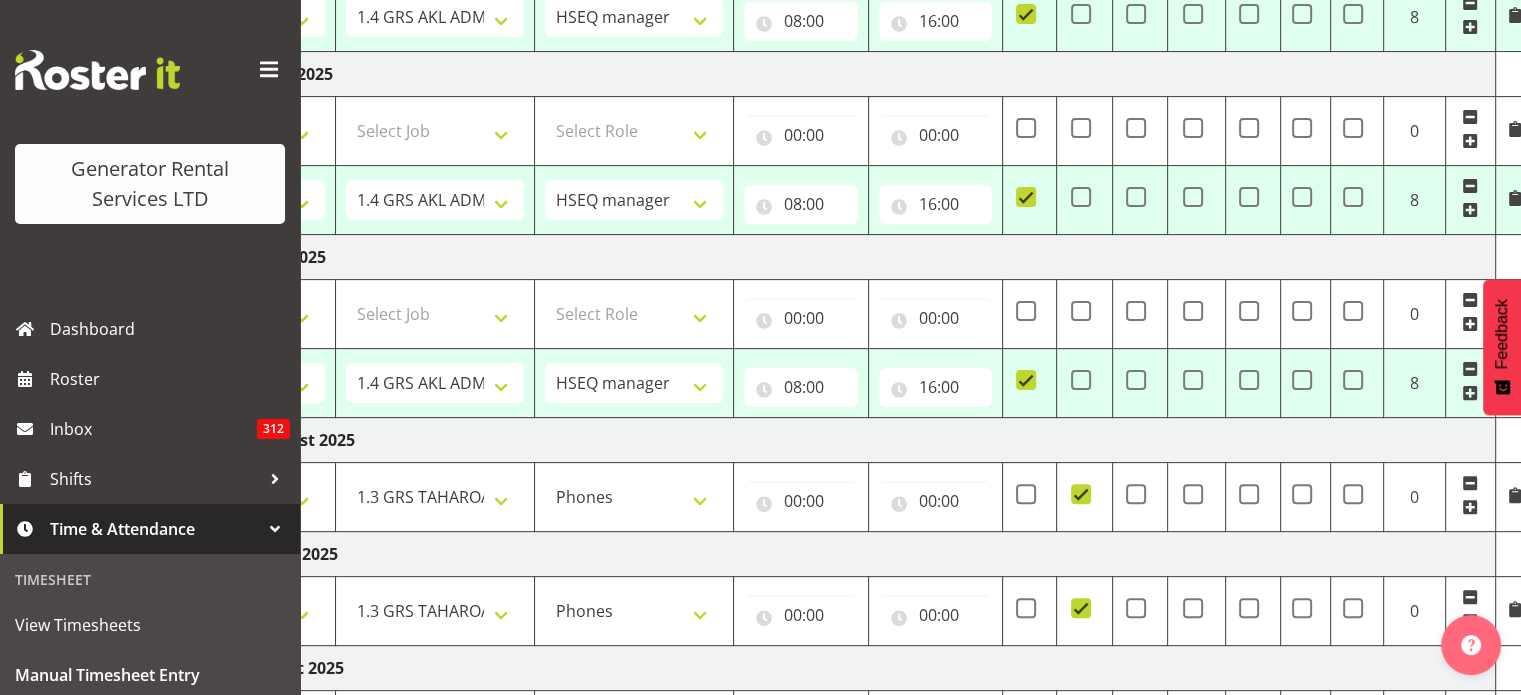 click at bounding box center [1515, 609] 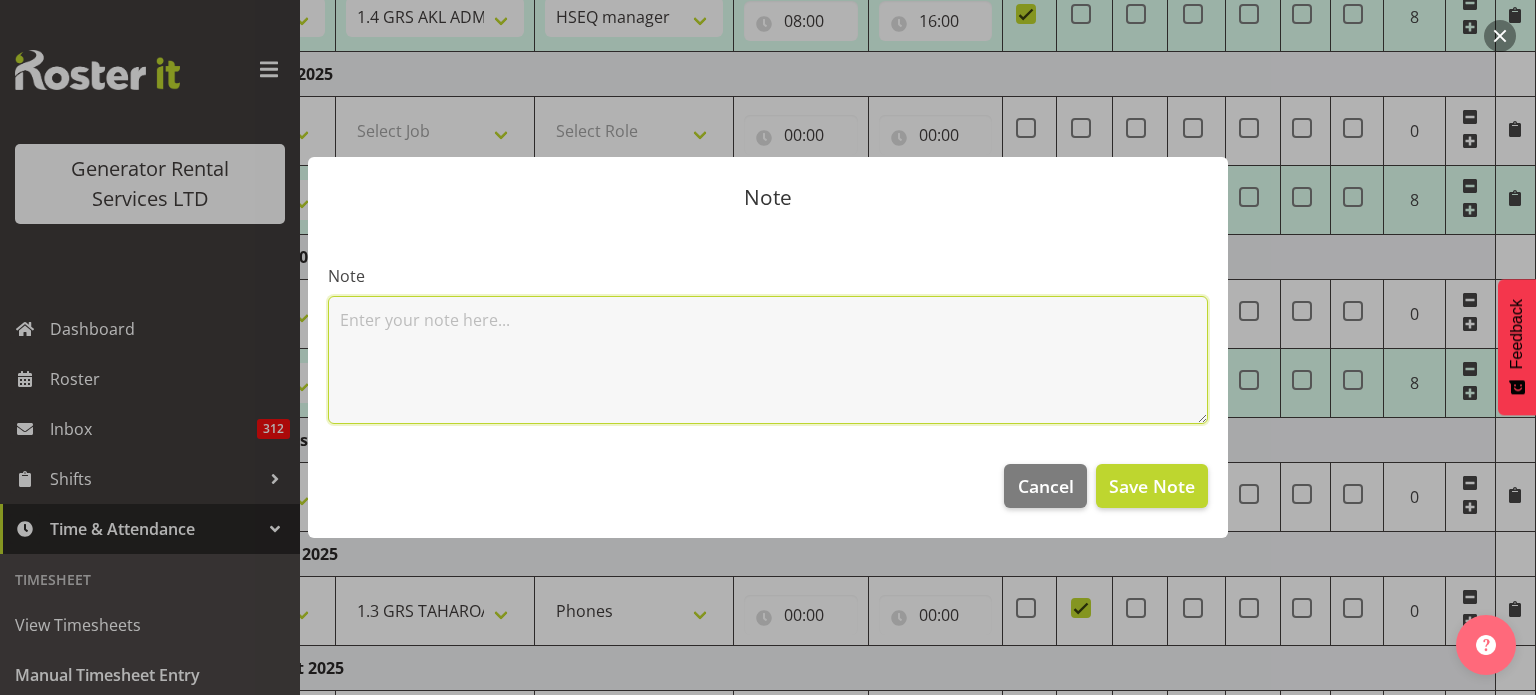 click at bounding box center (768, 360) 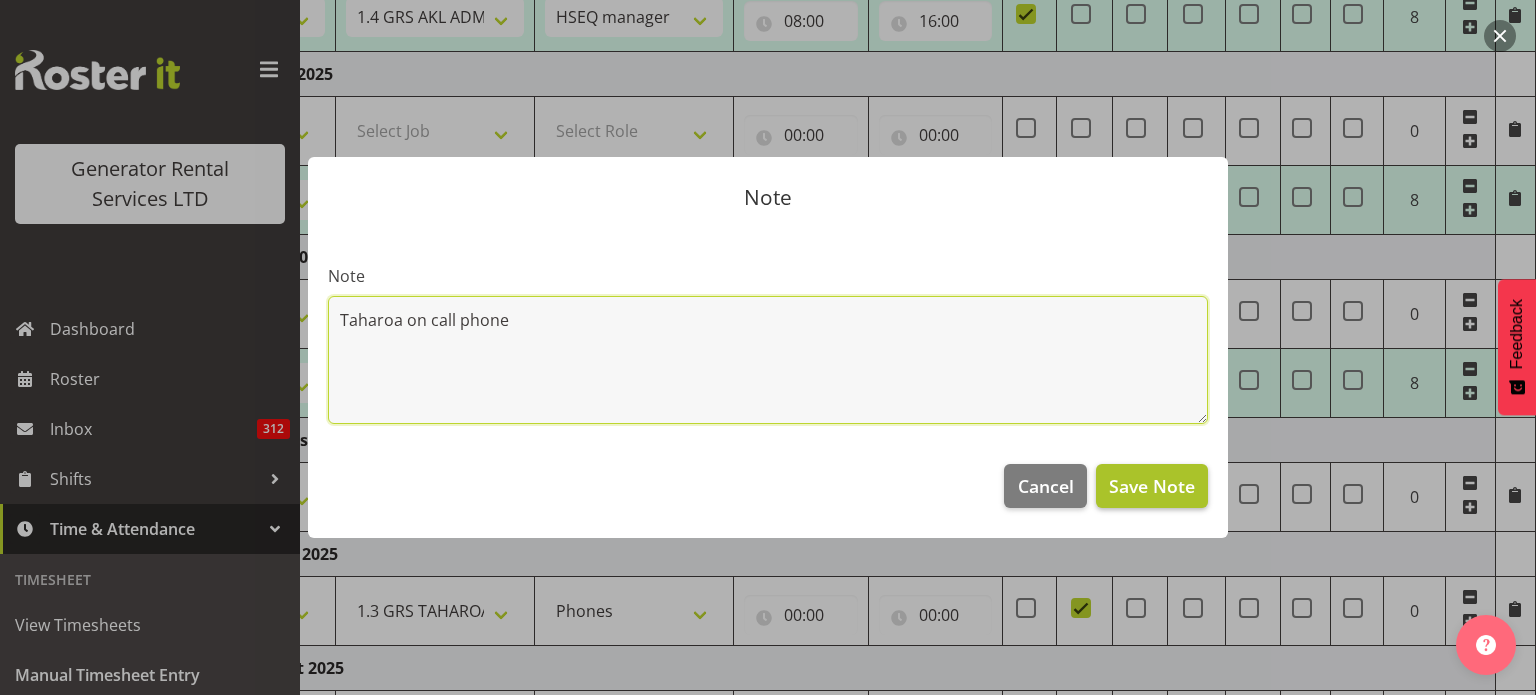 type on "Taharoa on call phone" 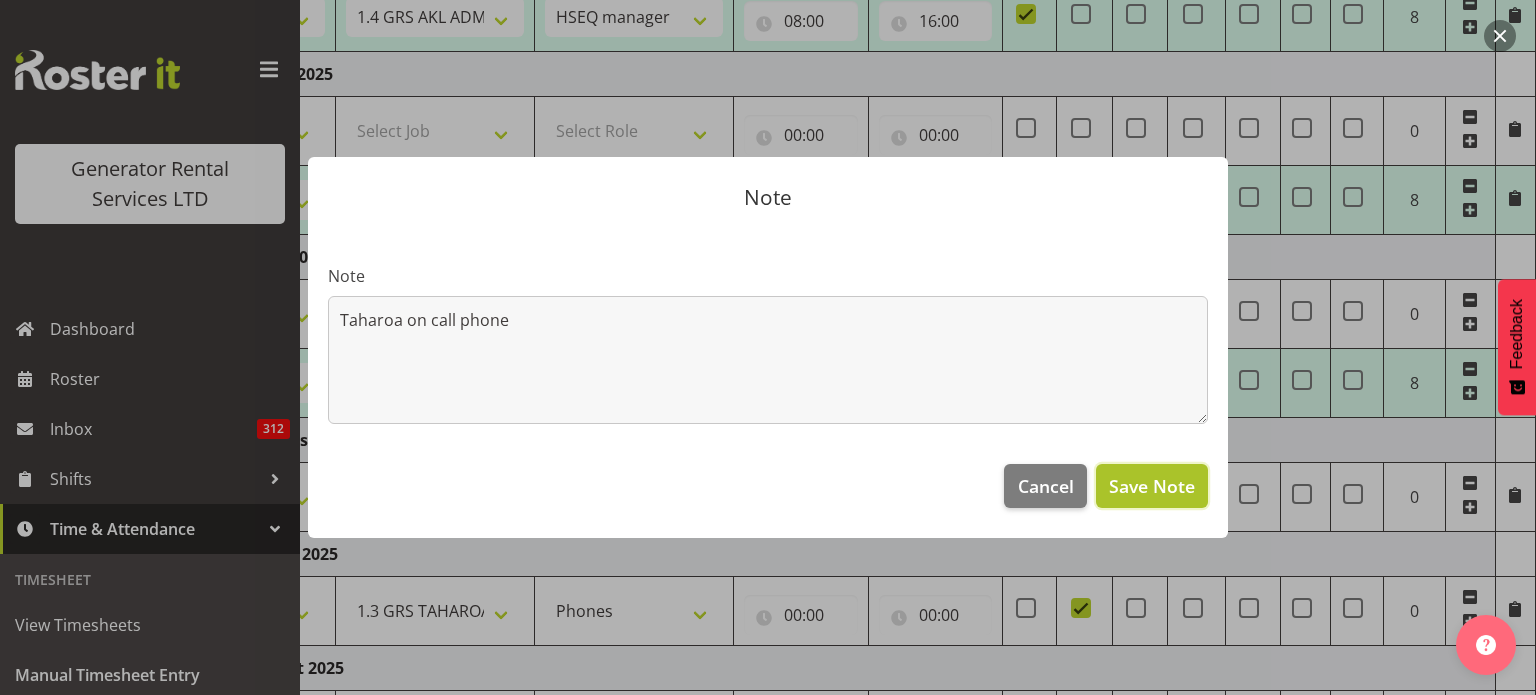click on "Save Note" at bounding box center [1152, 486] 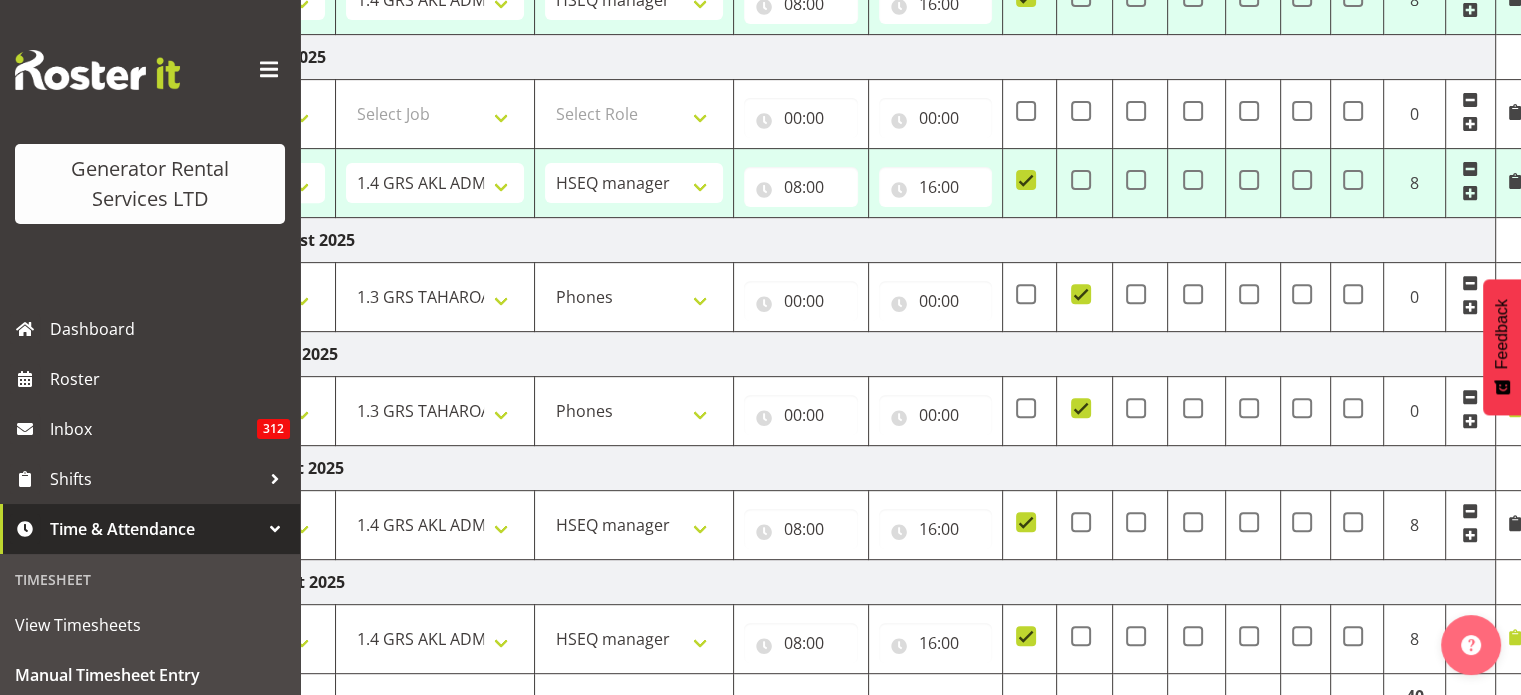scroll, scrollTop: 660, scrollLeft: 0, axis: vertical 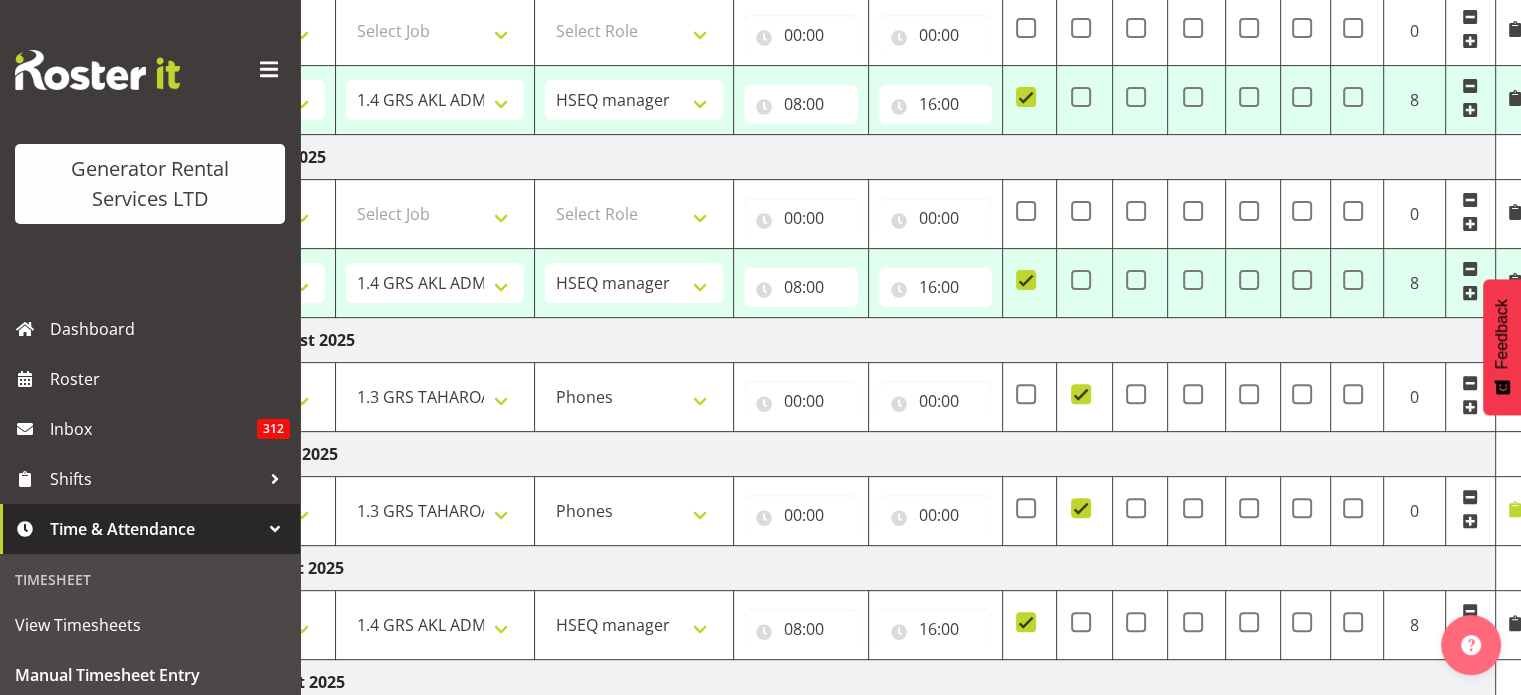 click at bounding box center (1515, 623) 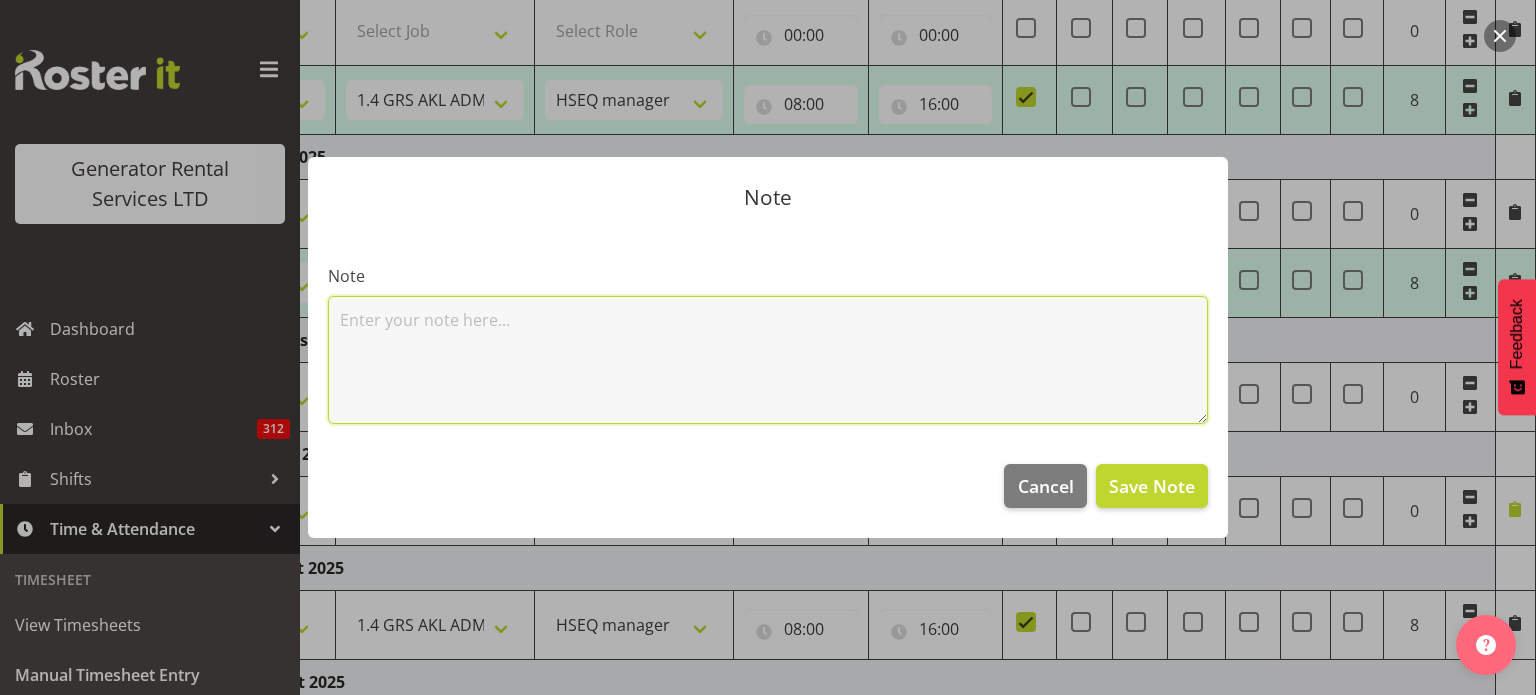 click at bounding box center [768, 360] 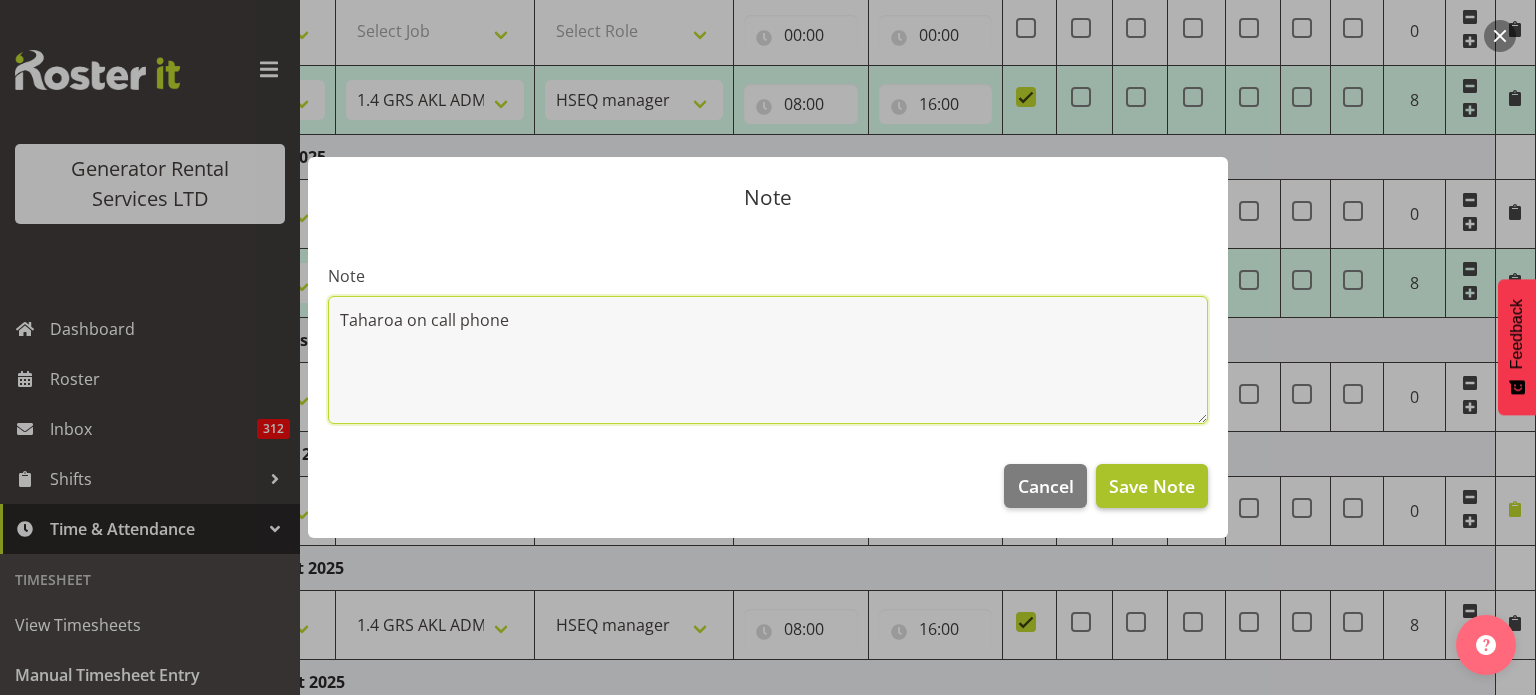 type on "Taharoa on call phone" 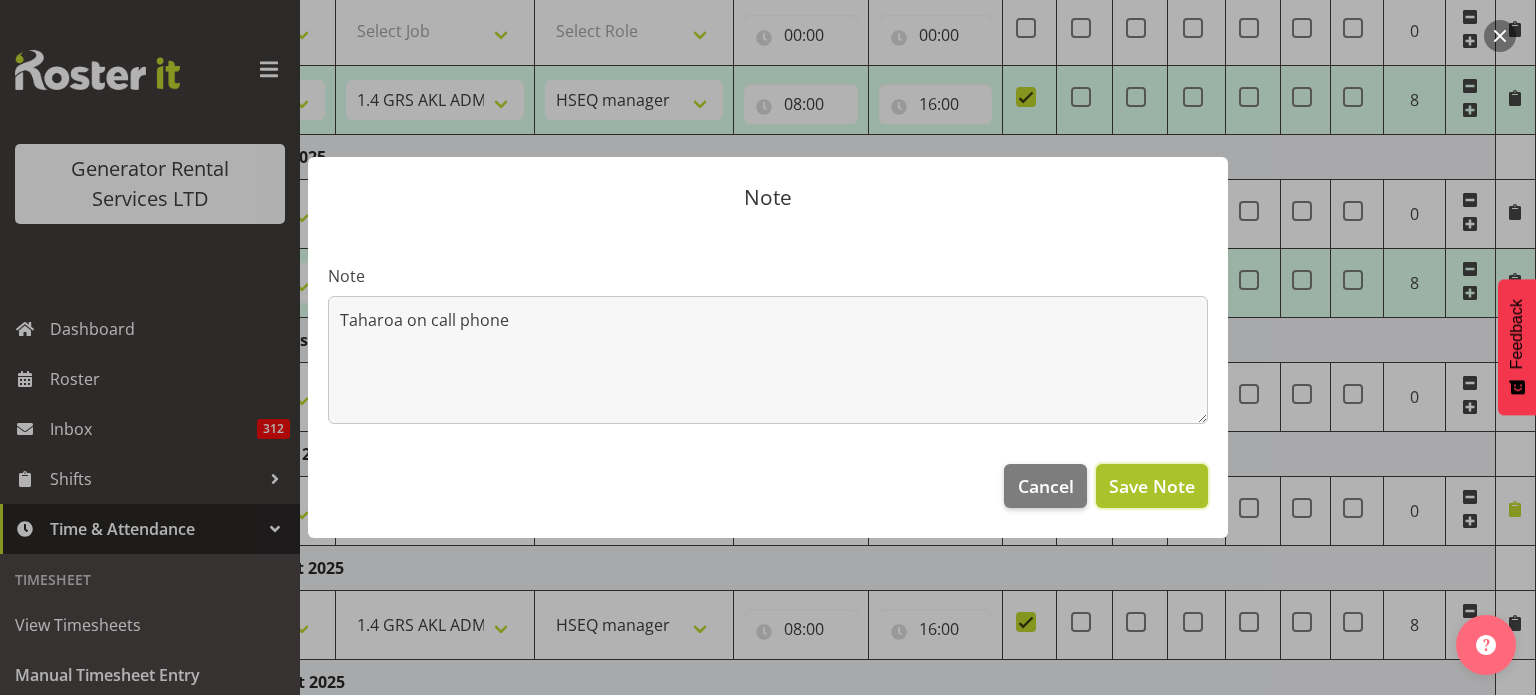 click on "Save Note" at bounding box center (1152, 486) 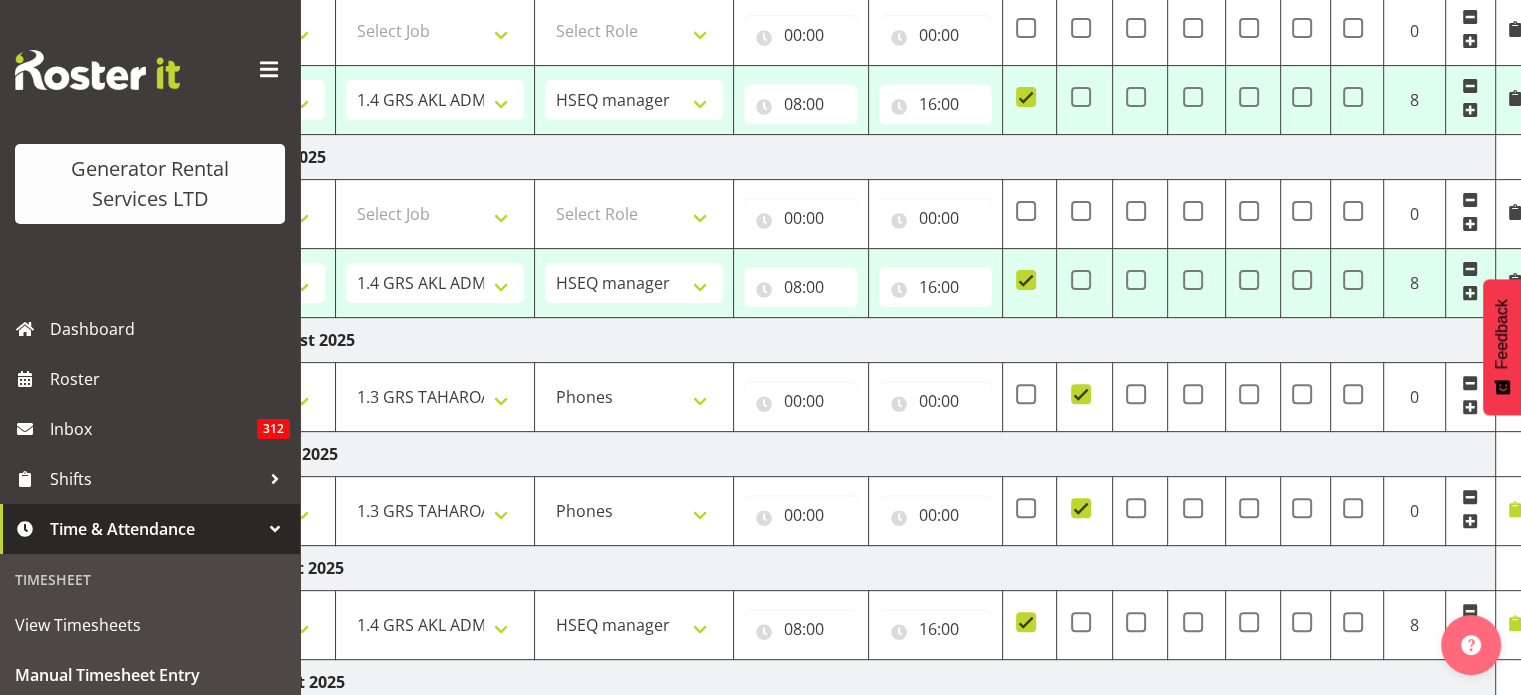 click at bounding box center [1515, 98] 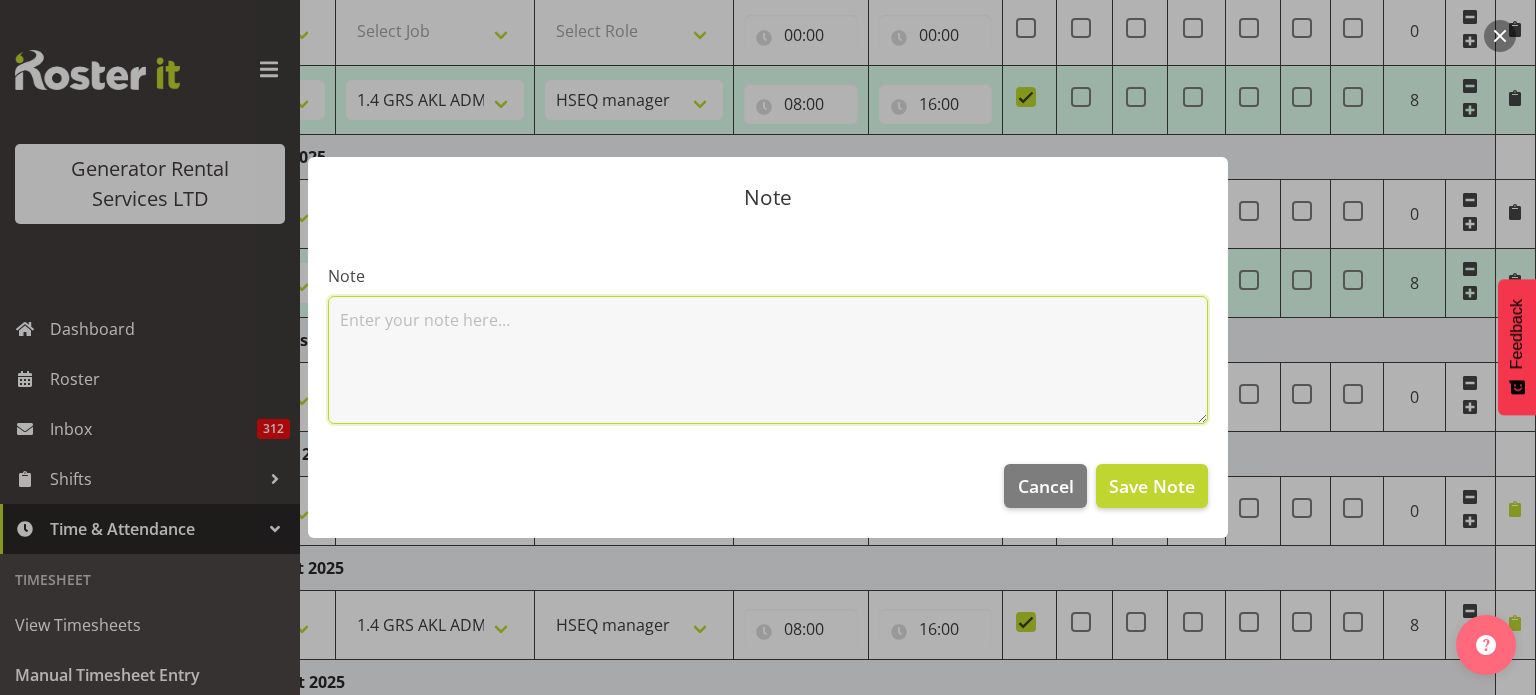 click at bounding box center (768, 360) 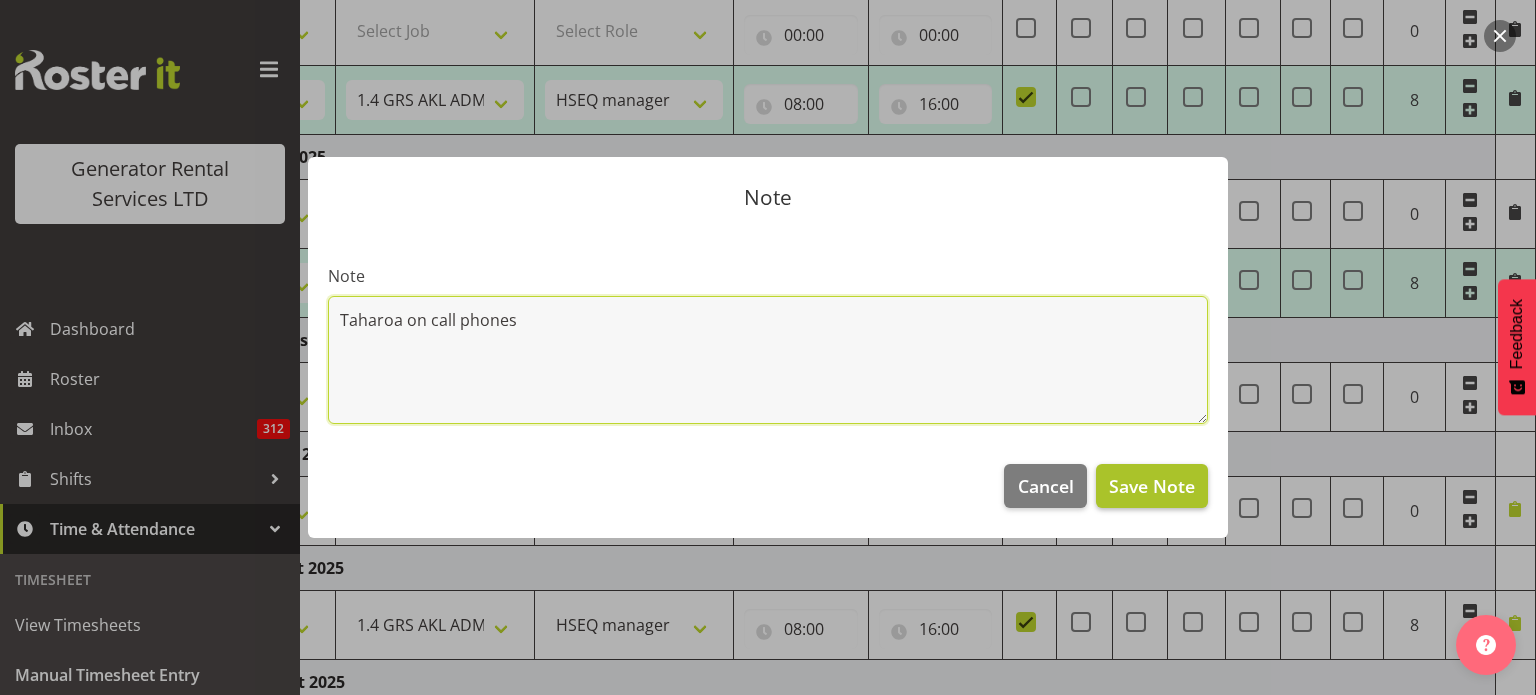 type on "Taharoa on call phones" 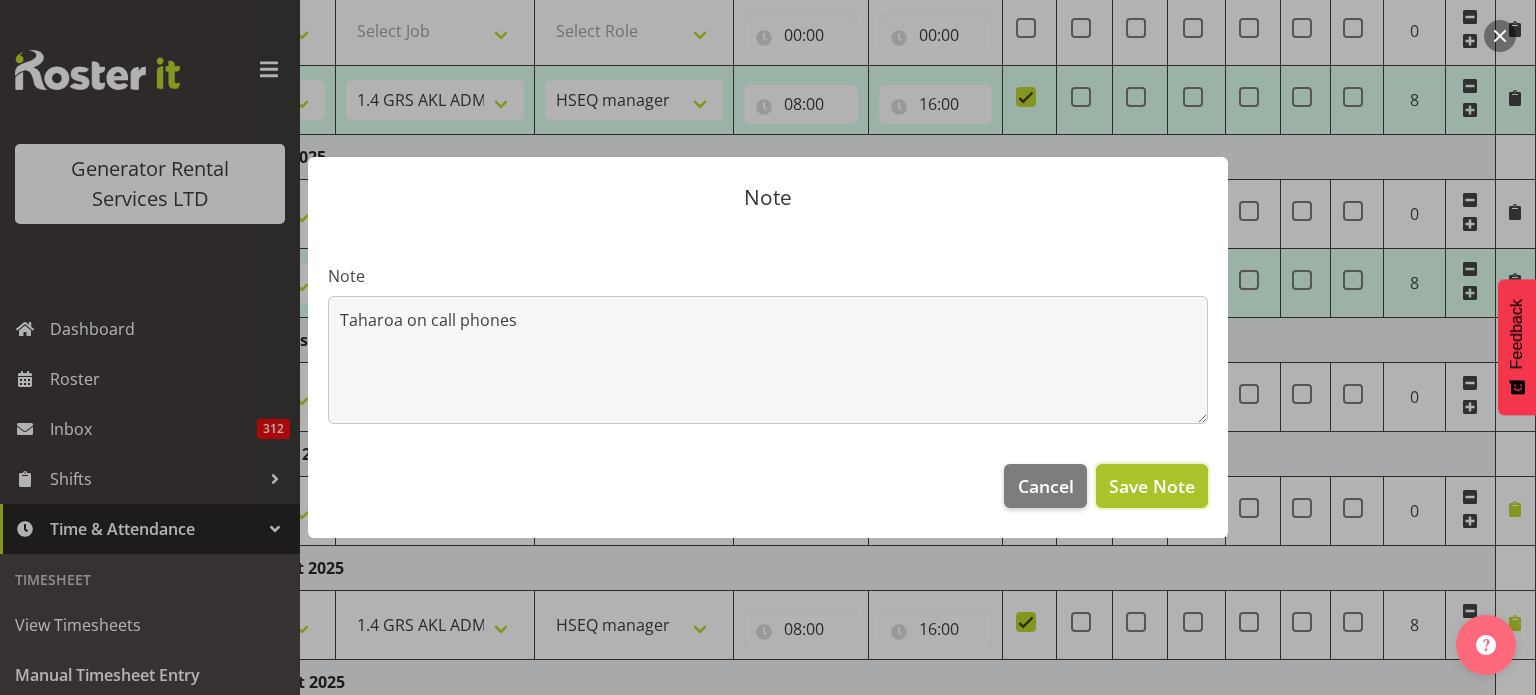 click on "Save Note" at bounding box center [1152, 486] 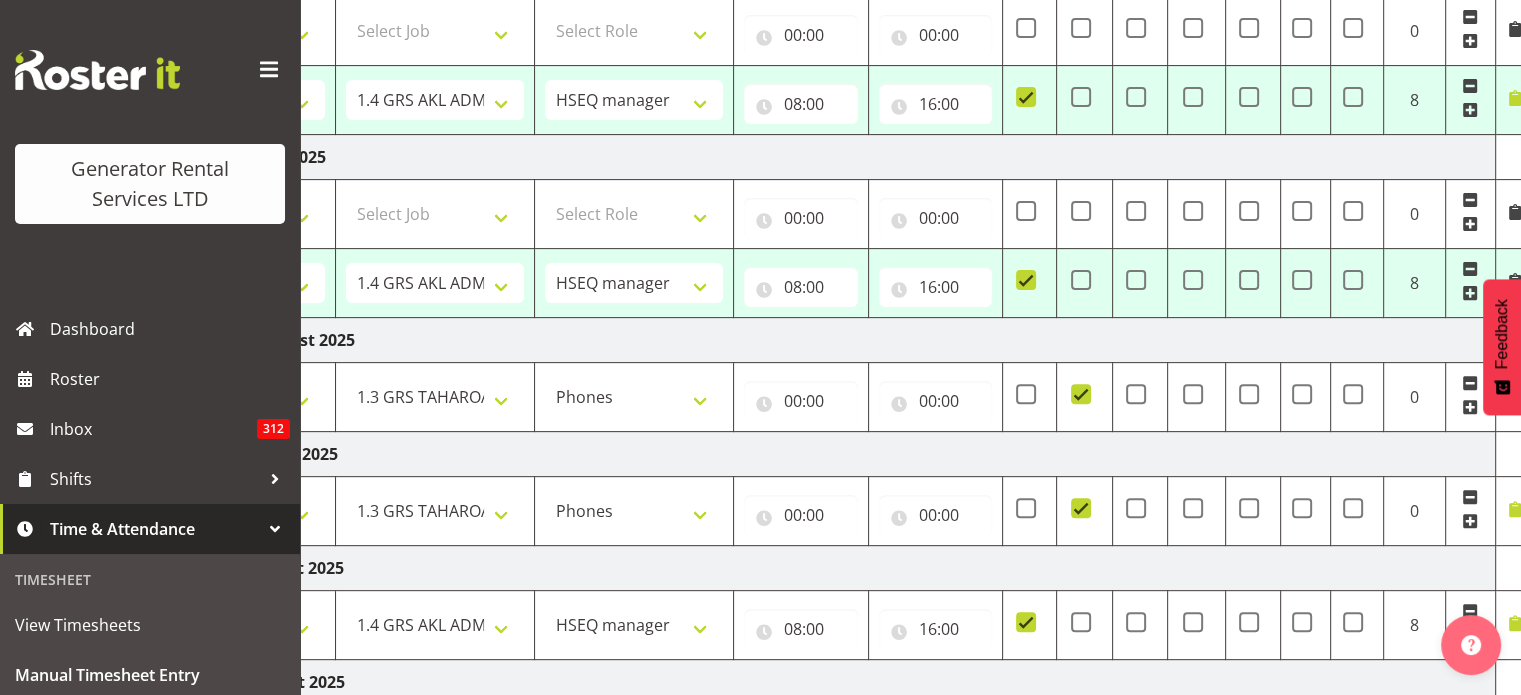 click at bounding box center (1515, 281) 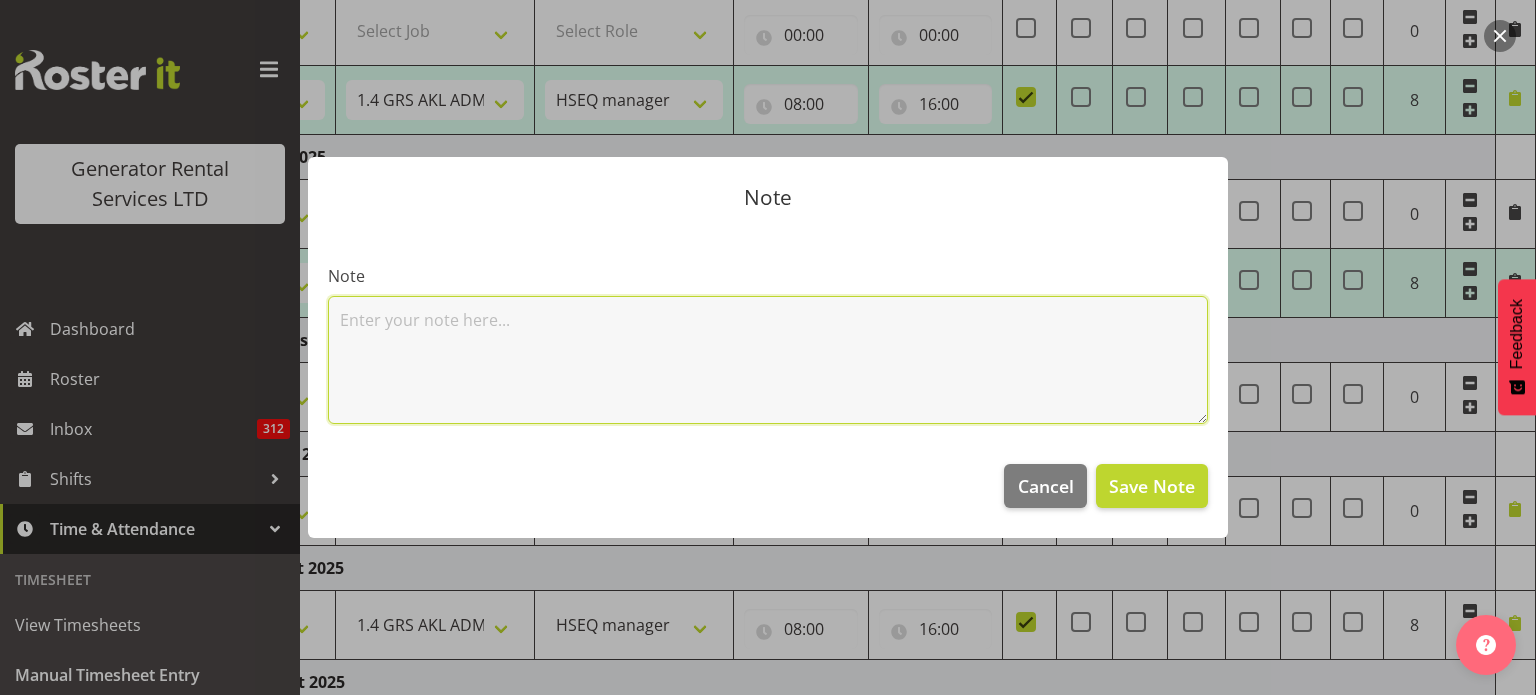 click at bounding box center (768, 360) 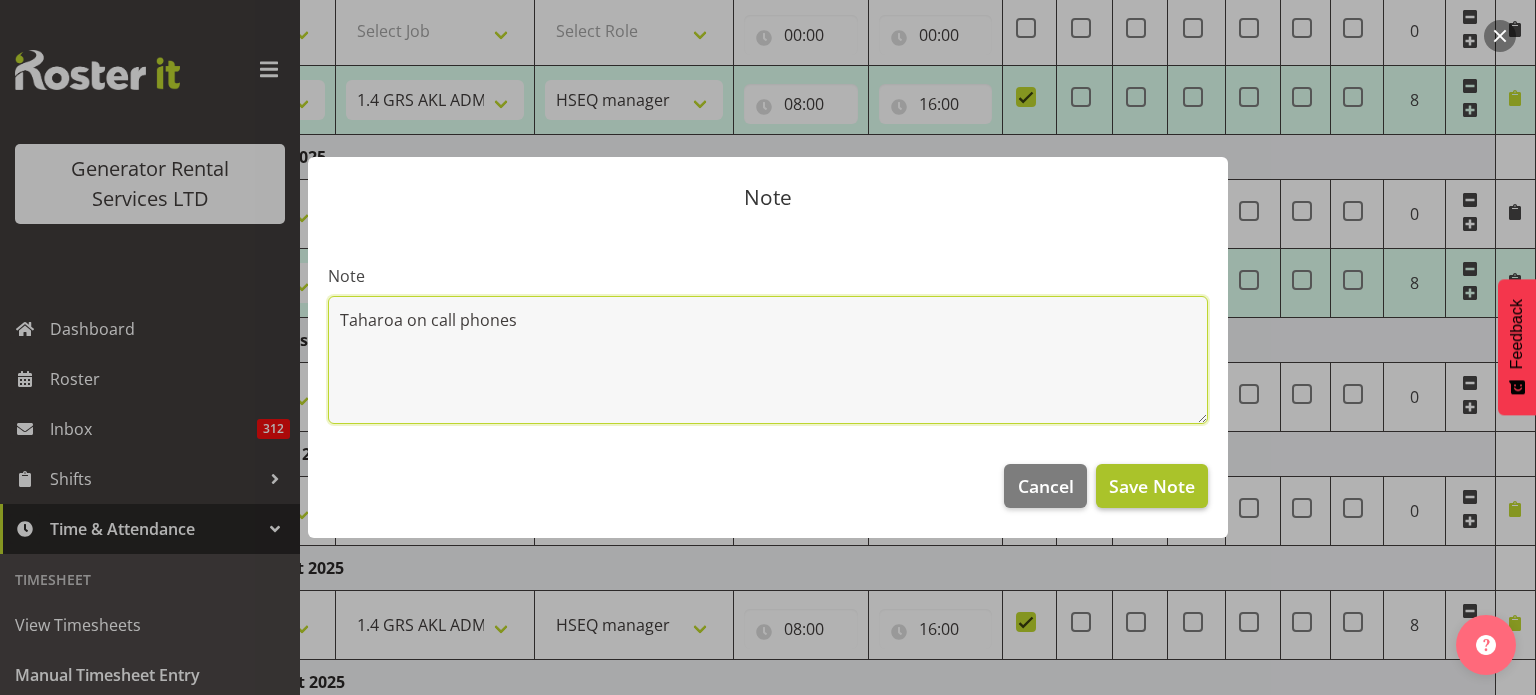 type on "Taharoa on call phones" 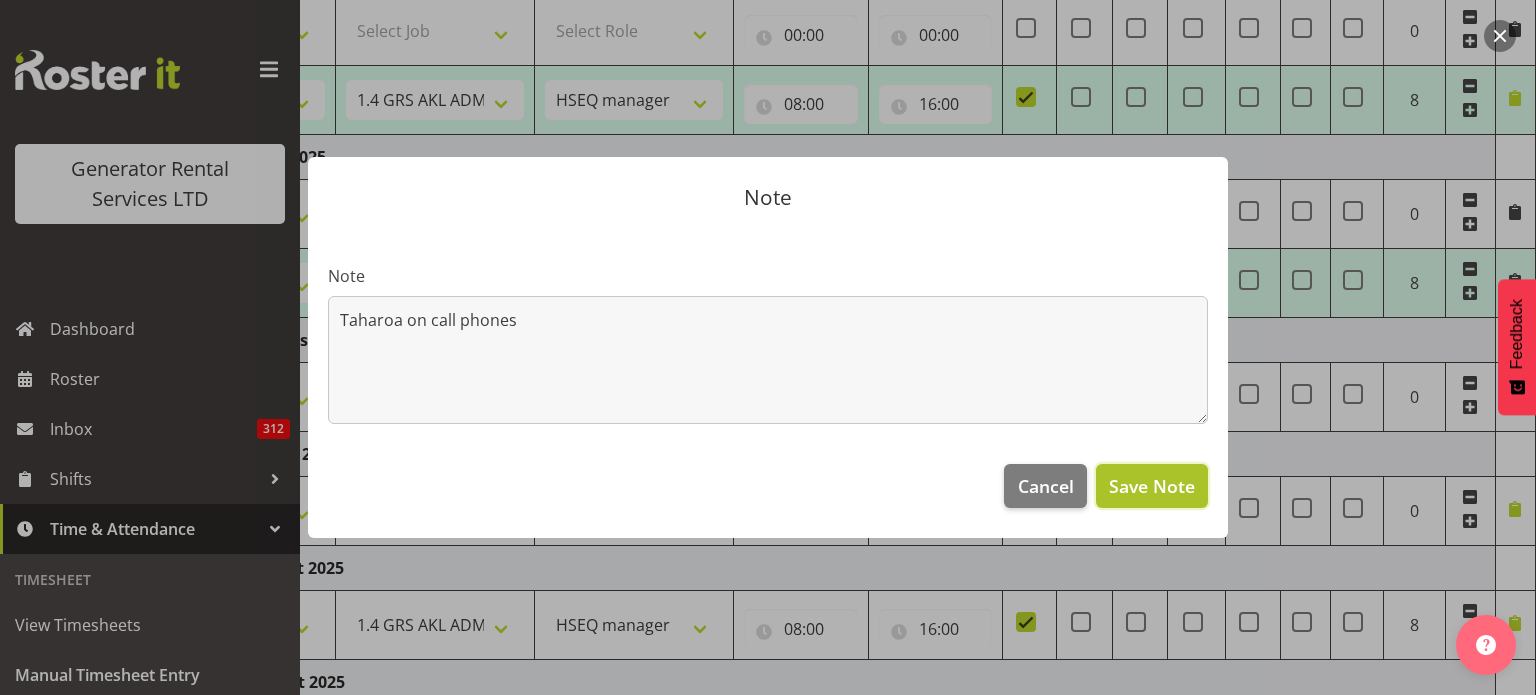 click on "Save Note" at bounding box center [1152, 486] 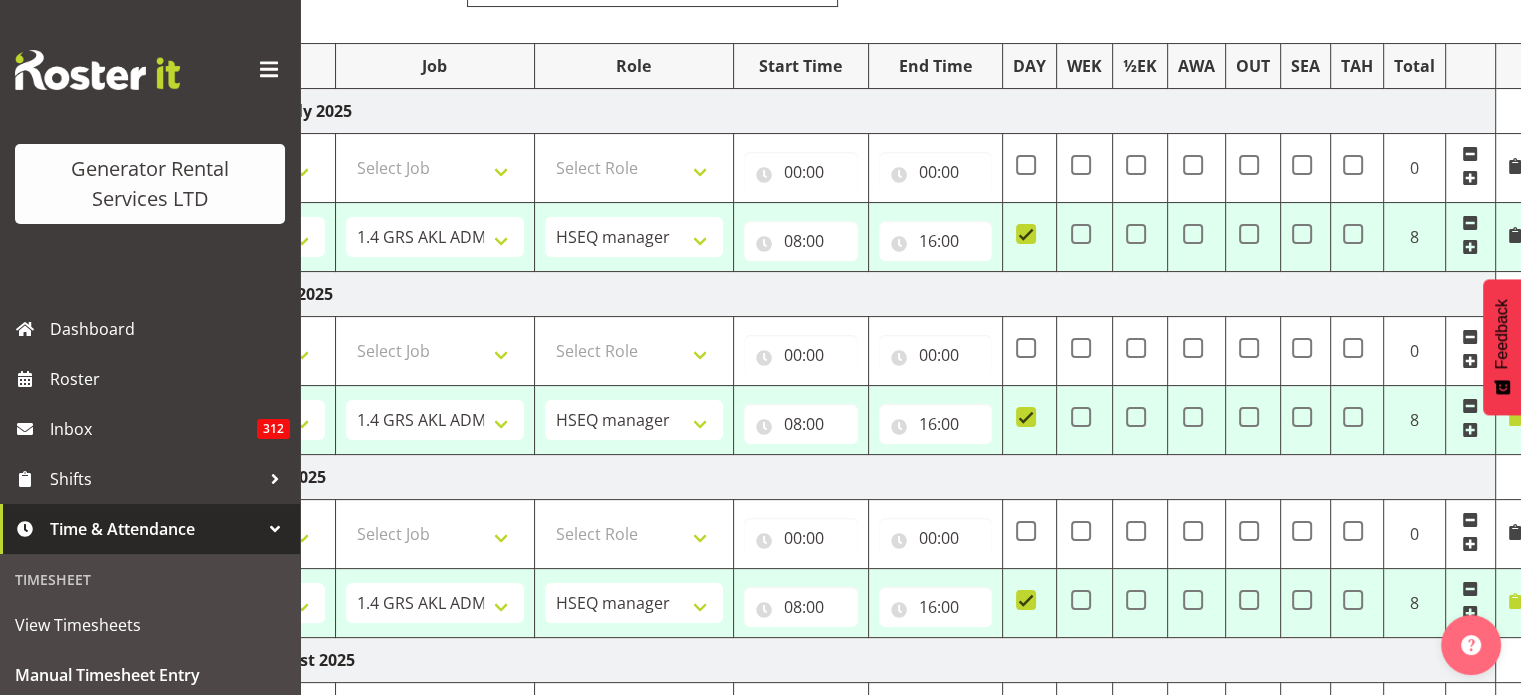 scroll, scrollTop: 340, scrollLeft: 0, axis: vertical 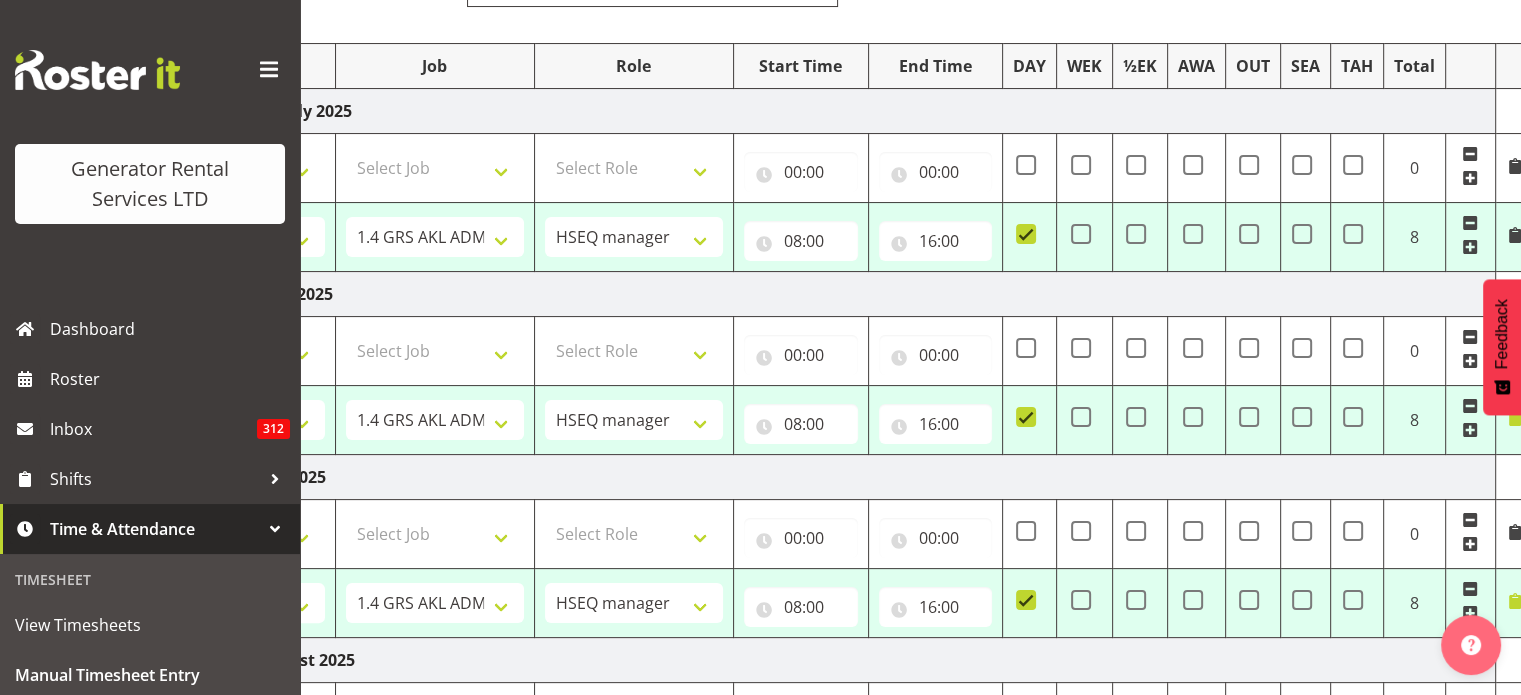 click at bounding box center [1515, 235] 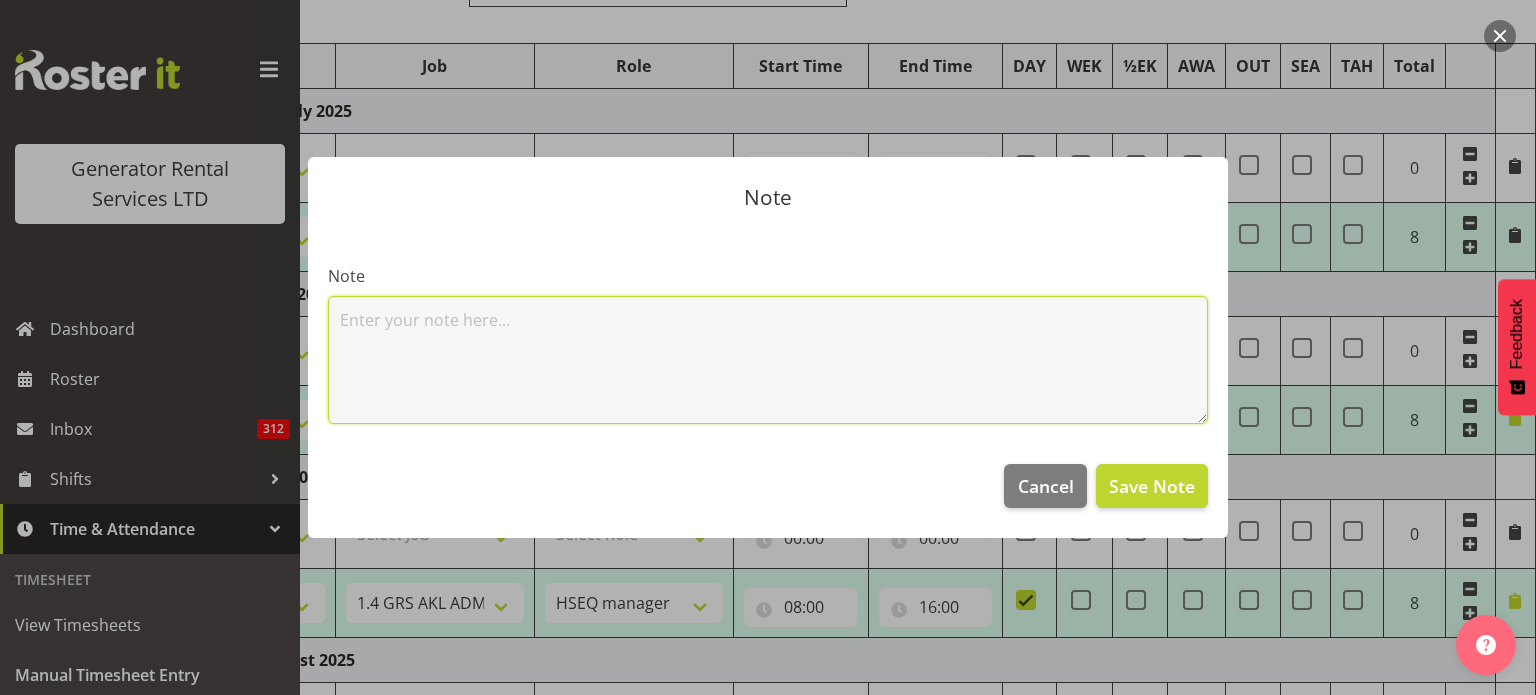 click at bounding box center (768, 360) 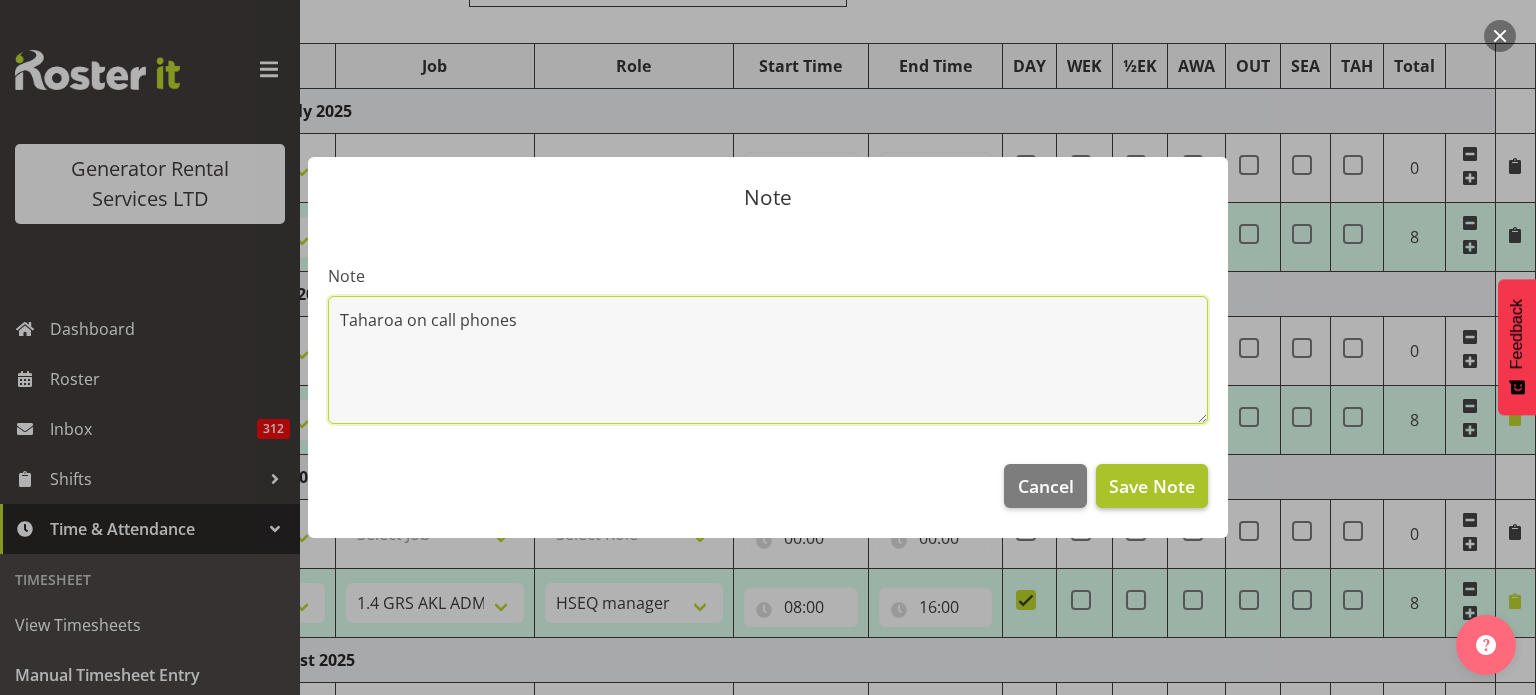 type on "Taharoa on call phones" 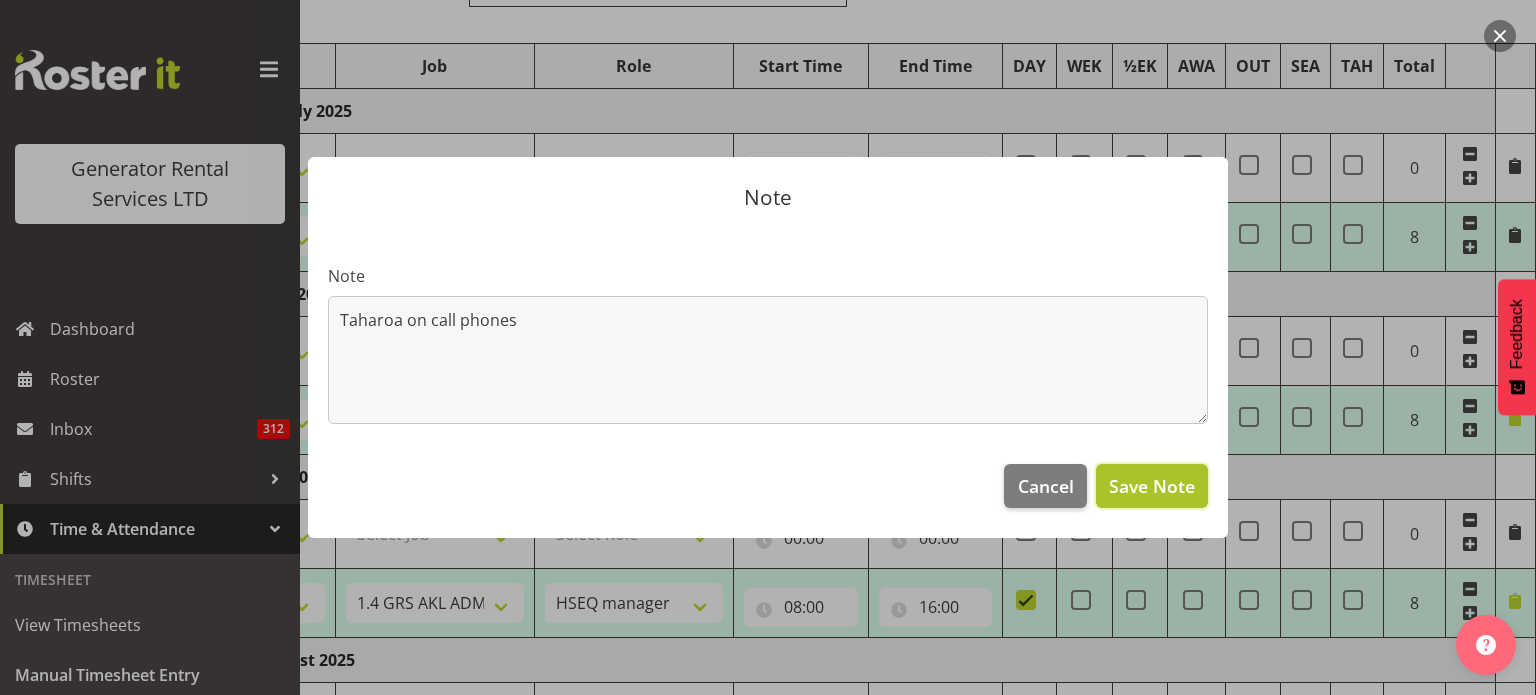 click on "Save Note" at bounding box center (1152, 486) 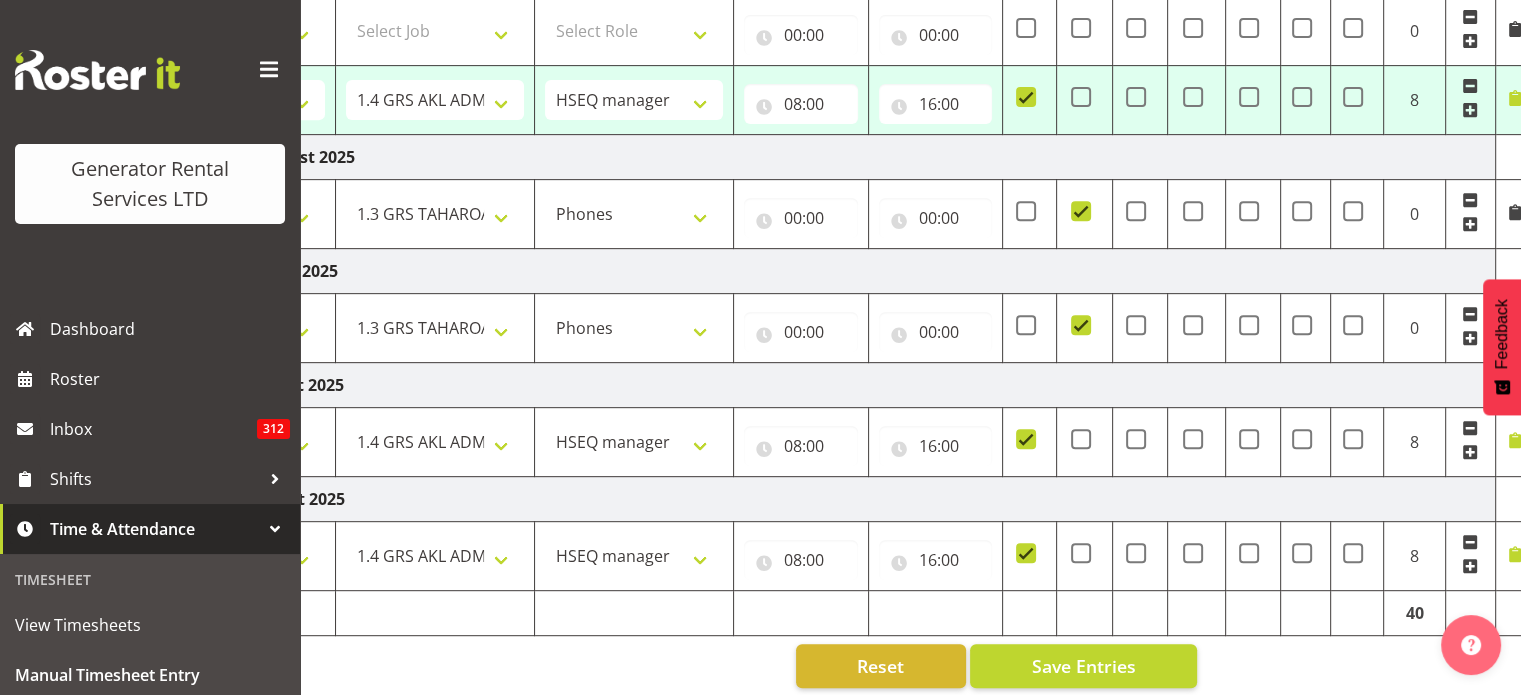 scroll, scrollTop: 860, scrollLeft: 0, axis: vertical 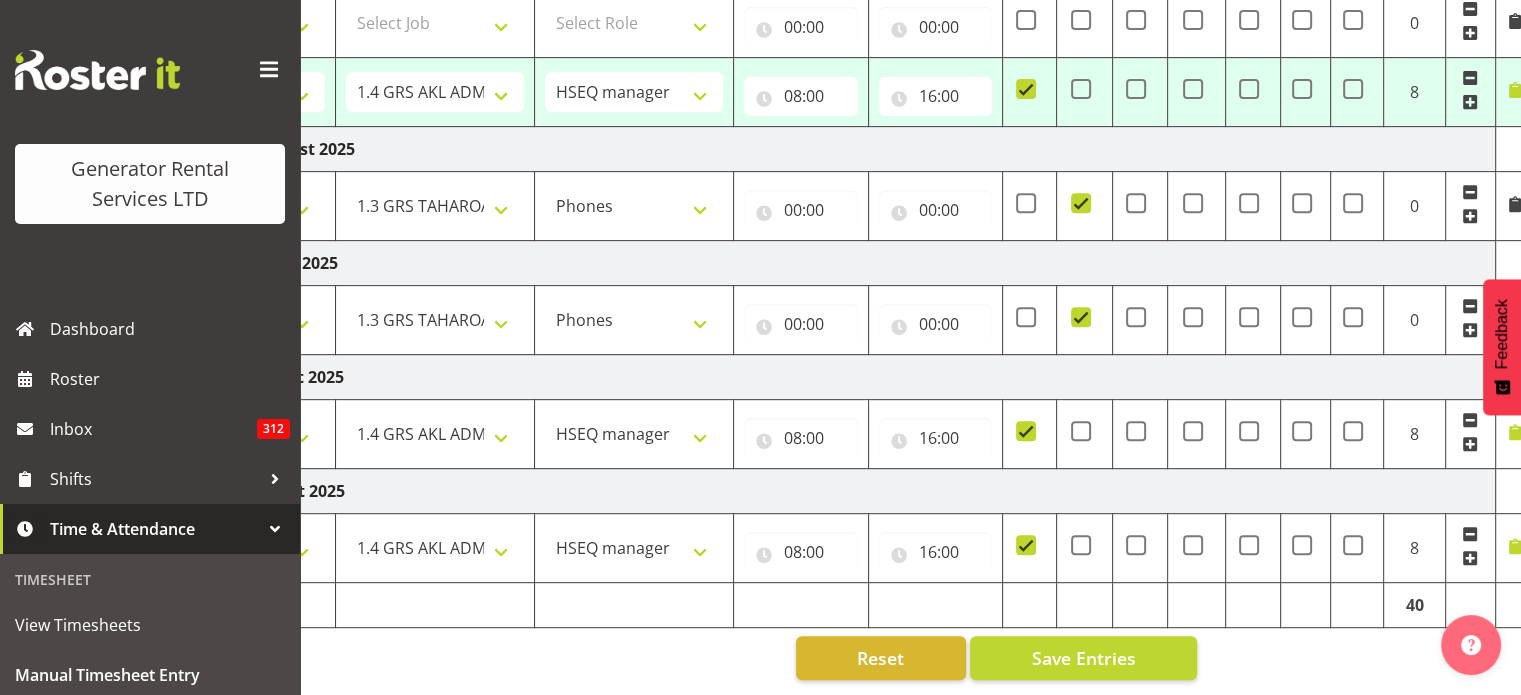 click at bounding box center (1515, 204) 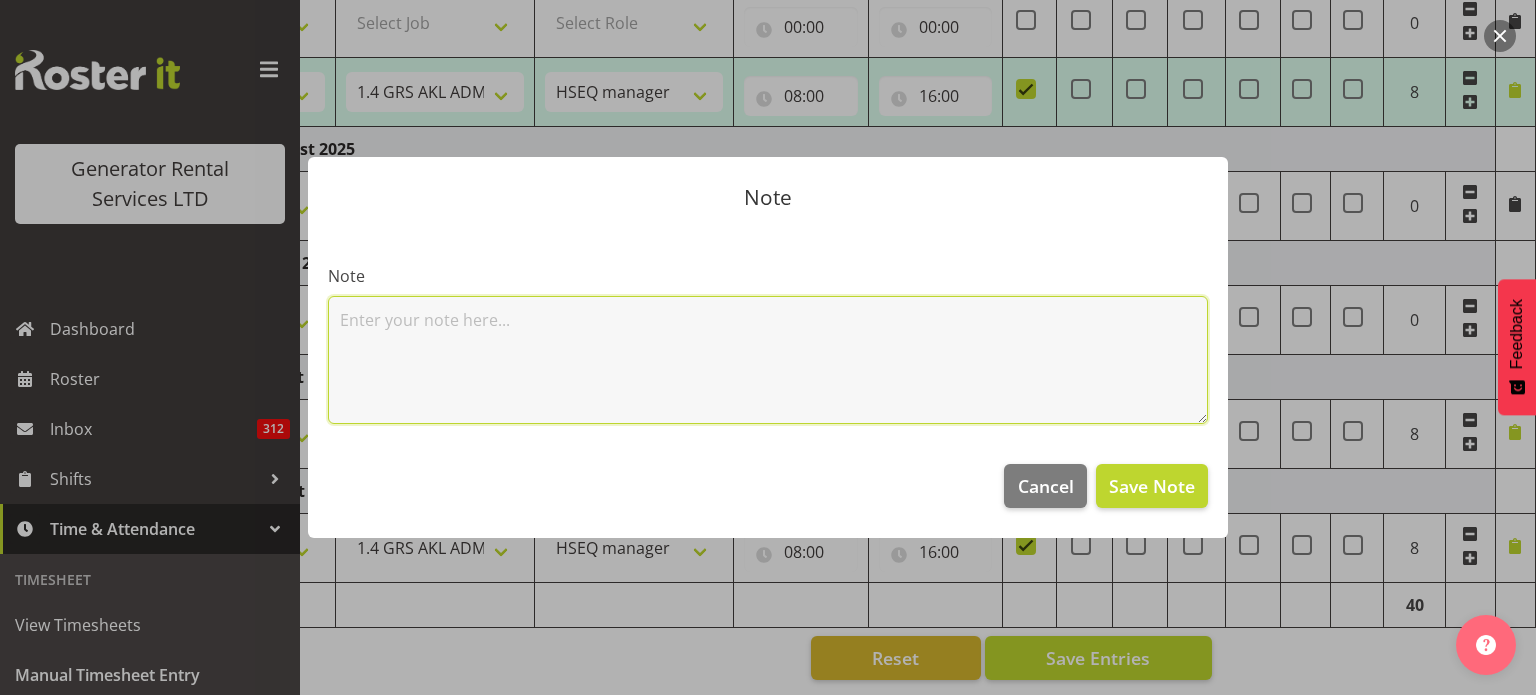 click at bounding box center [768, 360] 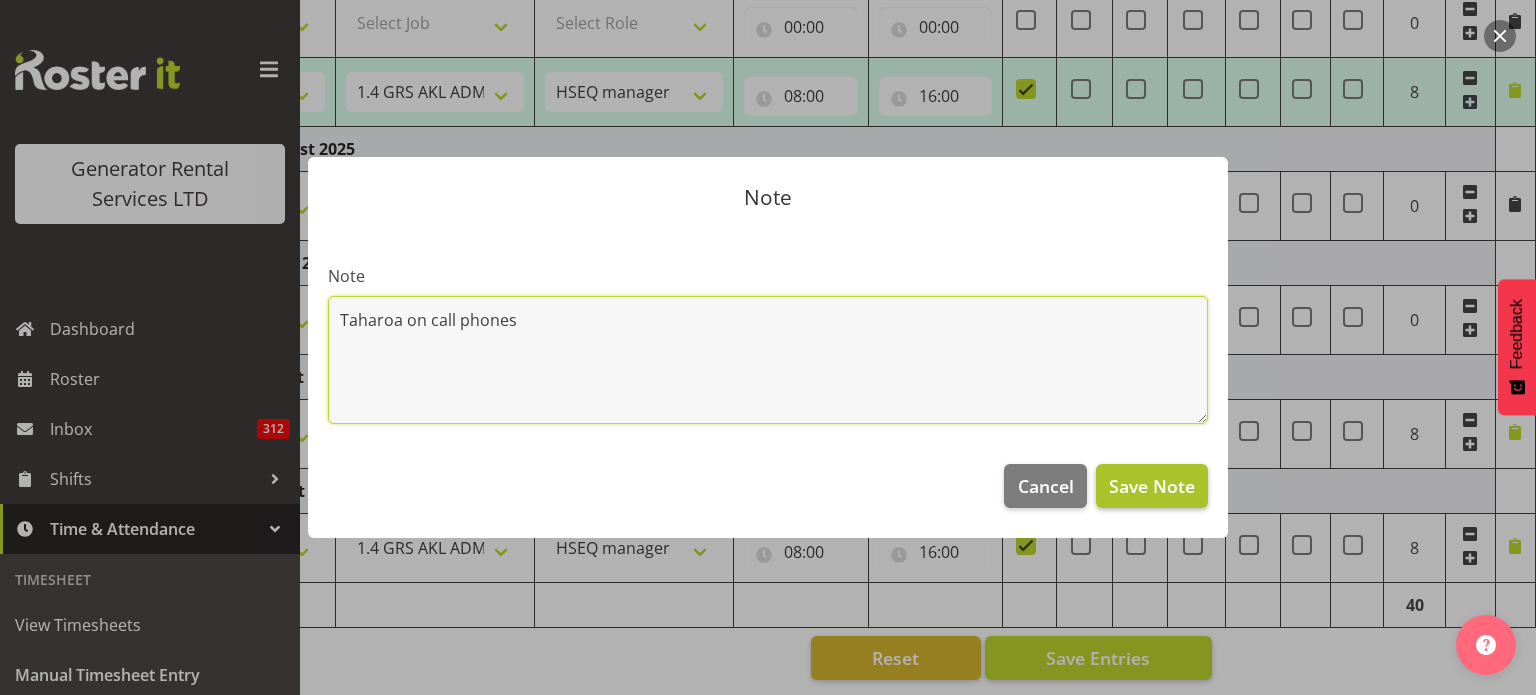 type on "Taharoa on call phones" 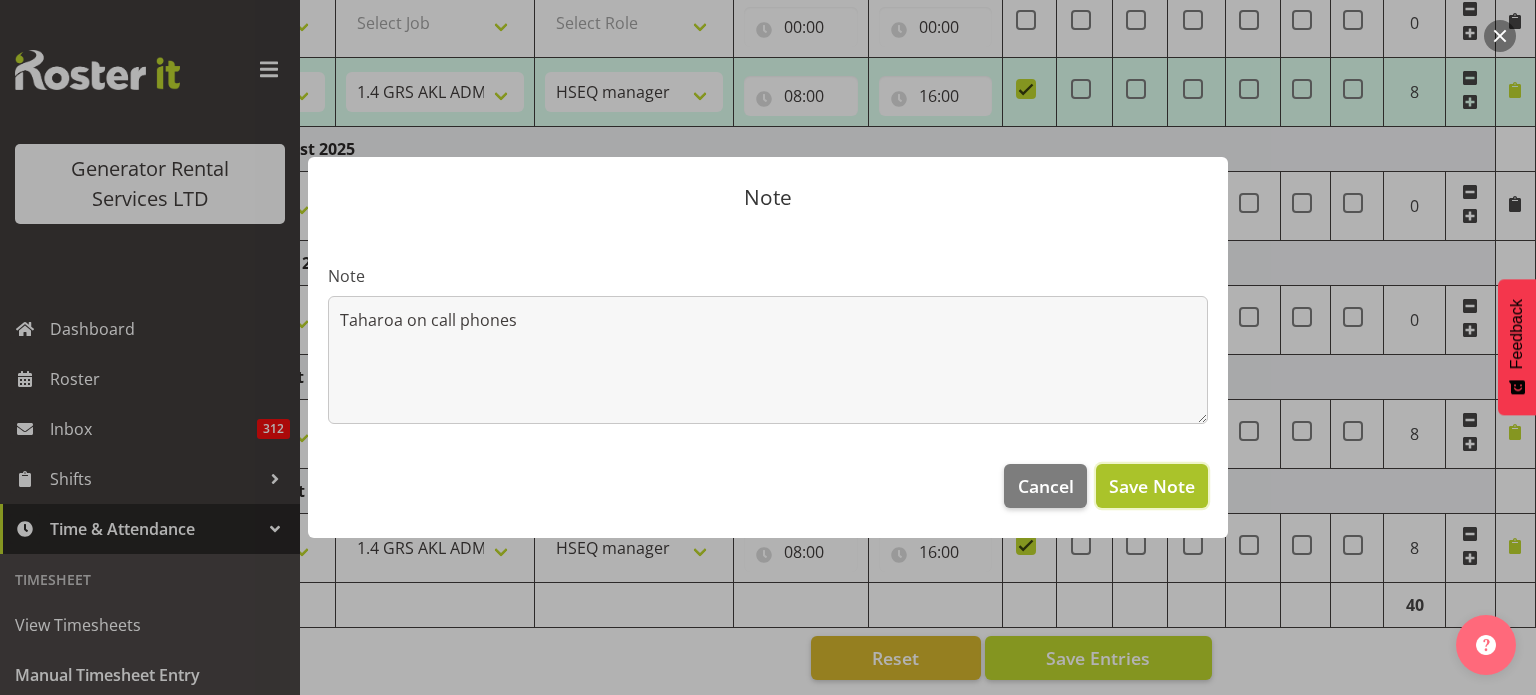 click on "Save Note" at bounding box center [1152, 486] 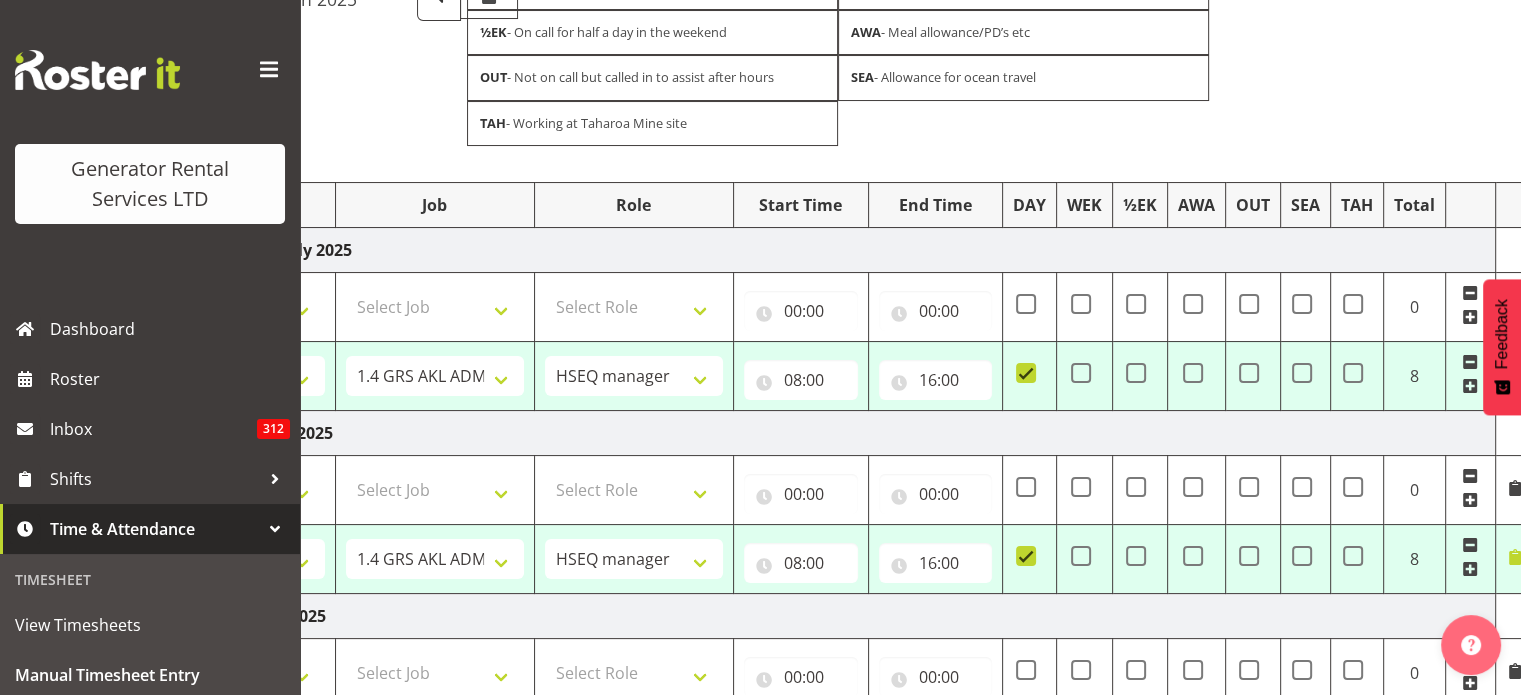 scroll, scrollTop: 180, scrollLeft: 0, axis: vertical 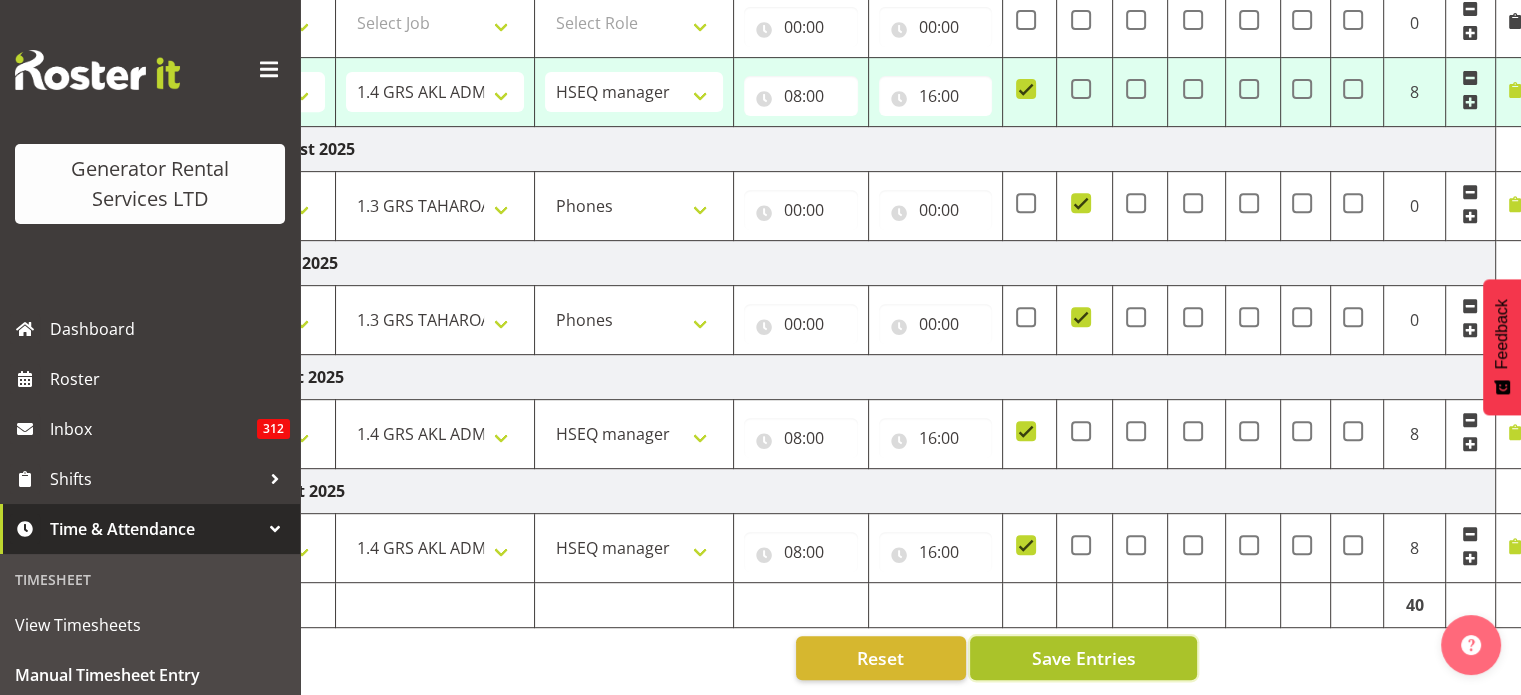 click on "Save
Entries" at bounding box center [1083, 658] 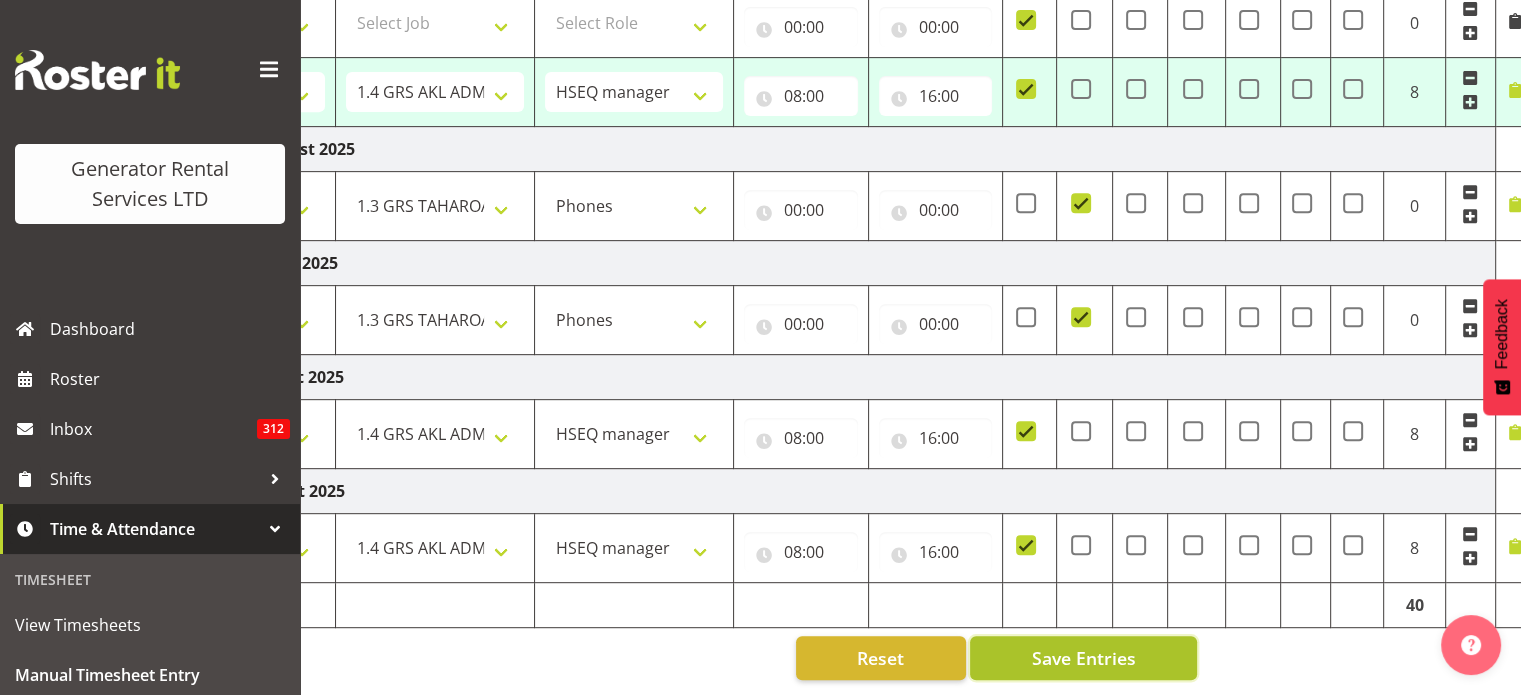 select on "6472" 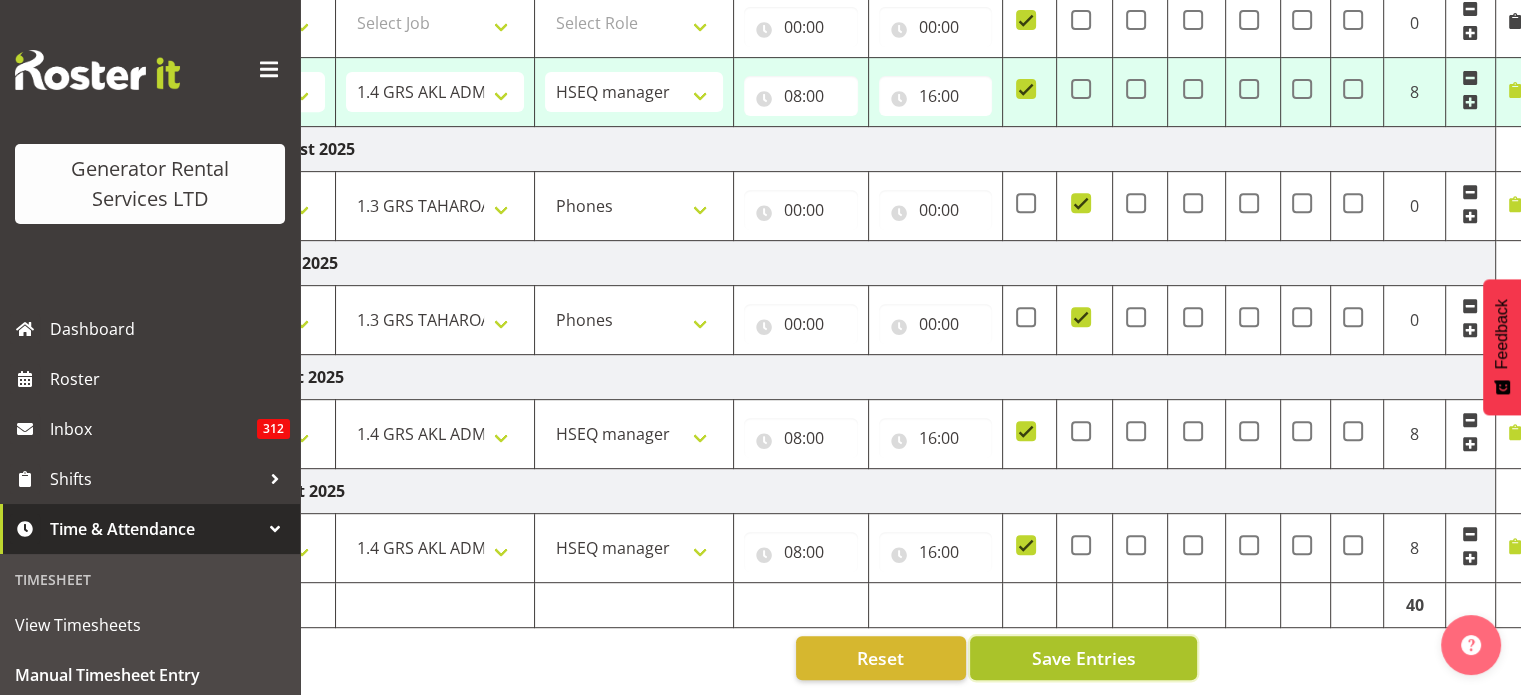 select on "875" 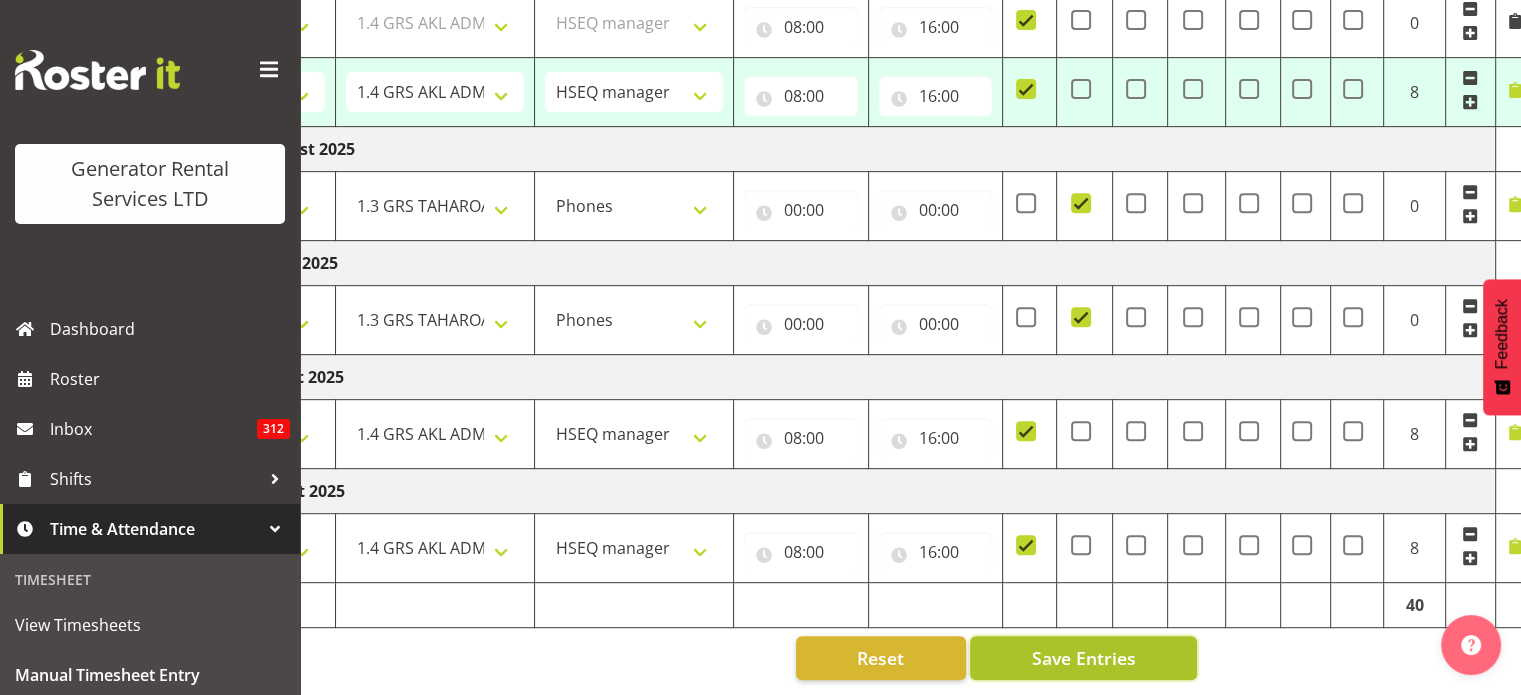 select on "6472" 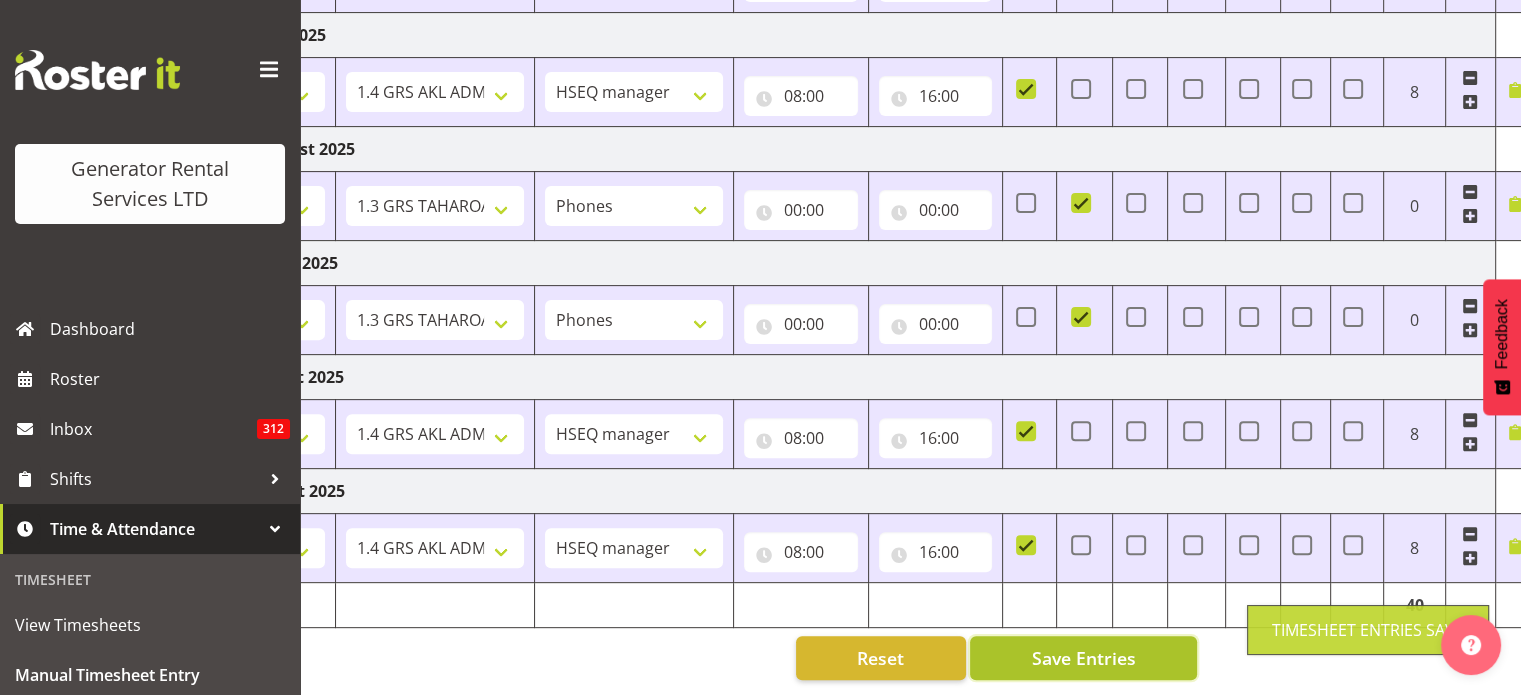 scroll, scrollTop: 653, scrollLeft: 0, axis: vertical 